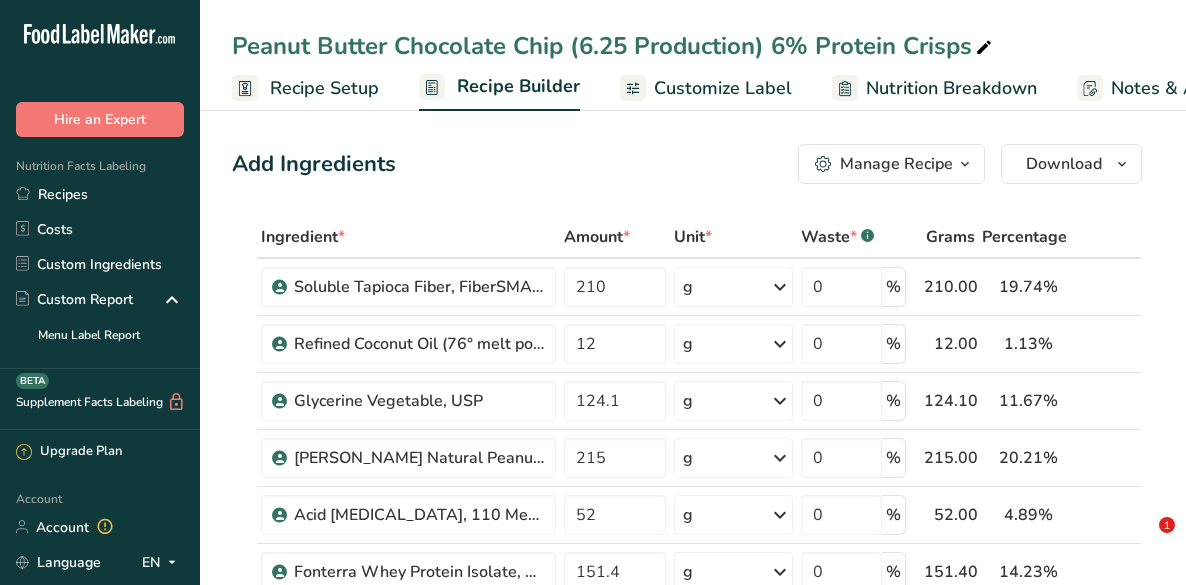 click on "Recipes" at bounding box center [100, 194] 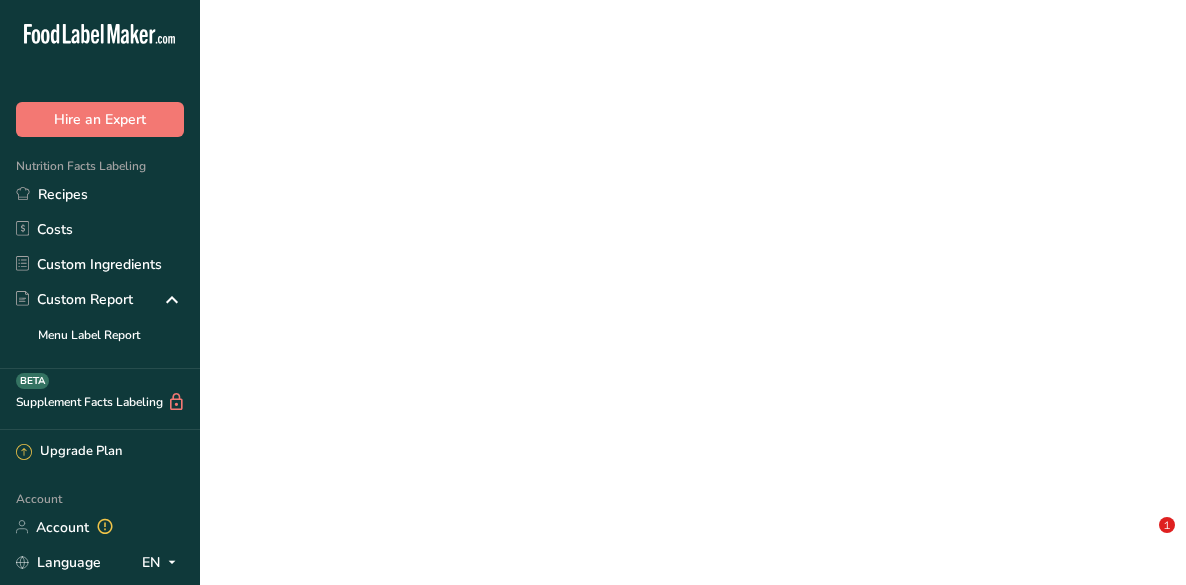 scroll, scrollTop: 0, scrollLeft: 0, axis: both 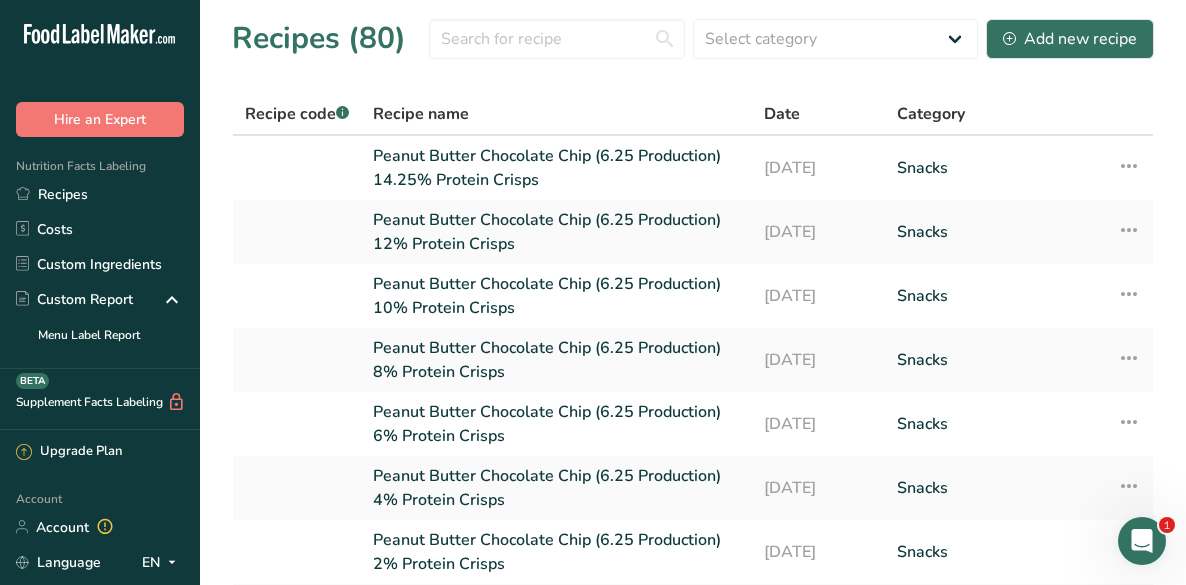 click on "Peanut Butter Chocolate Chip (6.25 Production) 14.25% Protein Crisps" at bounding box center [556, 168] 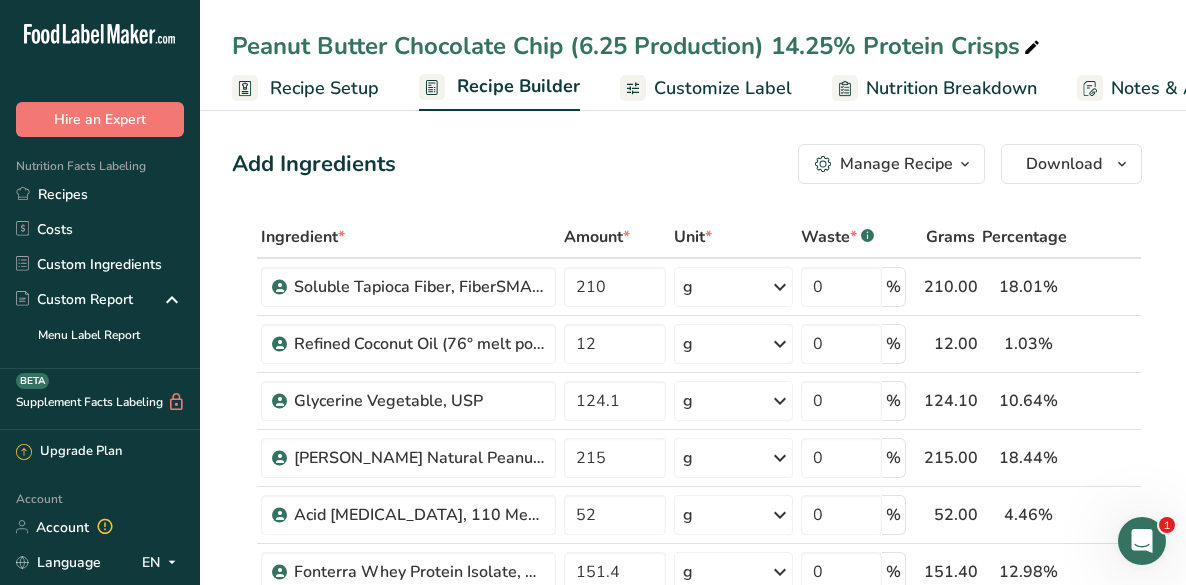 click on "Recipe Setup" at bounding box center [324, 88] 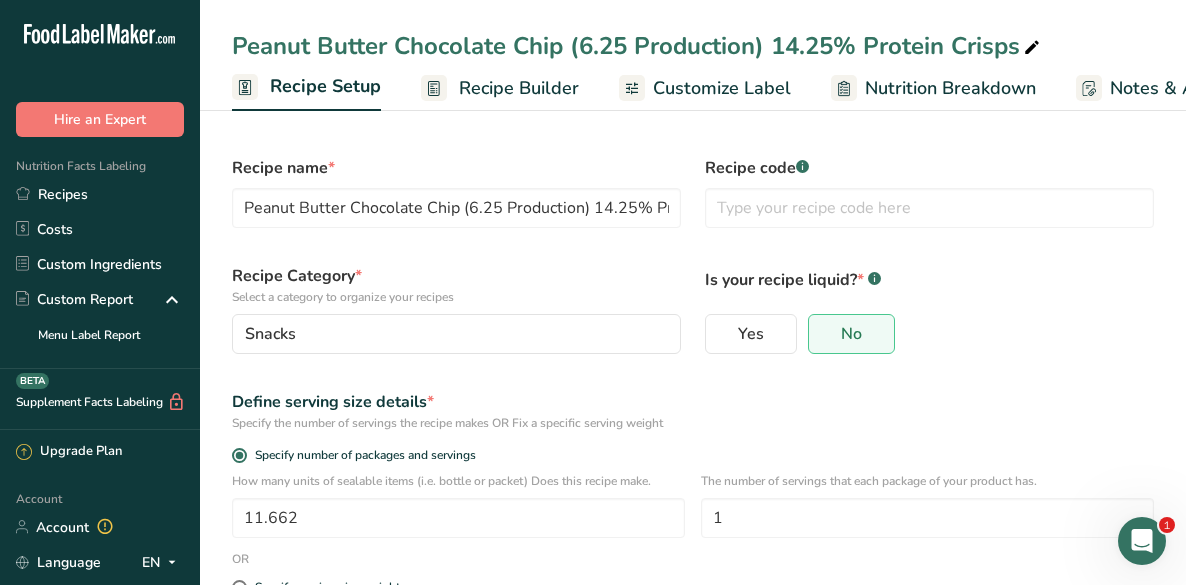scroll, scrollTop: 0, scrollLeft: 7, axis: horizontal 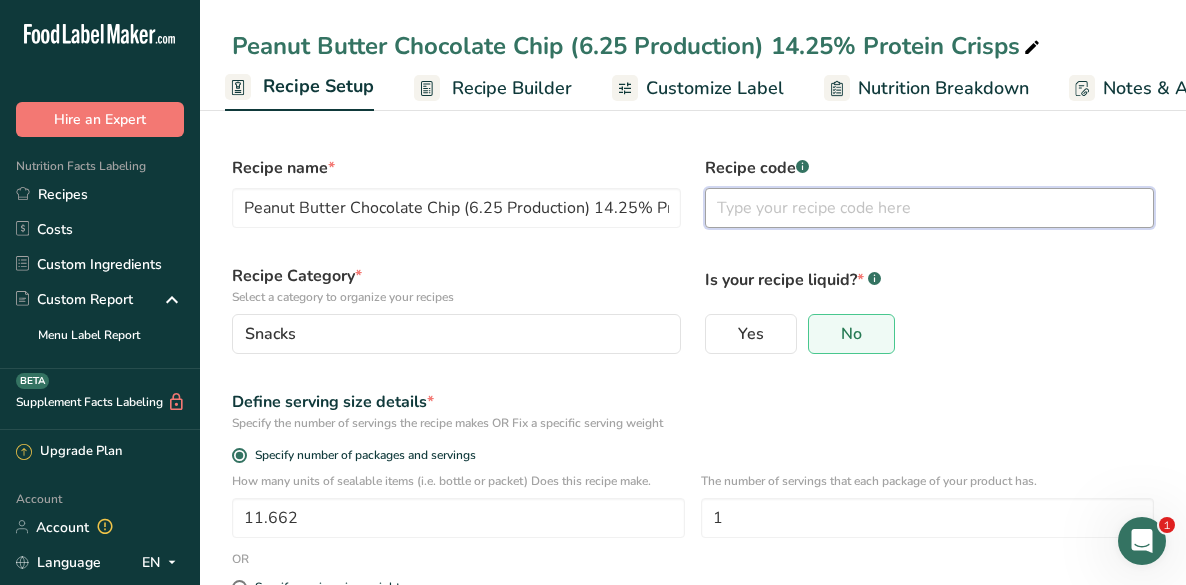click at bounding box center (929, 208) 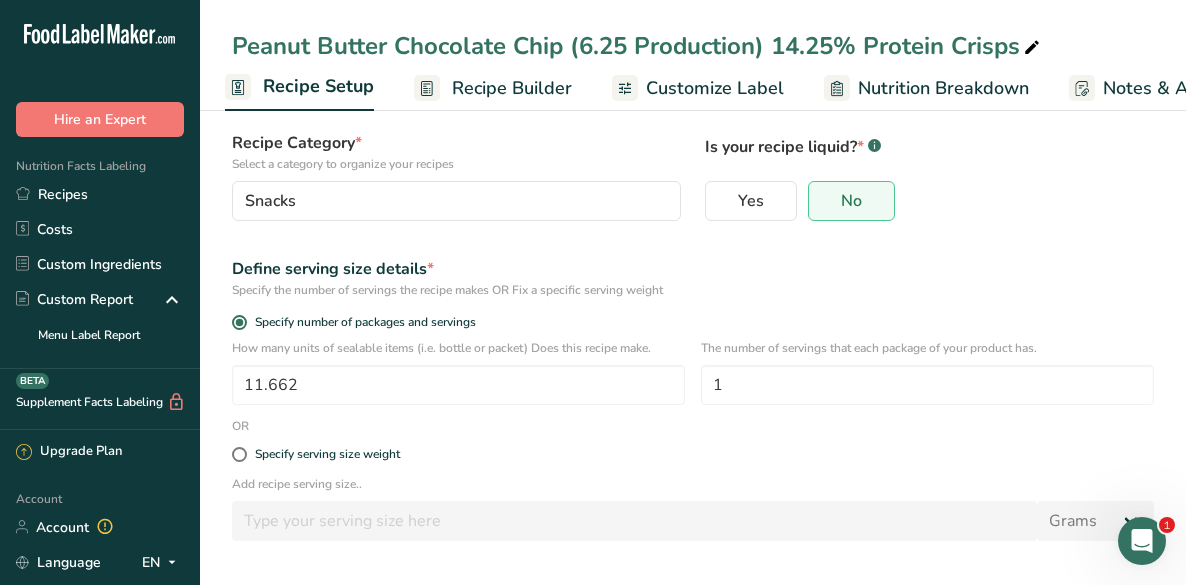 scroll, scrollTop: 205, scrollLeft: 0, axis: vertical 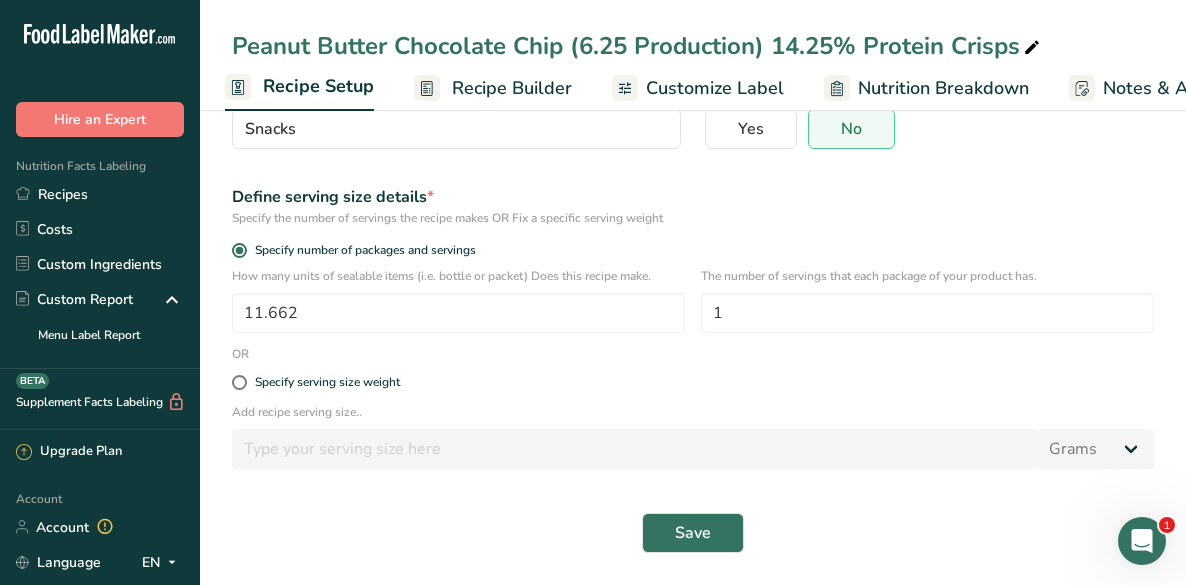 type on "ATLAS XL" 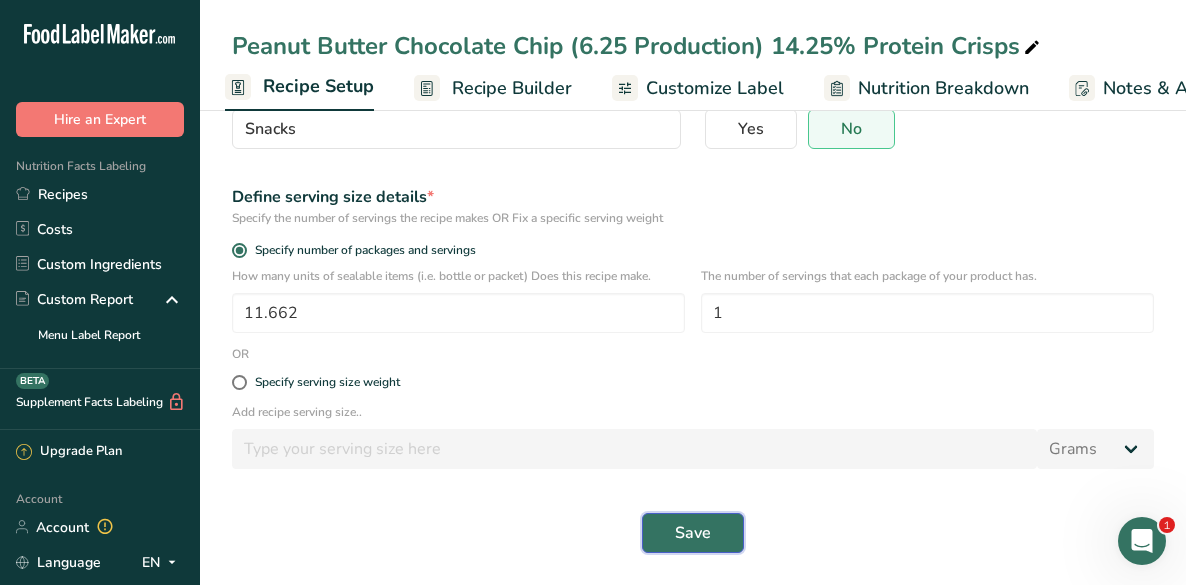 click on "Save" at bounding box center (693, 533) 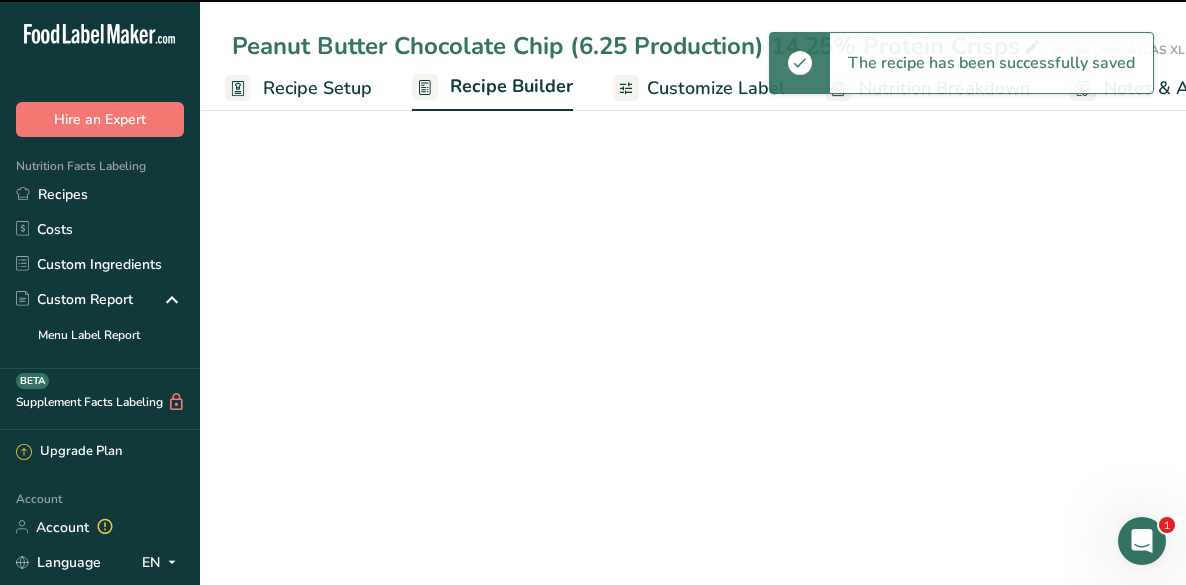 click on "Recipes" at bounding box center [100, 194] 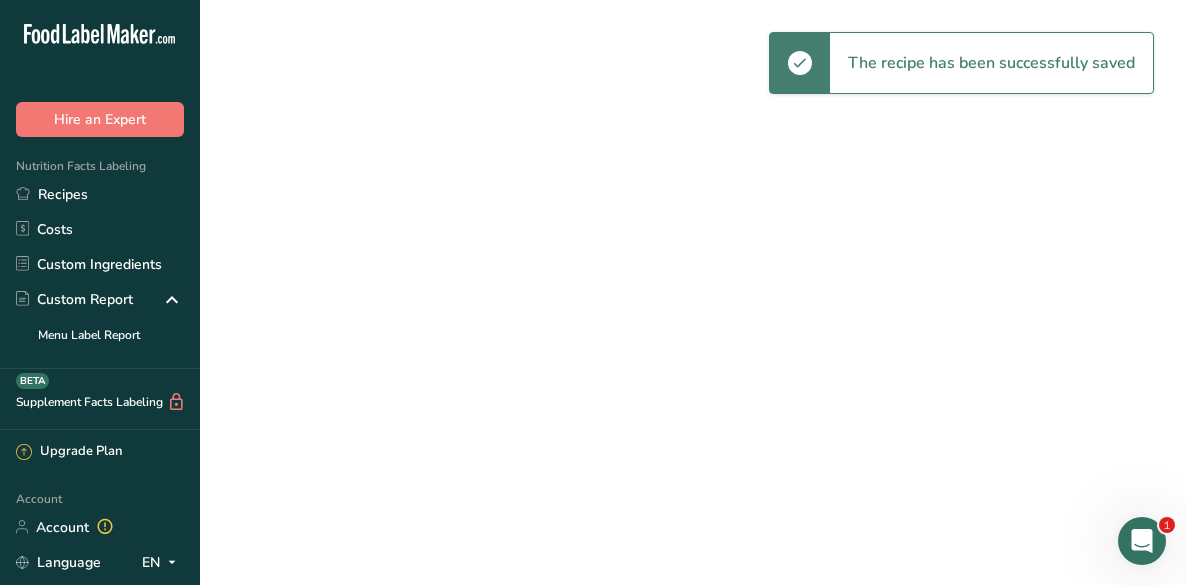 scroll, scrollTop: 0, scrollLeft: 0, axis: both 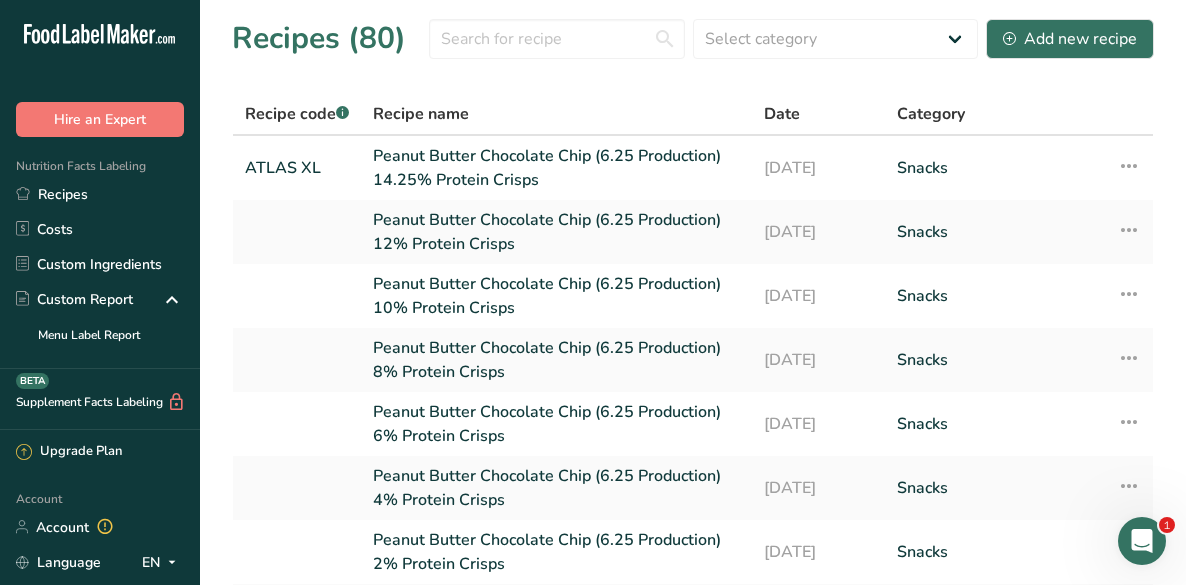 click at bounding box center [297, 232] 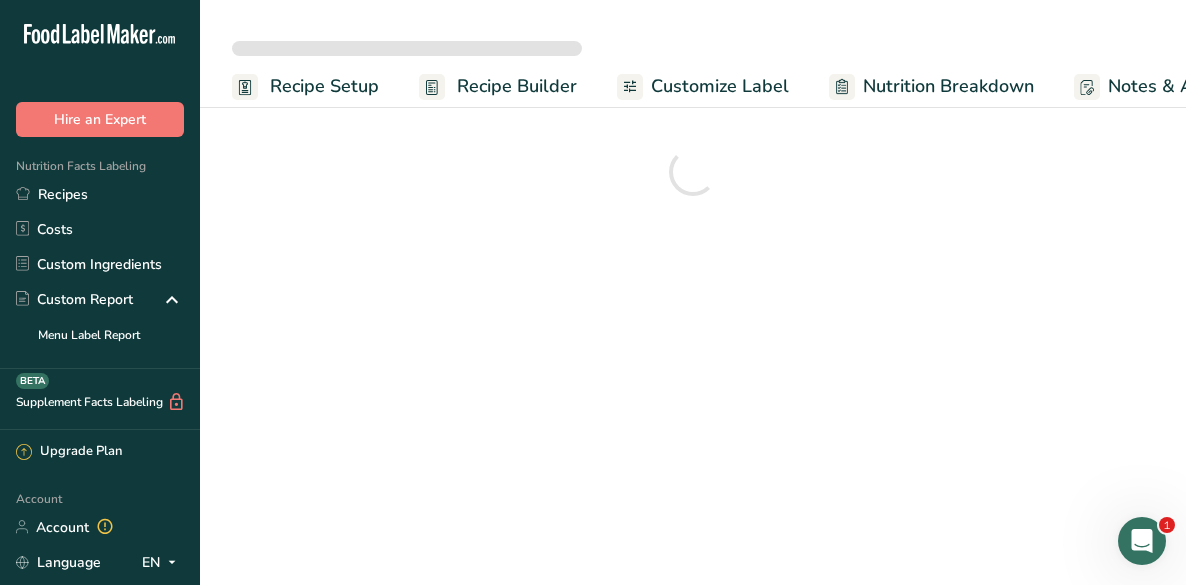 click on "Recipe Setup" at bounding box center [324, 86] 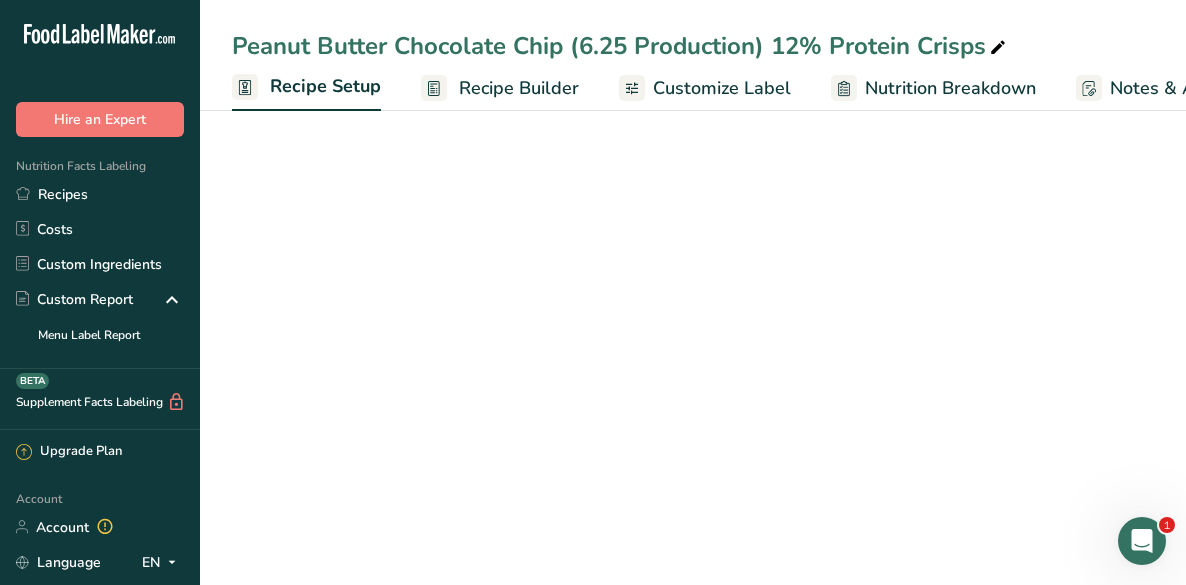 scroll, scrollTop: 0, scrollLeft: 7, axis: horizontal 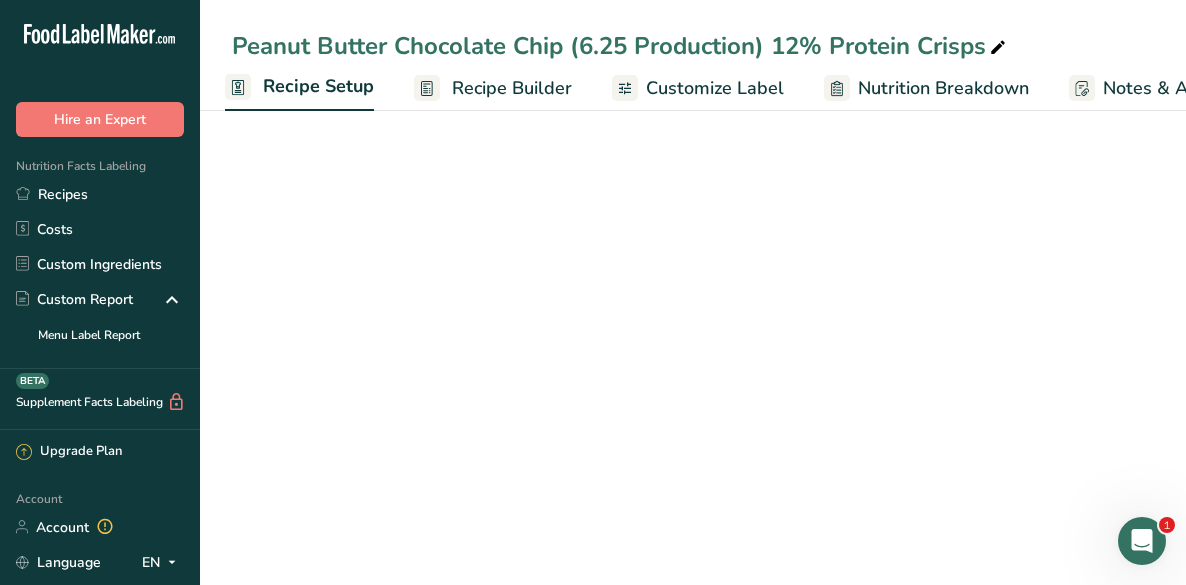 click on "Recipe Setup" at bounding box center (318, 86) 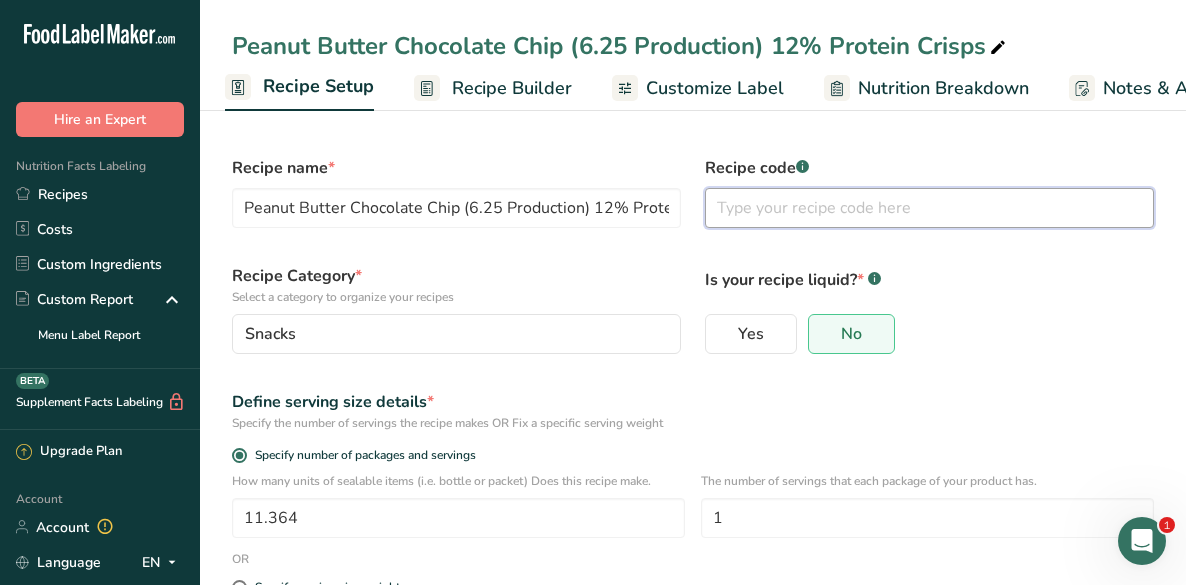 click at bounding box center [929, 208] 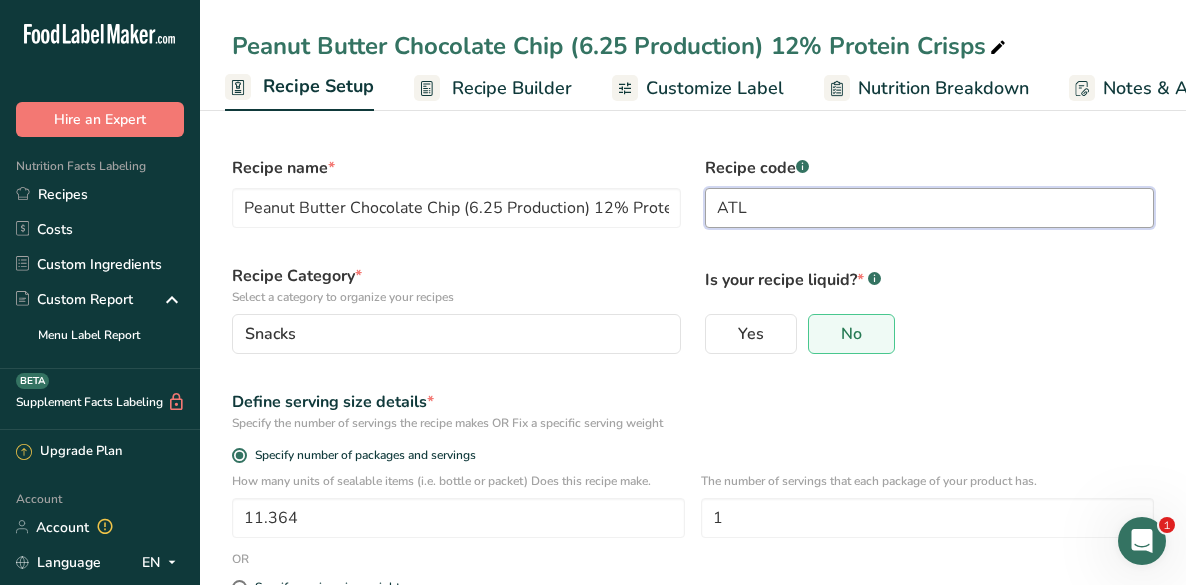 click on "ATL" at bounding box center [929, 208] 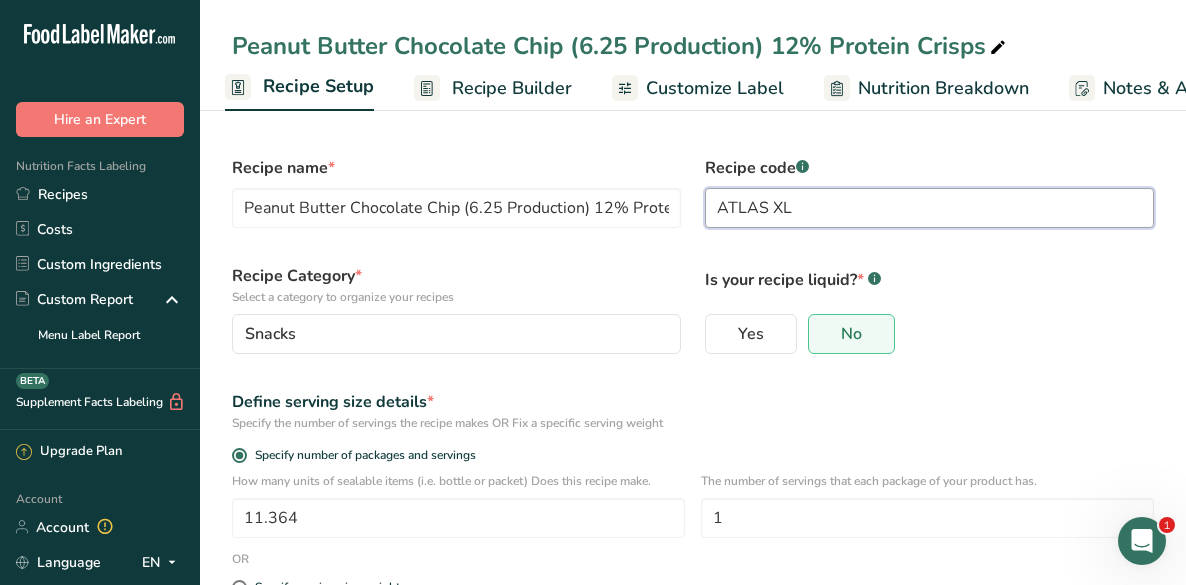 scroll, scrollTop: 205, scrollLeft: 0, axis: vertical 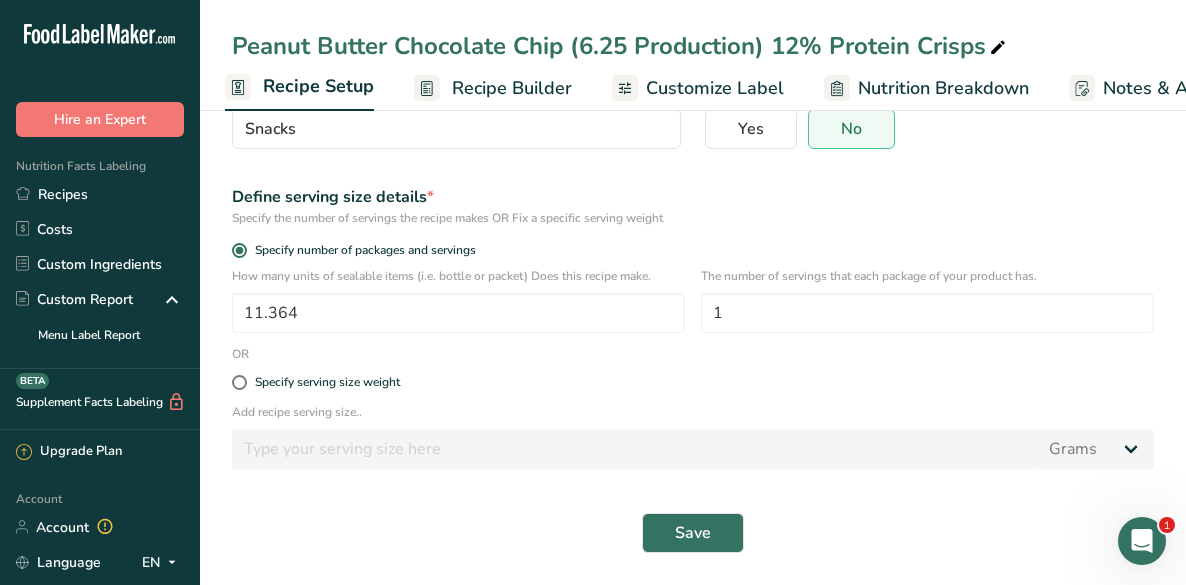 type on "ATLAS XL" 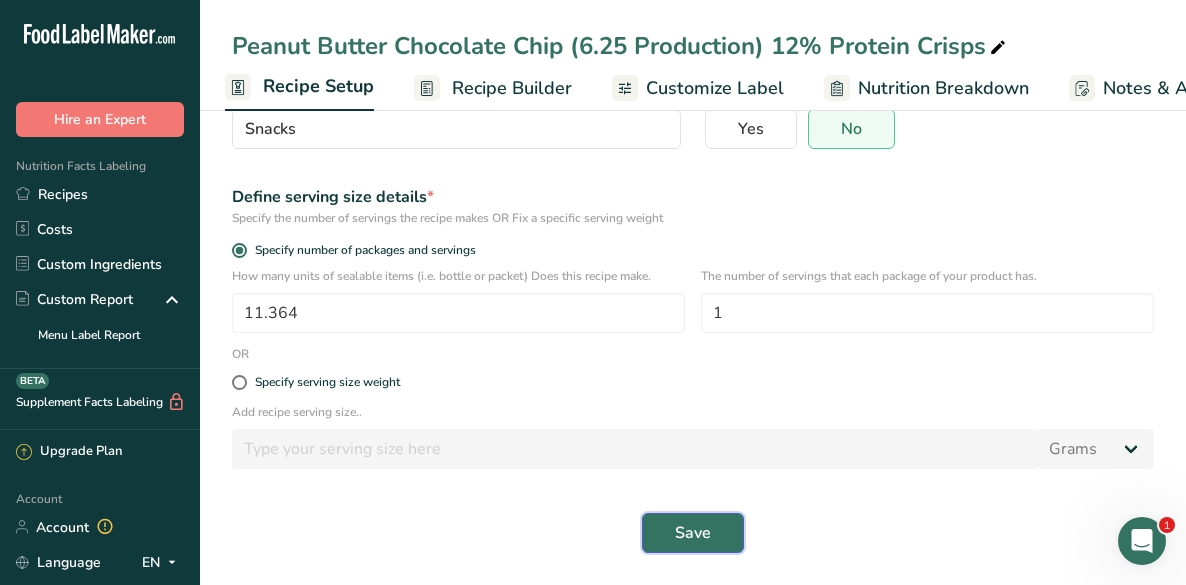click on "Save" at bounding box center (693, 533) 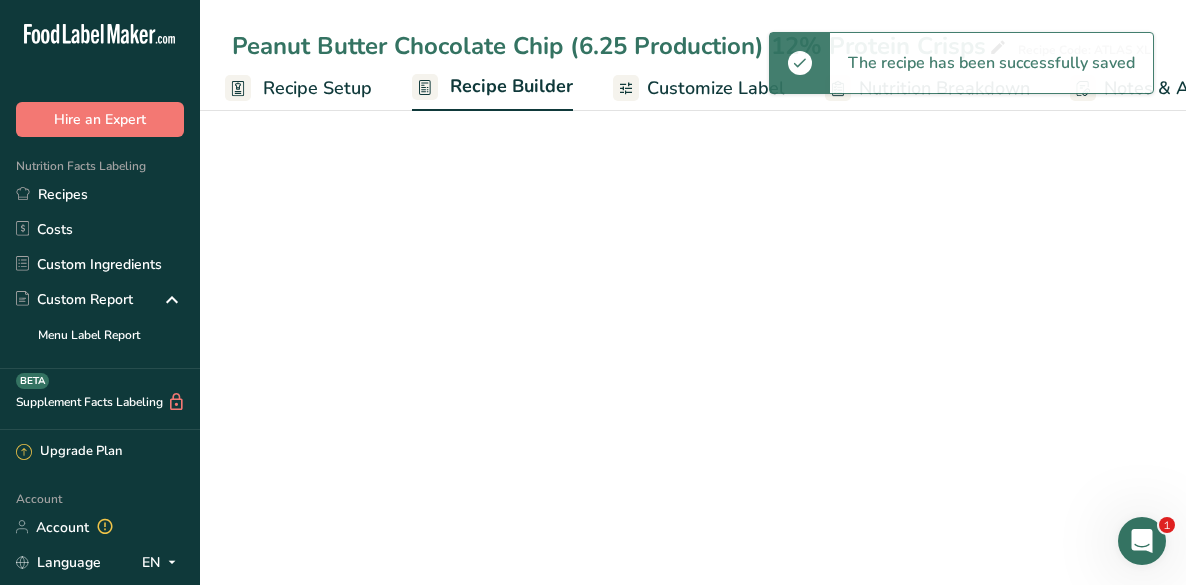 click on "Recipes" at bounding box center (100, 194) 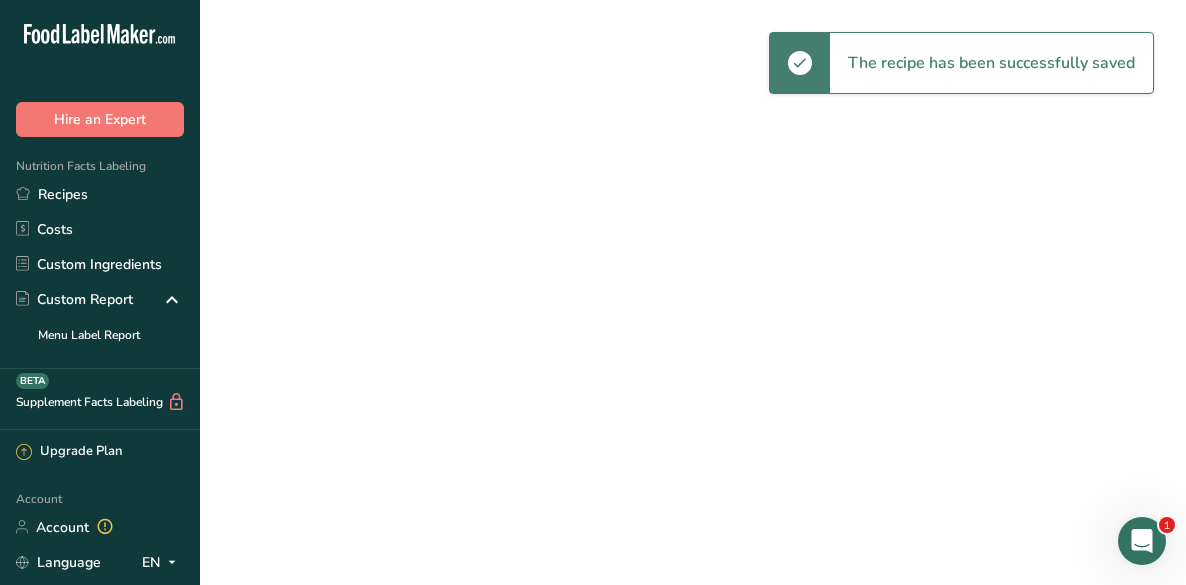 scroll, scrollTop: 0, scrollLeft: 0, axis: both 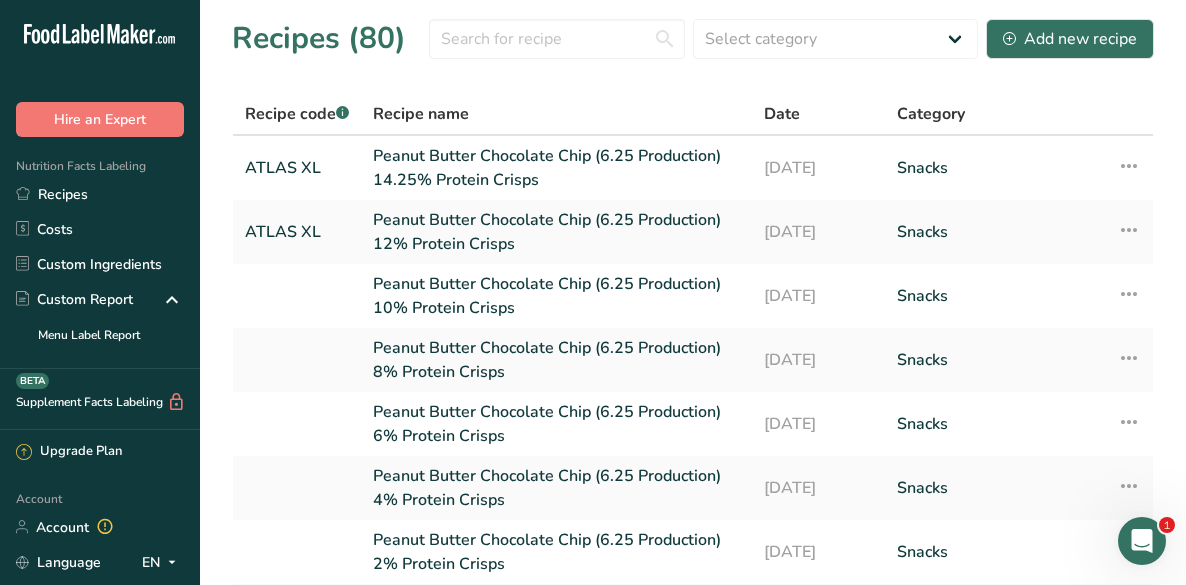 click on "Peanut Butter Chocolate Chip (6.25 Production) 10% Protein Crisps" at bounding box center [556, 296] 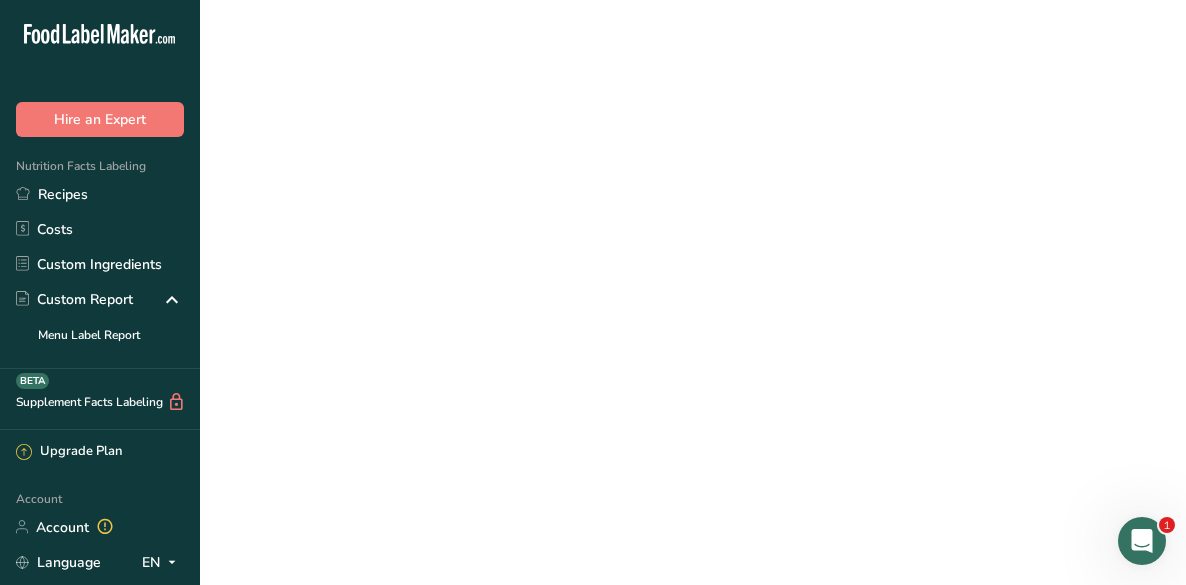 click on "Peanut Butter Chocolate Chip (6.25 Production) 10% Protein Crisps" at bounding box center (556, 296) 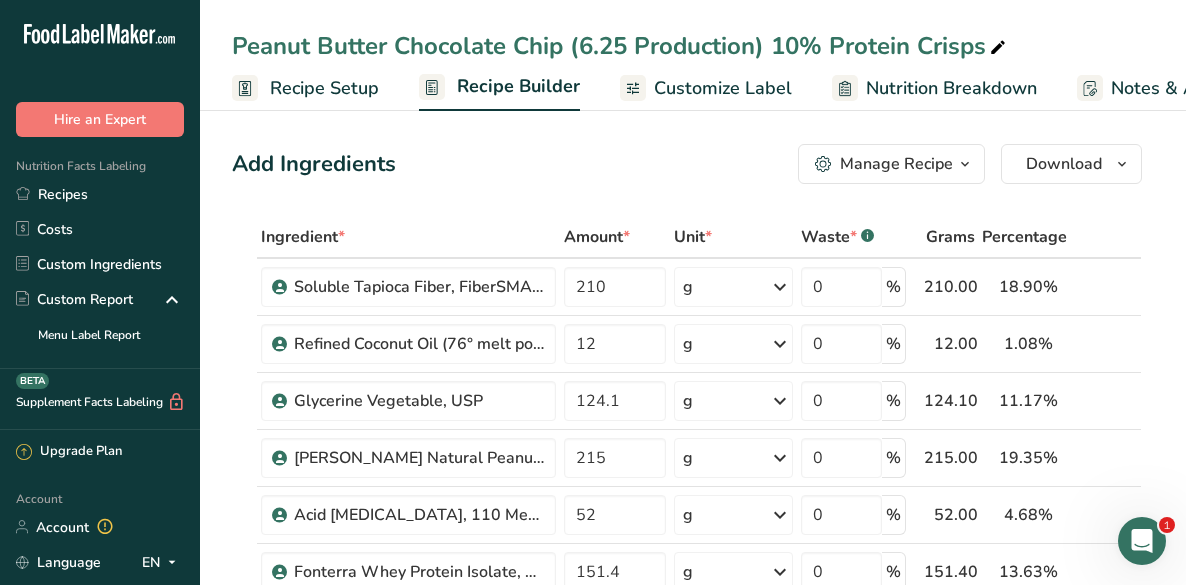 click on "Recipe Setup" at bounding box center (324, 88) 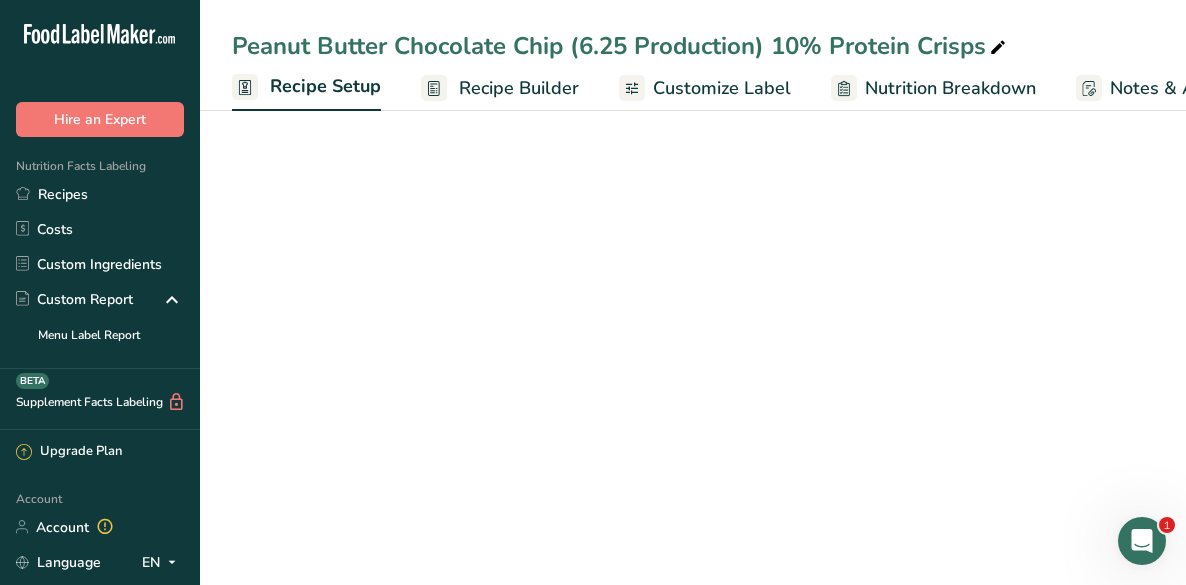 scroll, scrollTop: 0, scrollLeft: 7, axis: horizontal 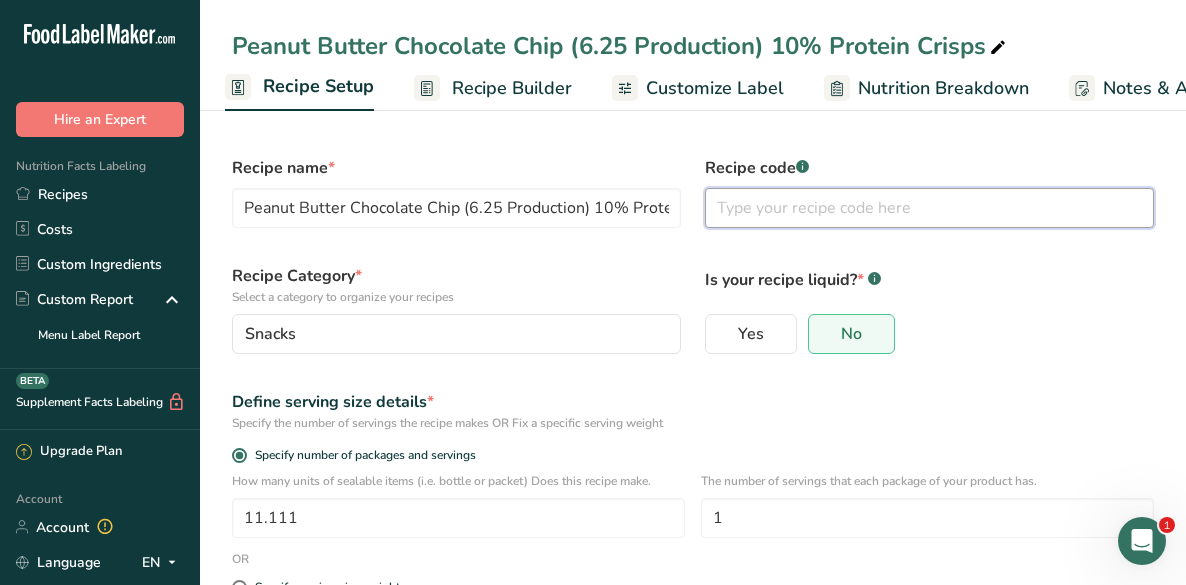 click at bounding box center (929, 208) 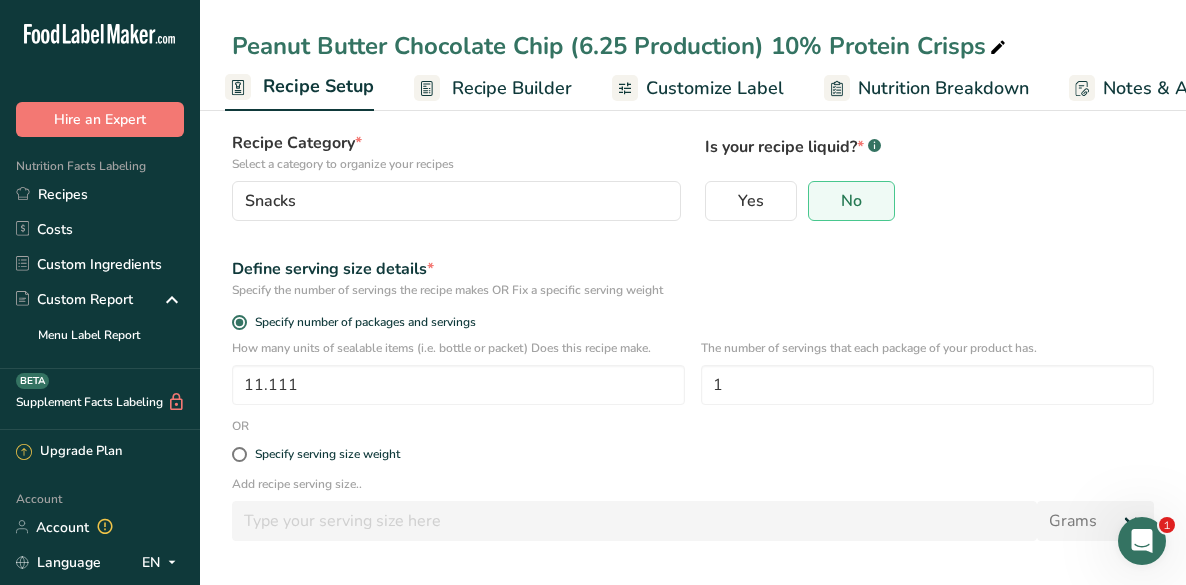 scroll, scrollTop: 205, scrollLeft: 0, axis: vertical 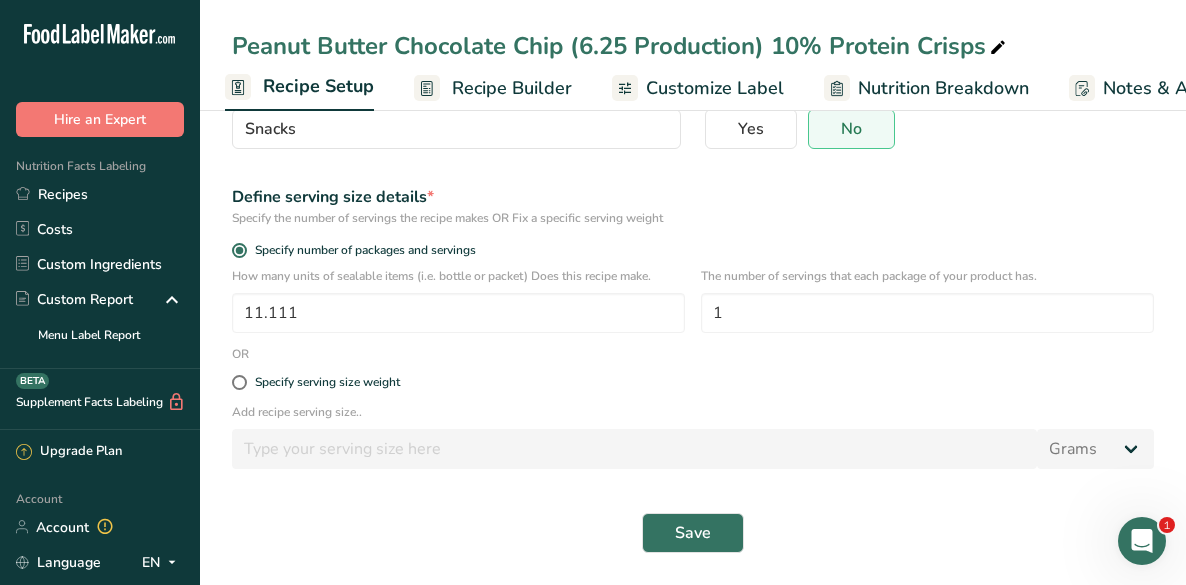 type on "ATLAS XL" 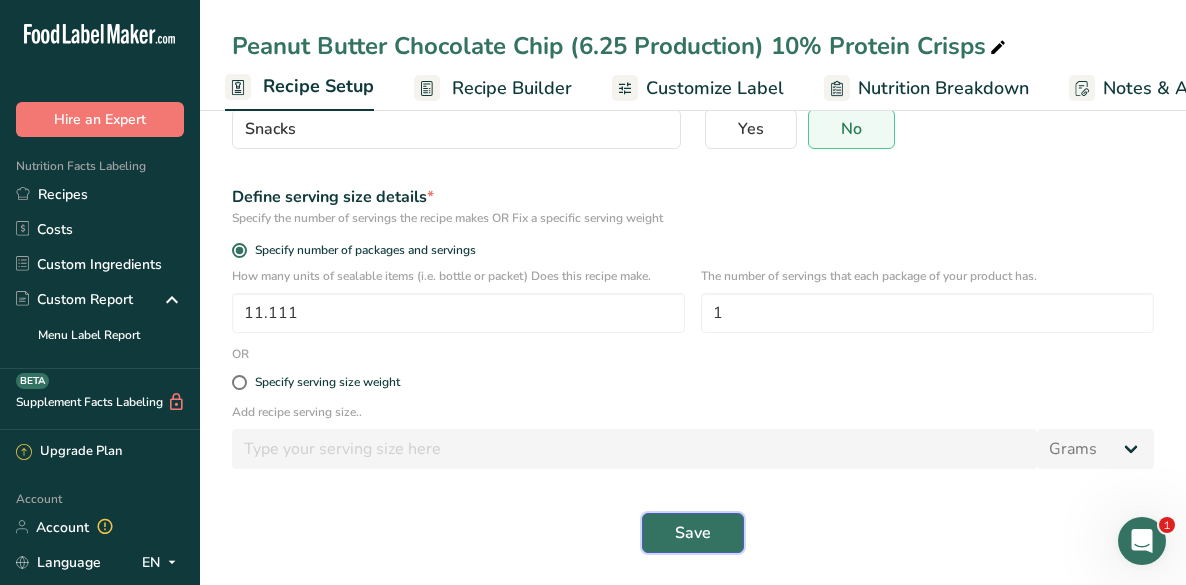 click on "Save" at bounding box center (693, 533) 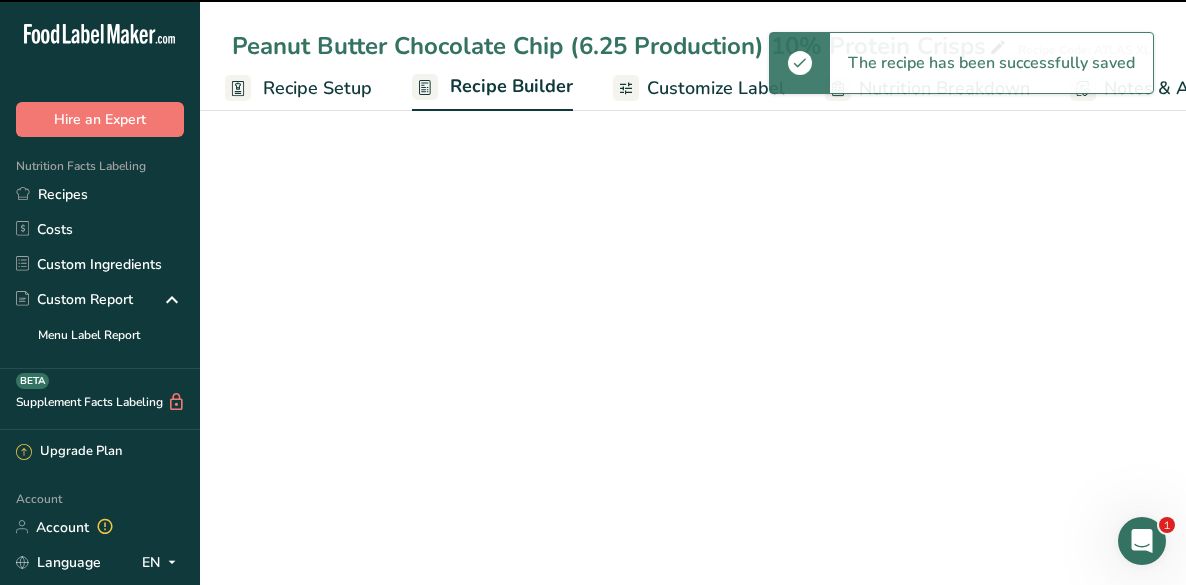 click on "Recipes" at bounding box center (100, 194) 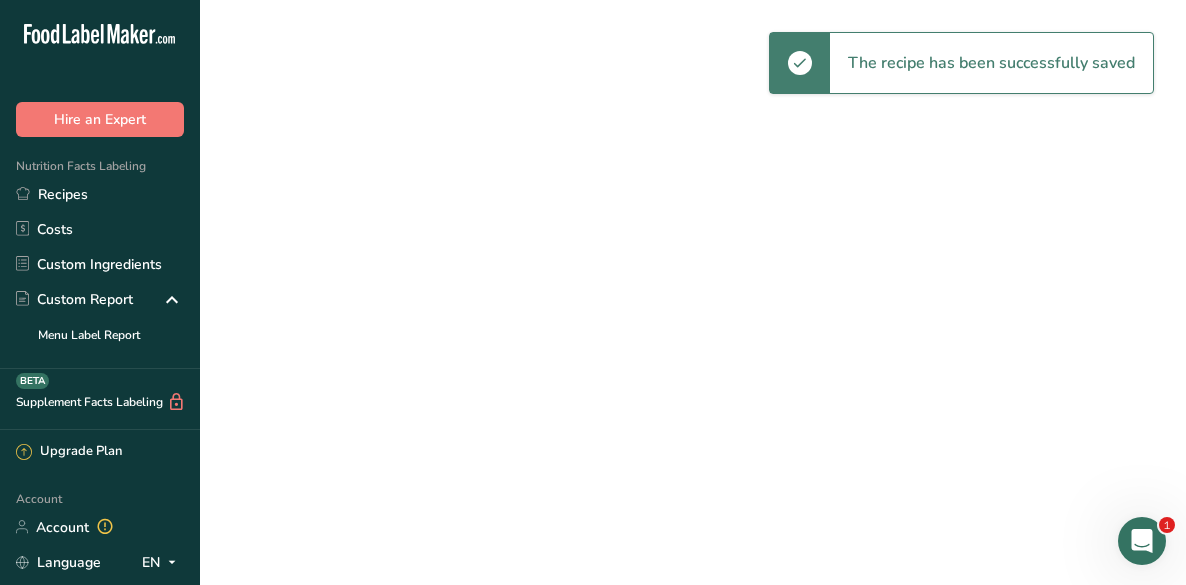 scroll, scrollTop: 0, scrollLeft: 0, axis: both 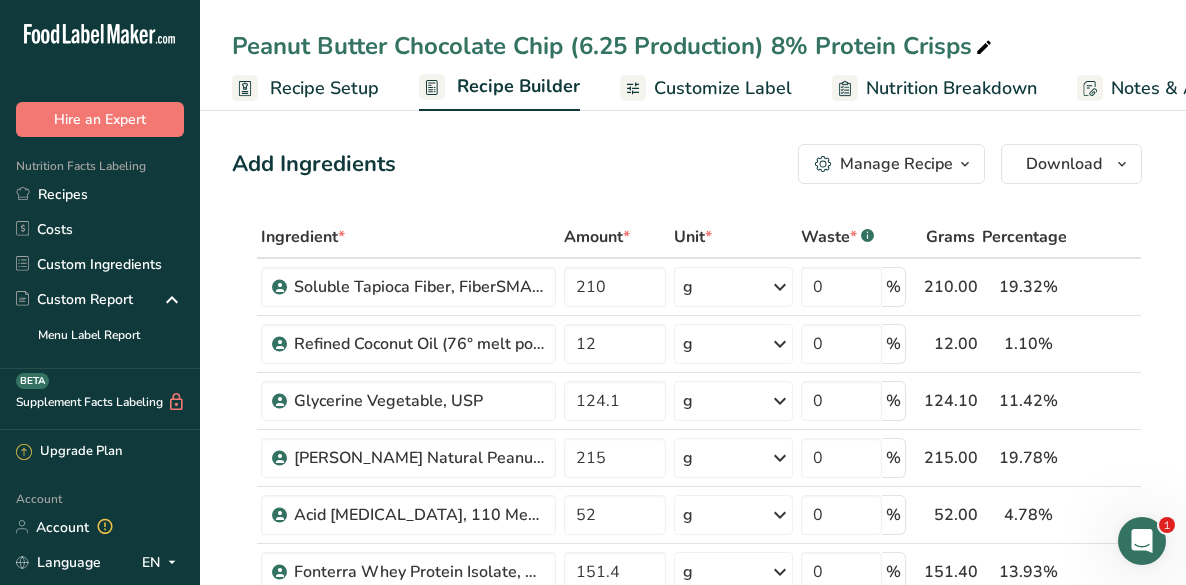 click on "Recipe Setup" at bounding box center [324, 88] 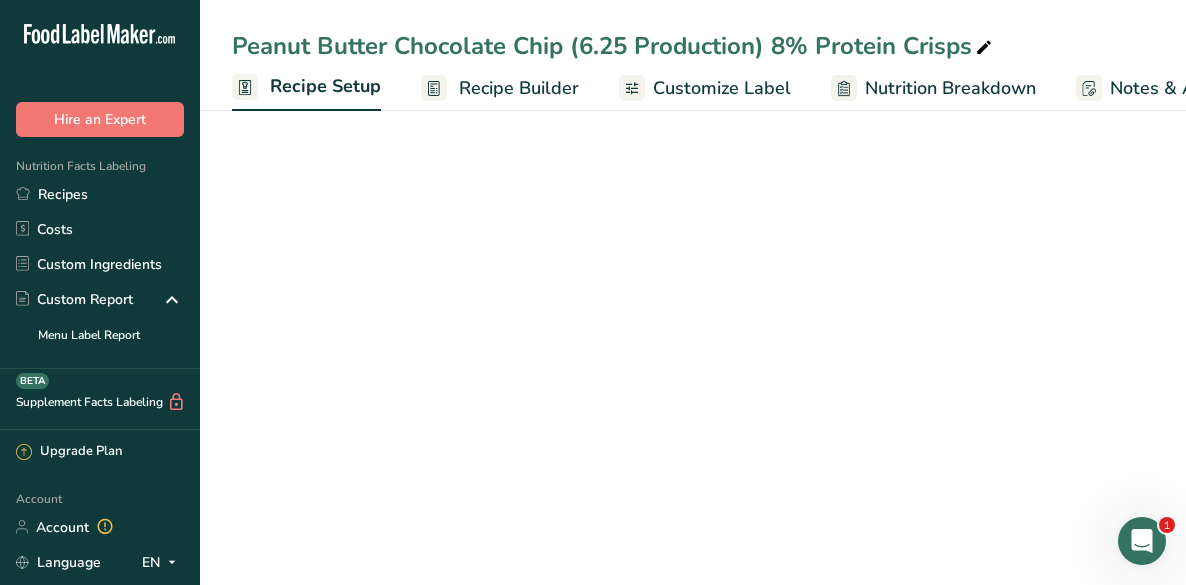 scroll, scrollTop: 0, scrollLeft: 7, axis: horizontal 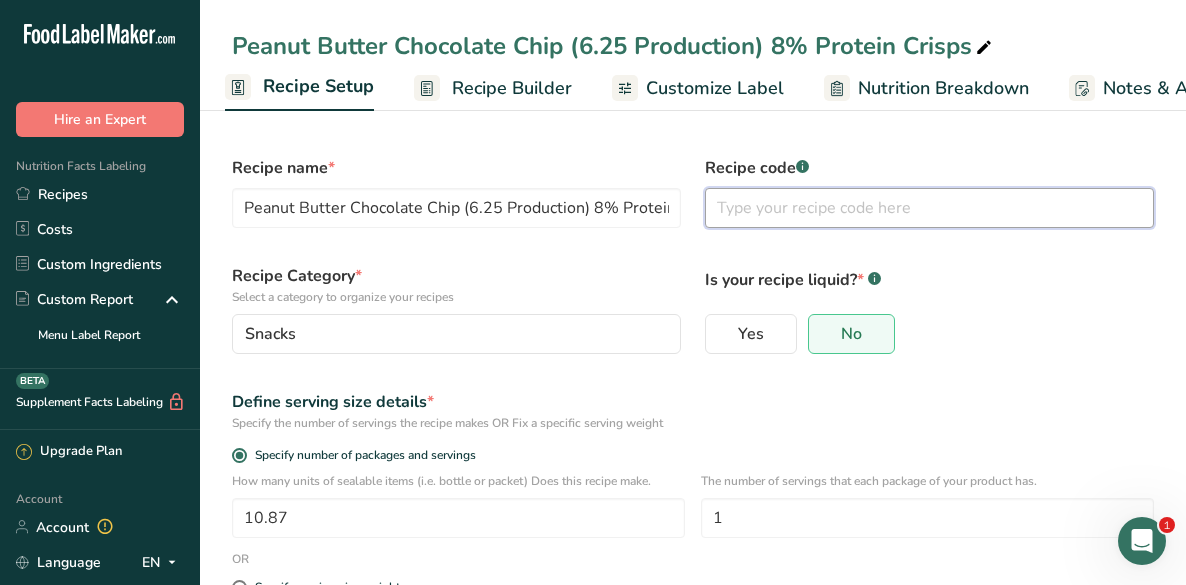 click at bounding box center [929, 208] 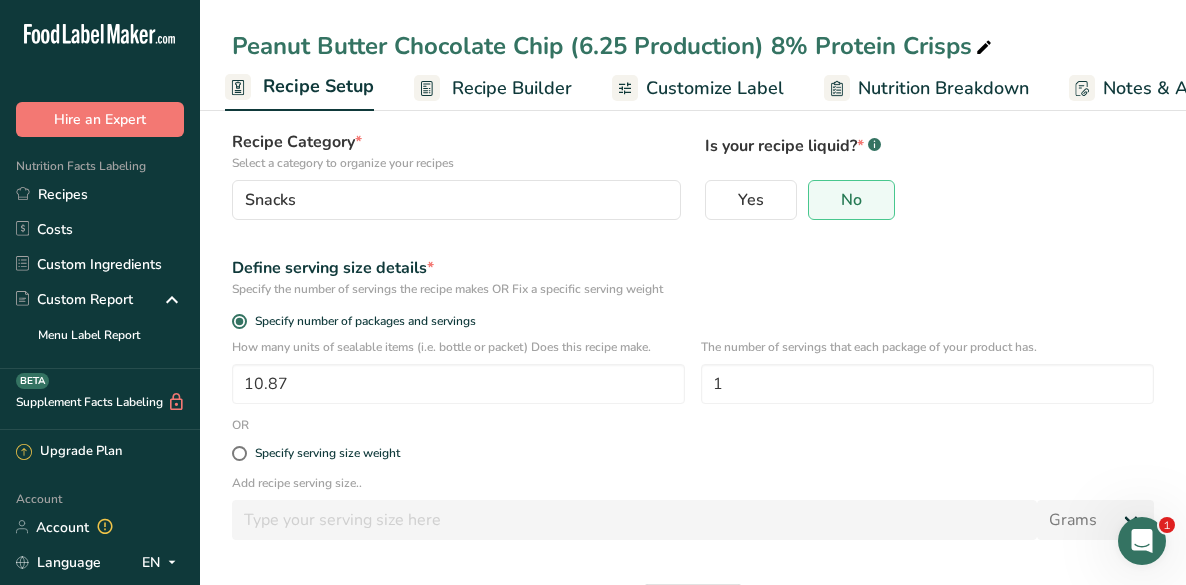scroll, scrollTop: 205, scrollLeft: 0, axis: vertical 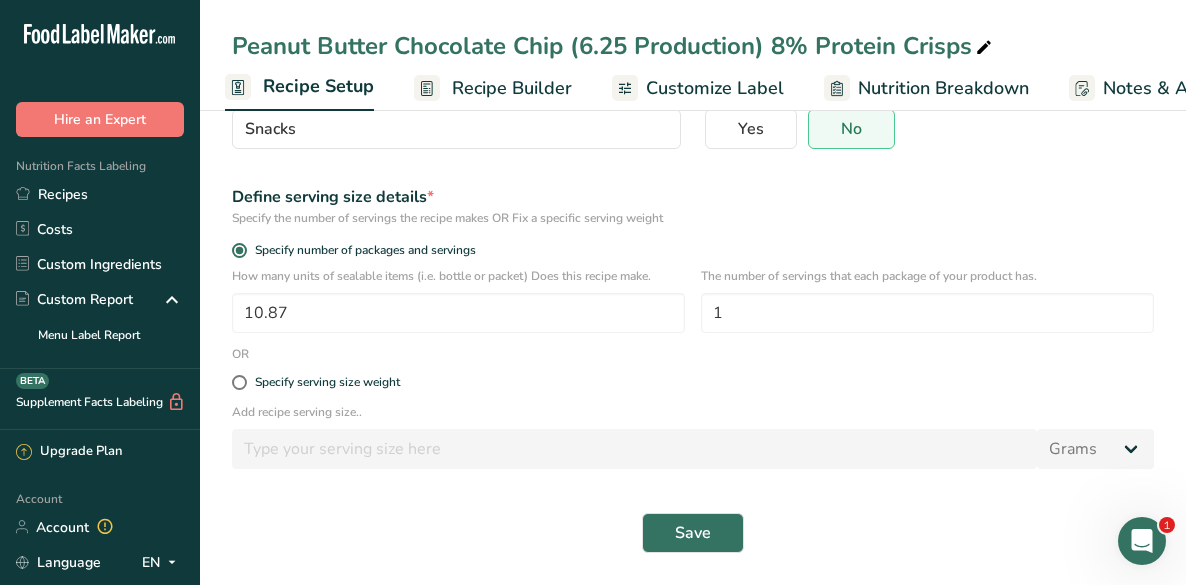 type on "ATLAS XL" 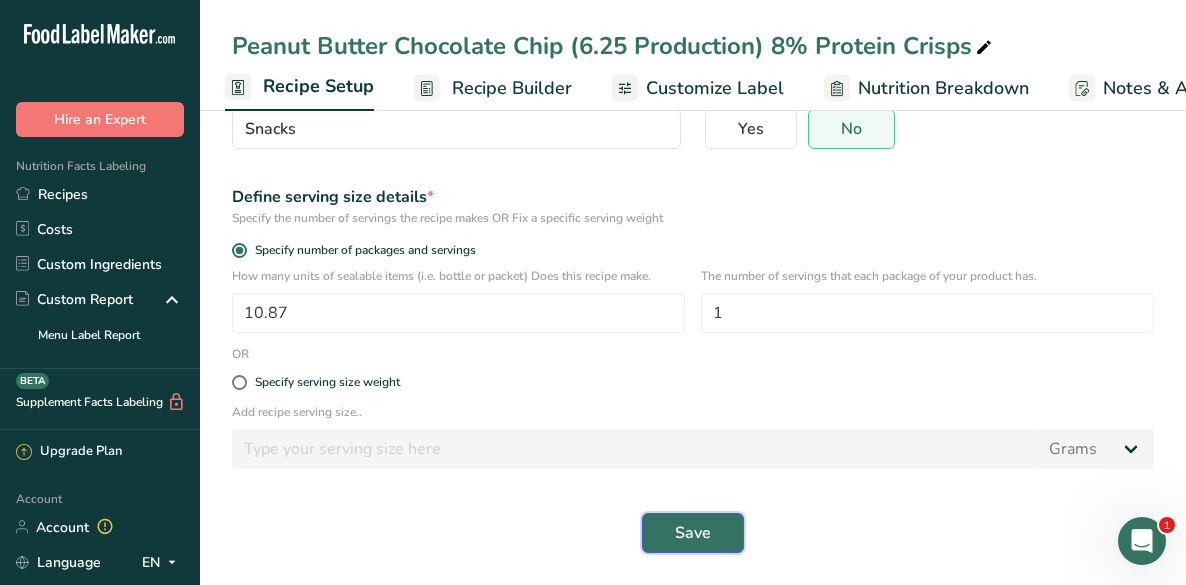 click on "Save" at bounding box center [693, 533] 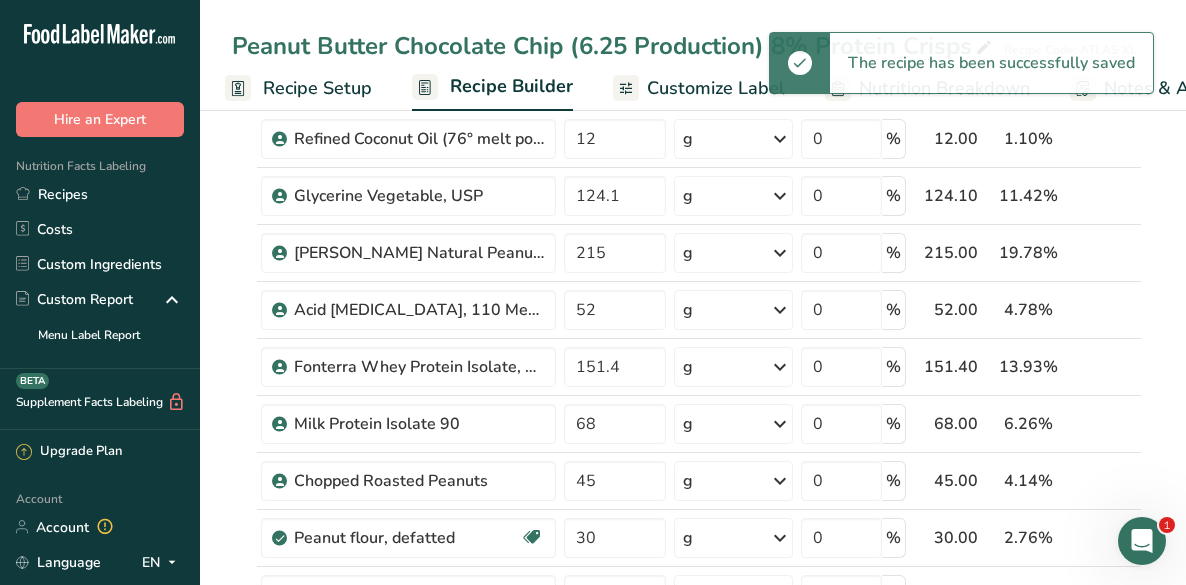 click on "Recipes" at bounding box center (100, 194) 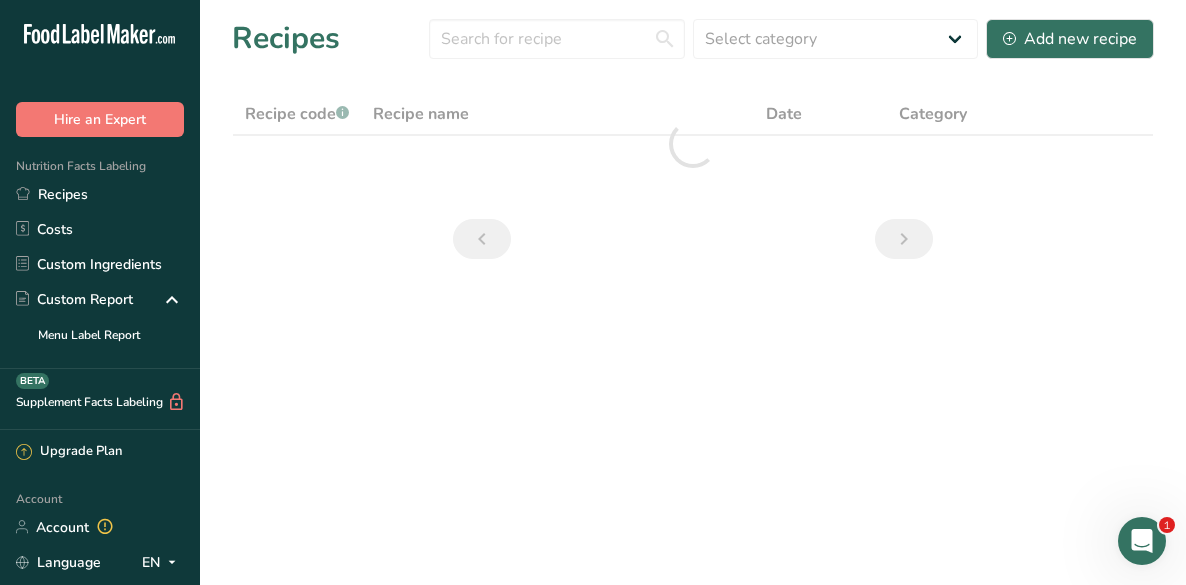 scroll, scrollTop: 0, scrollLeft: 0, axis: both 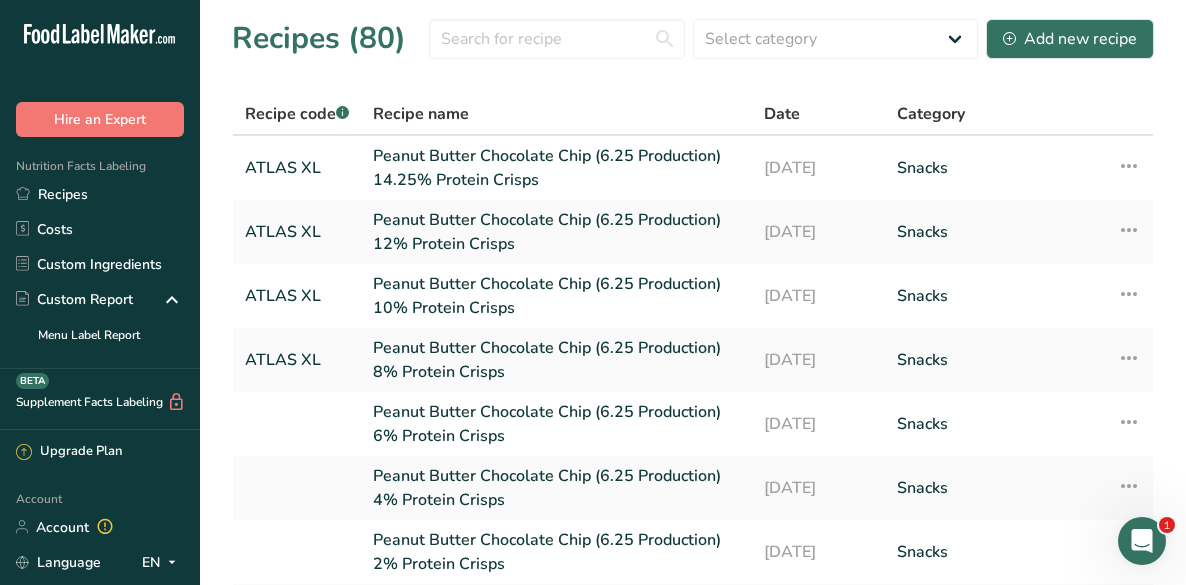 click on "Peanut Butter Chocolate Chip (6.25 Production) 6% Protein Crisps" at bounding box center (556, 424) 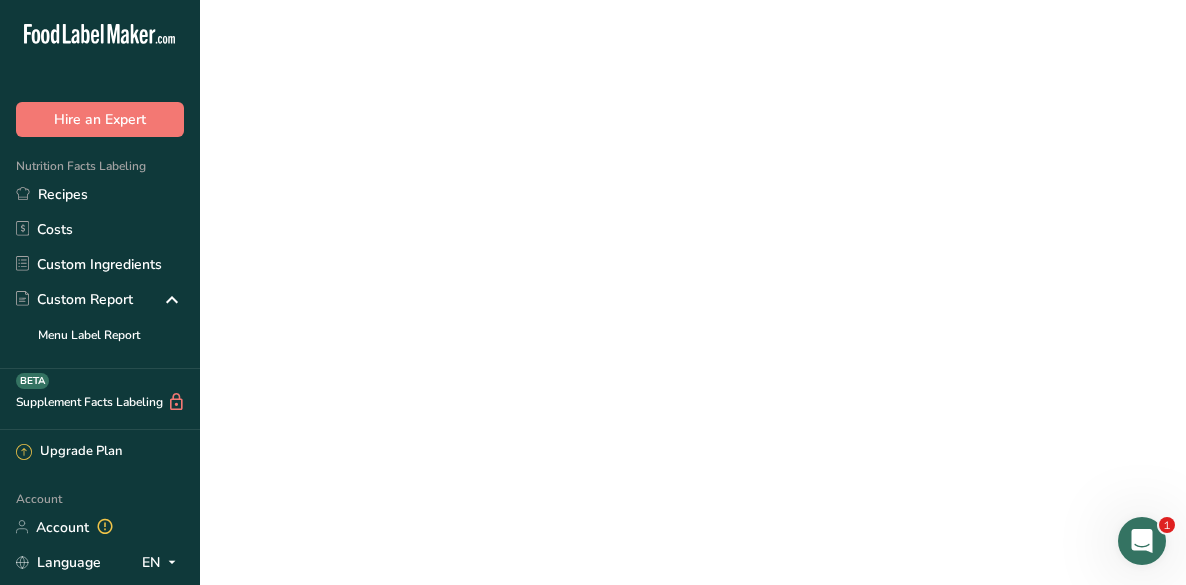 click on "Peanut Butter Chocolate Chip (6.25 Production) 6% Protein Crisps" at bounding box center [556, 424] 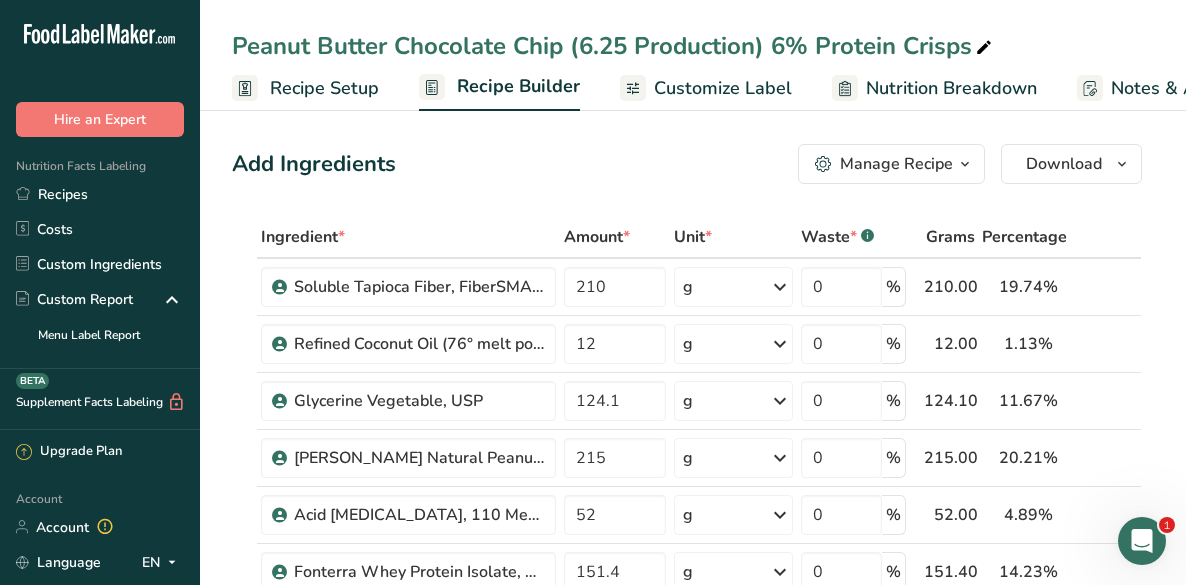 click on "Recipe Setup" at bounding box center (324, 88) 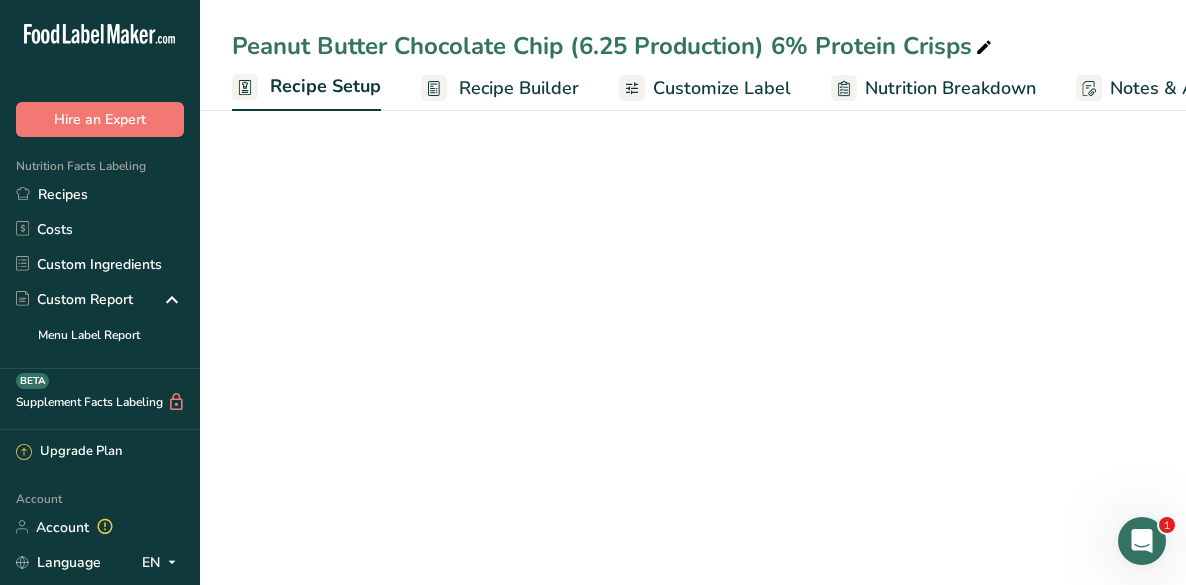 scroll, scrollTop: 0, scrollLeft: 7, axis: horizontal 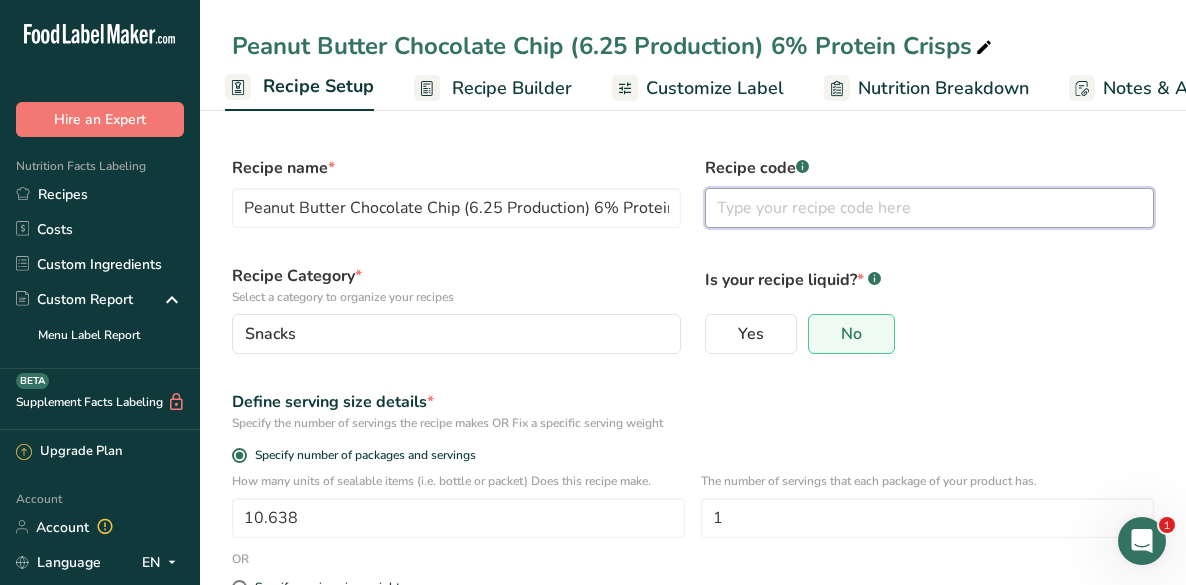click at bounding box center [929, 208] 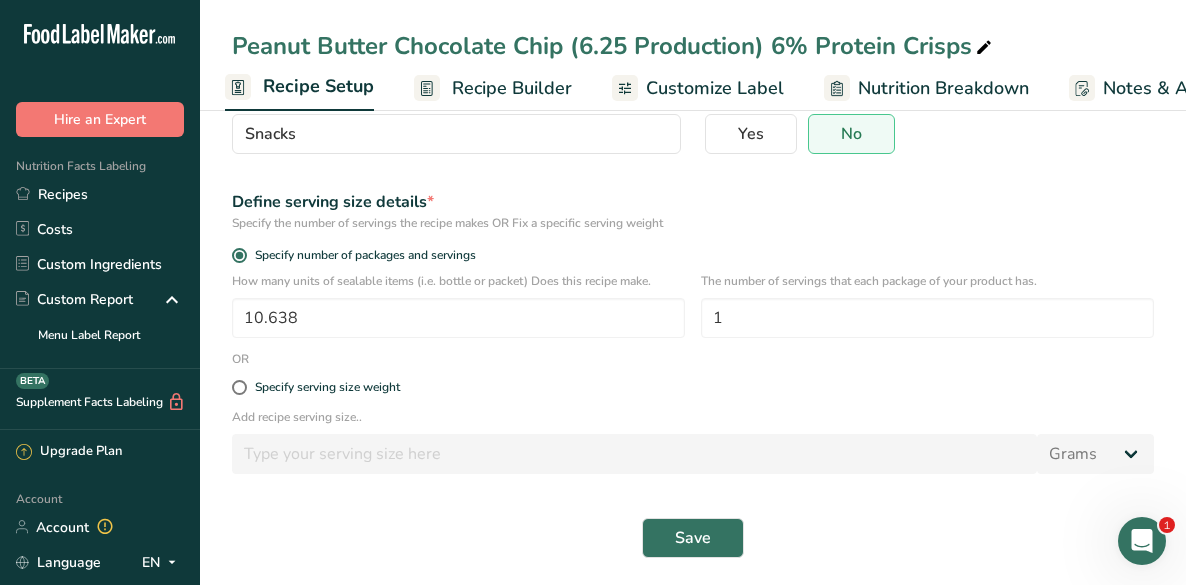 scroll, scrollTop: 205, scrollLeft: 0, axis: vertical 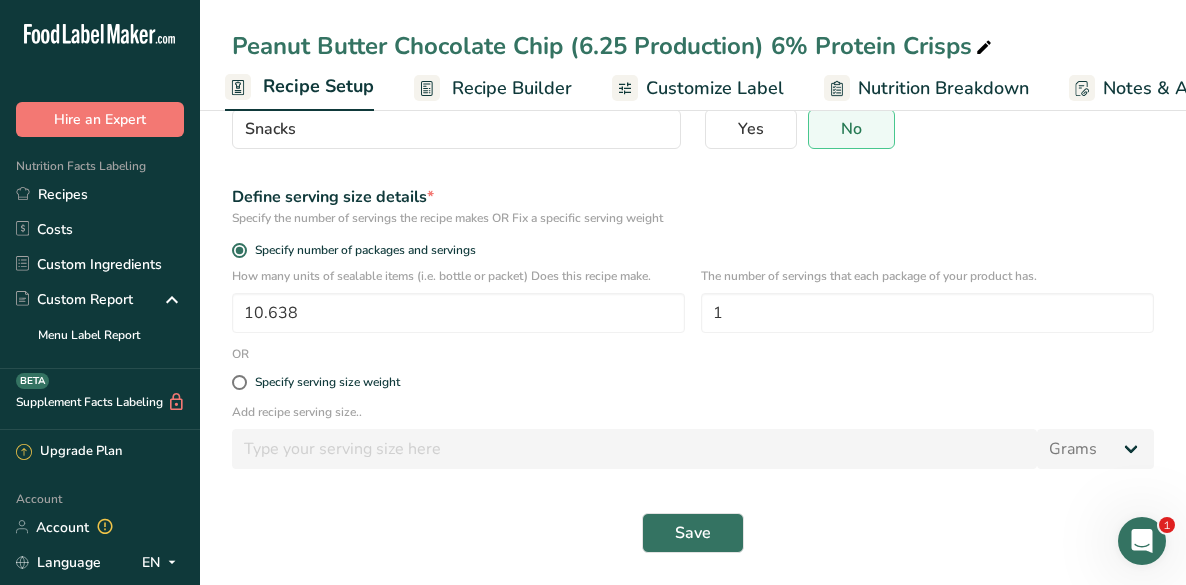 type on "ATLAS XL" 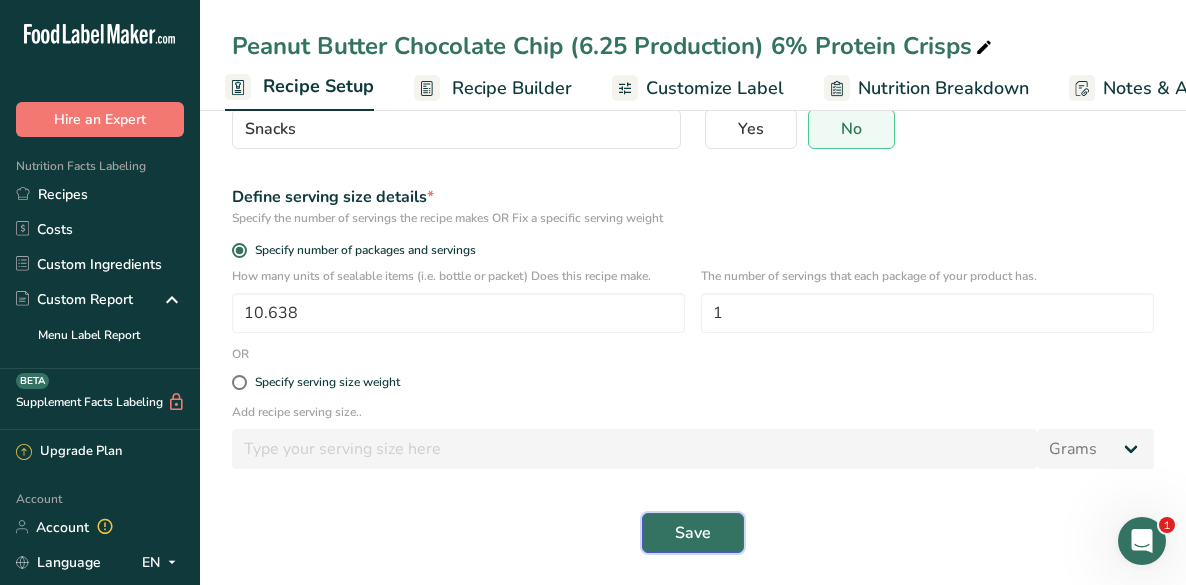 click on "Save" at bounding box center (693, 533) 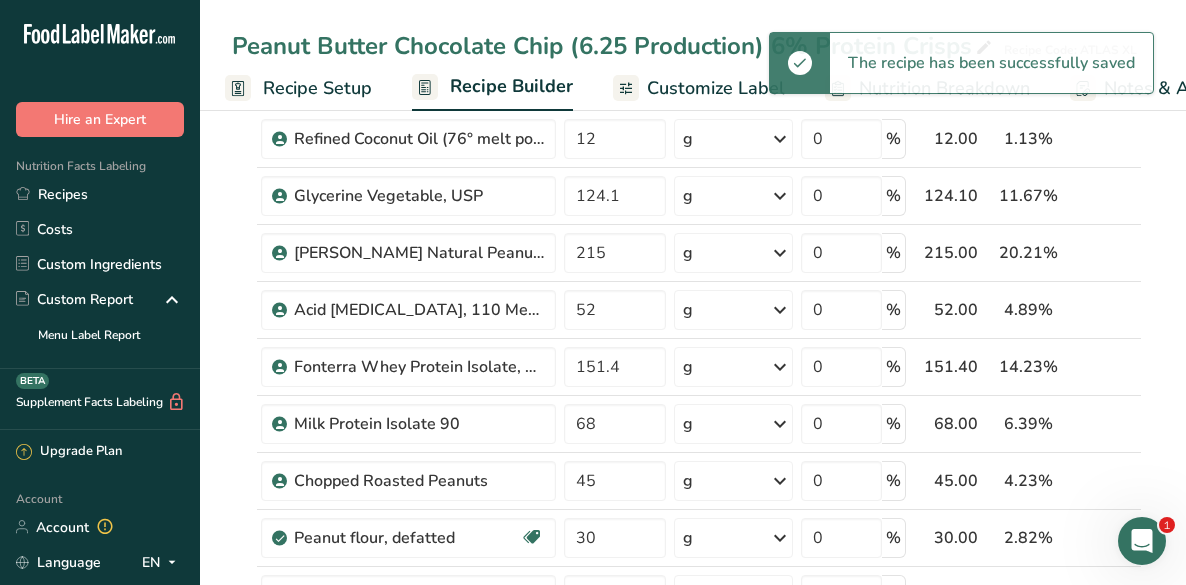 click on "Recipes" at bounding box center [100, 194] 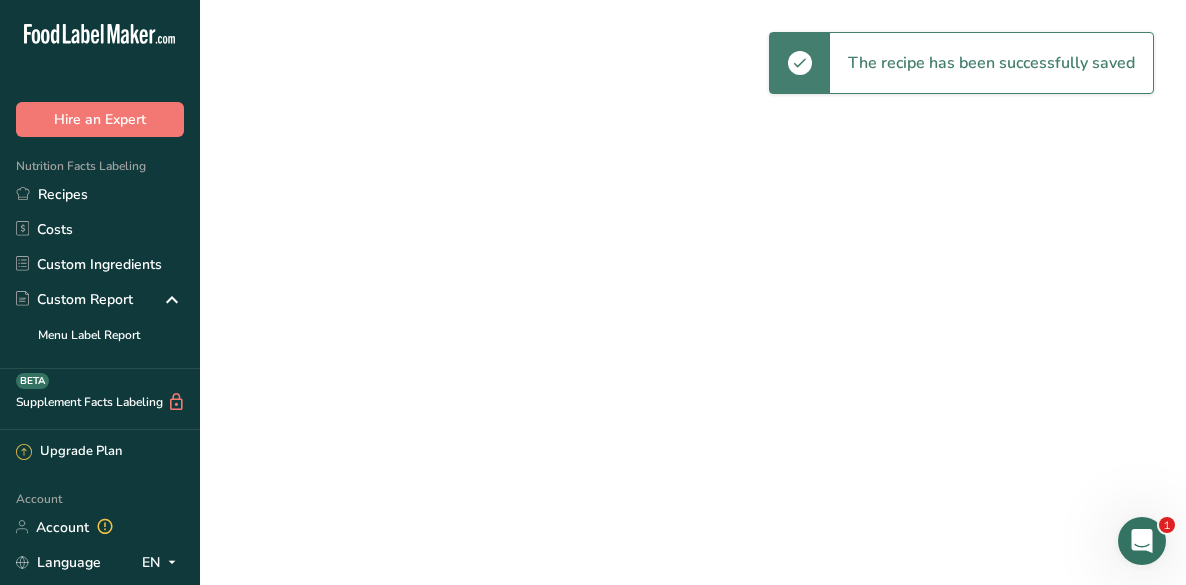scroll, scrollTop: 0, scrollLeft: 0, axis: both 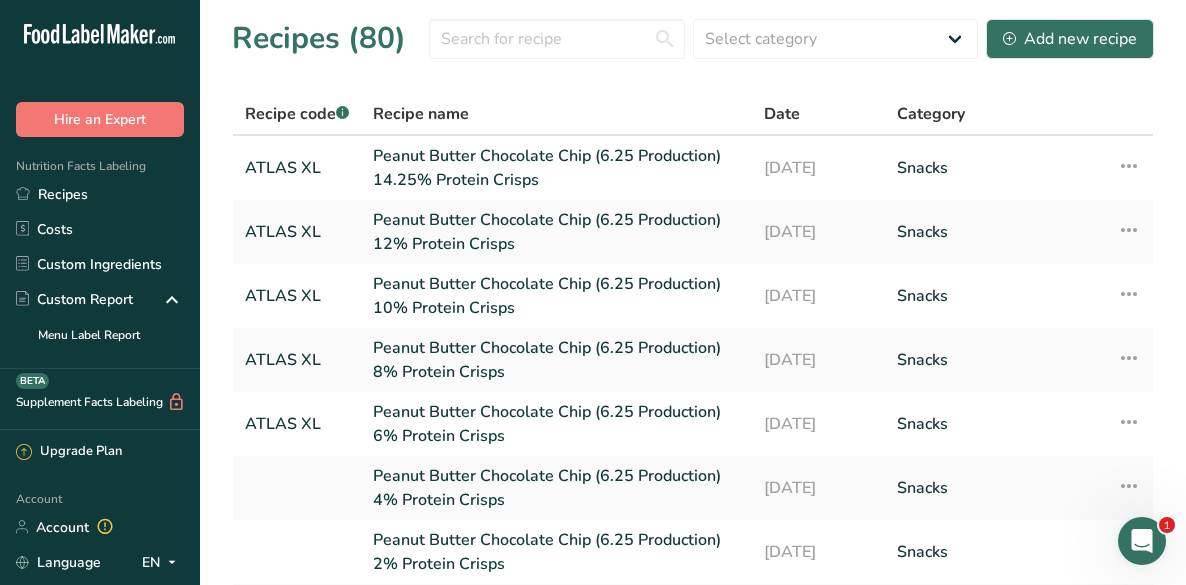 click on "Peanut Butter Chocolate Chip (6.25 Production) 4% Protein Crisps" at bounding box center [556, 488] 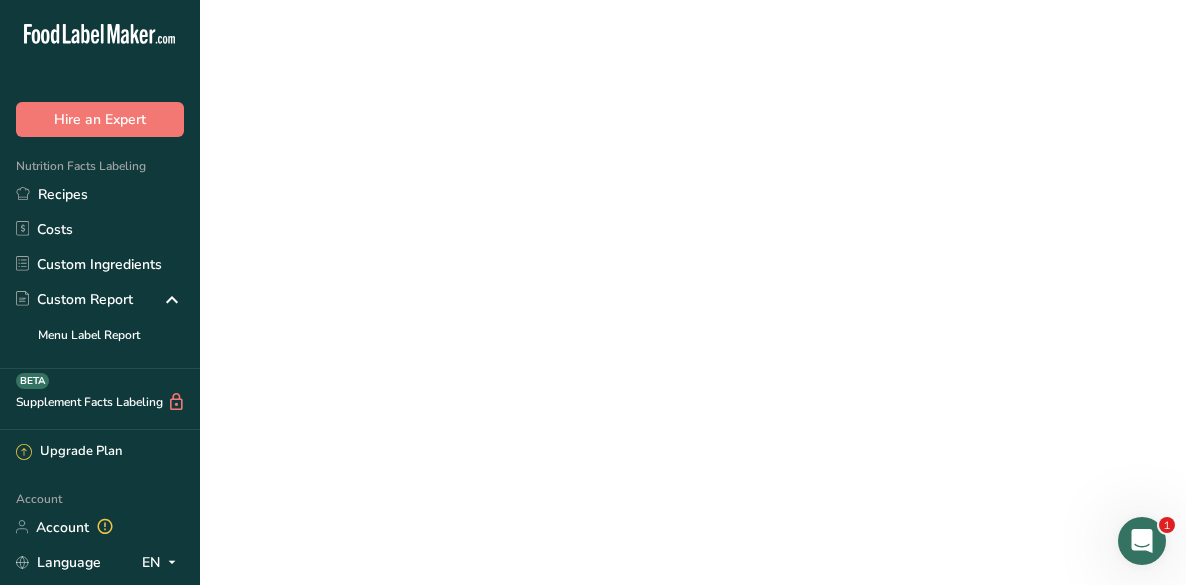 click on "Peanut Butter Chocolate Chip (6.25 Production) 4% Protein Crisps" at bounding box center [556, 488] 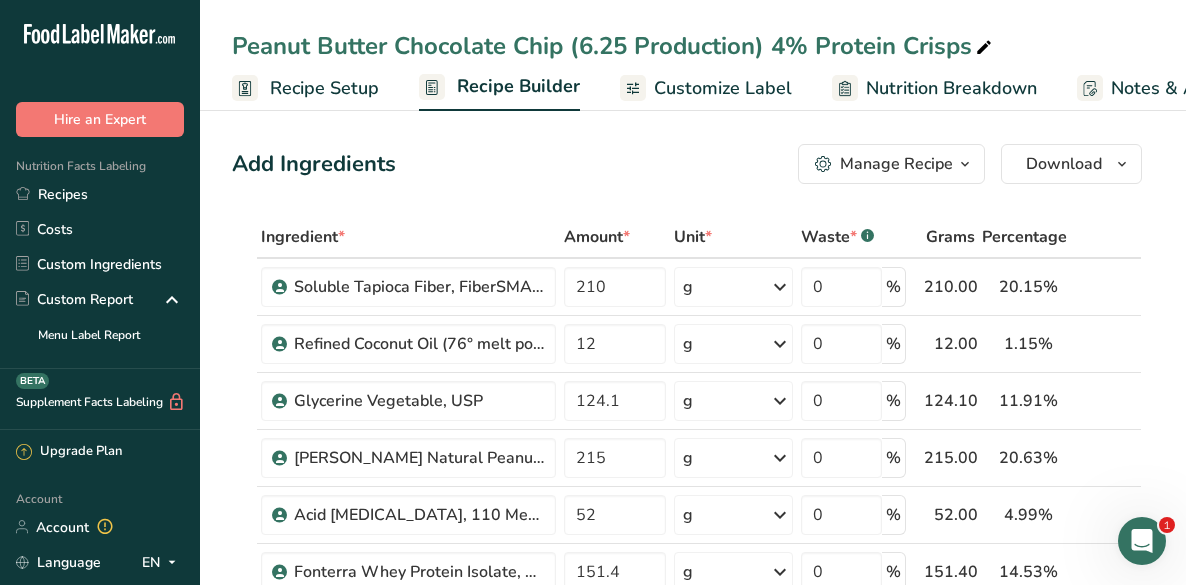 click on "Recipe Setup" at bounding box center [324, 88] 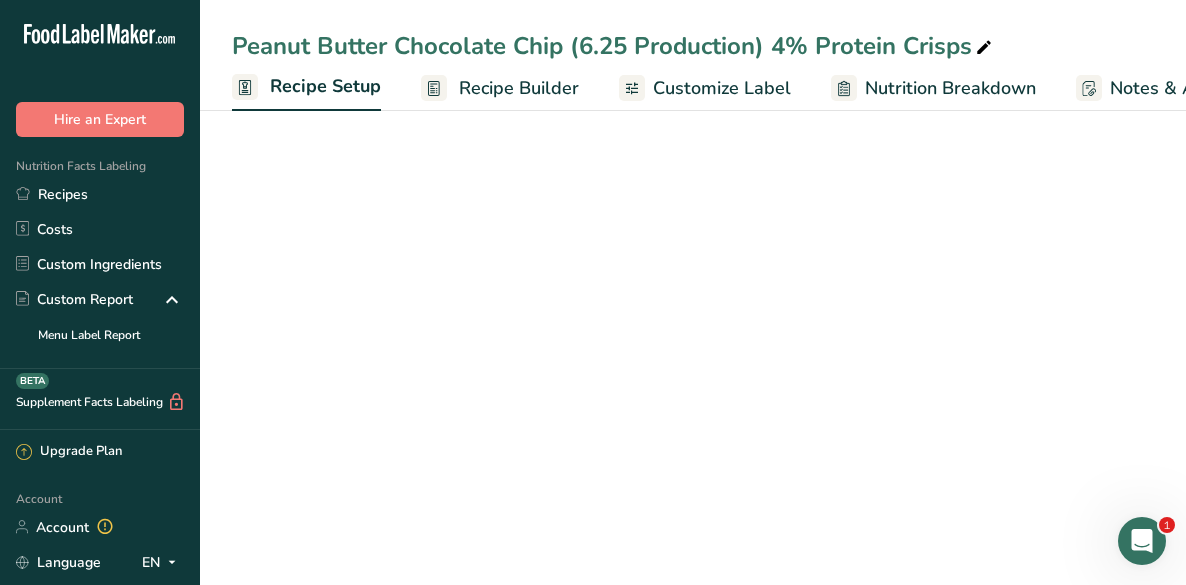 click on "Recipe Setup" at bounding box center (325, 86) 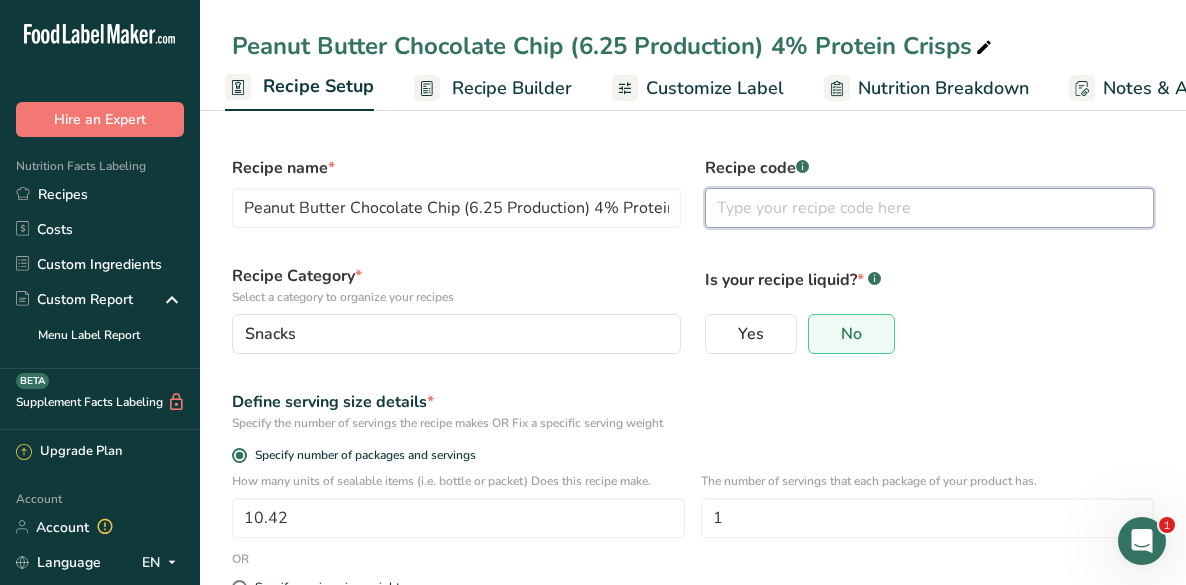 click at bounding box center (929, 208) 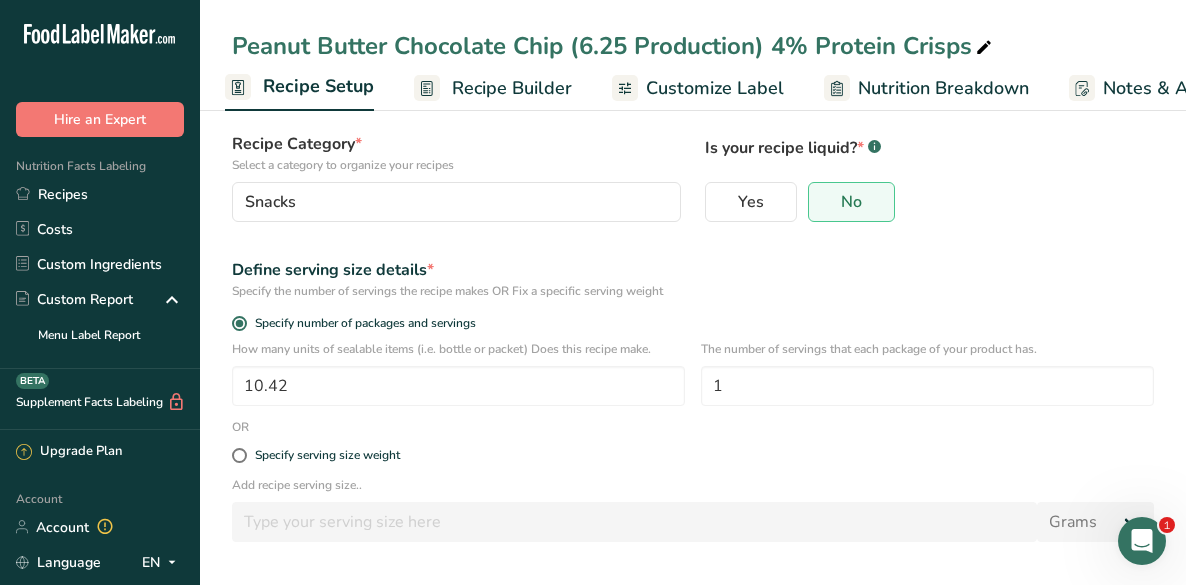 scroll, scrollTop: 205, scrollLeft: 0, axis: vertical 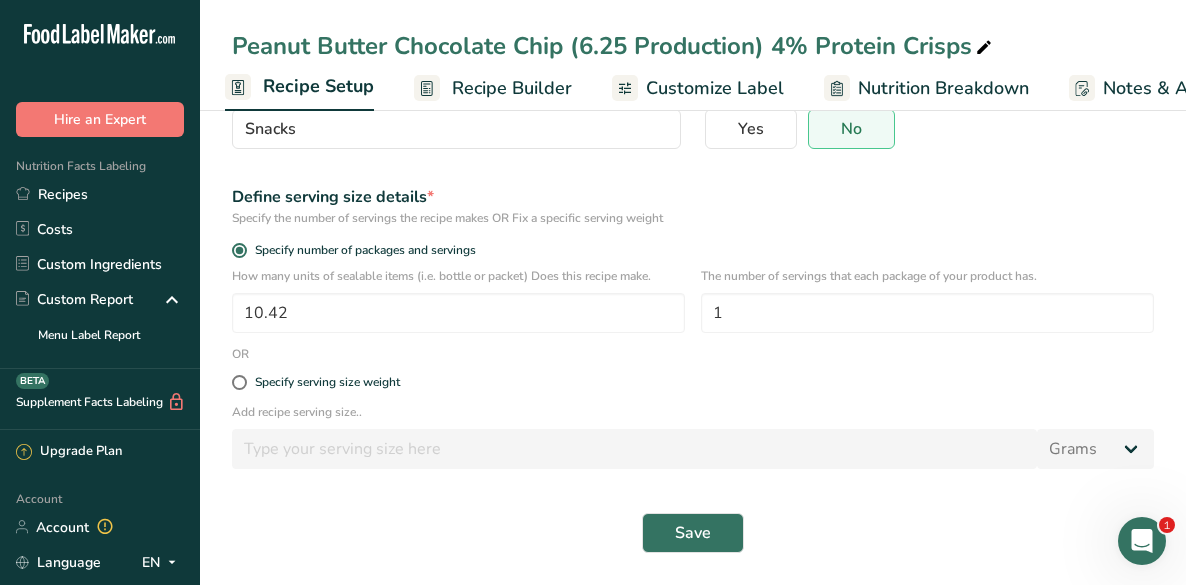 type on "ATLAS XL" 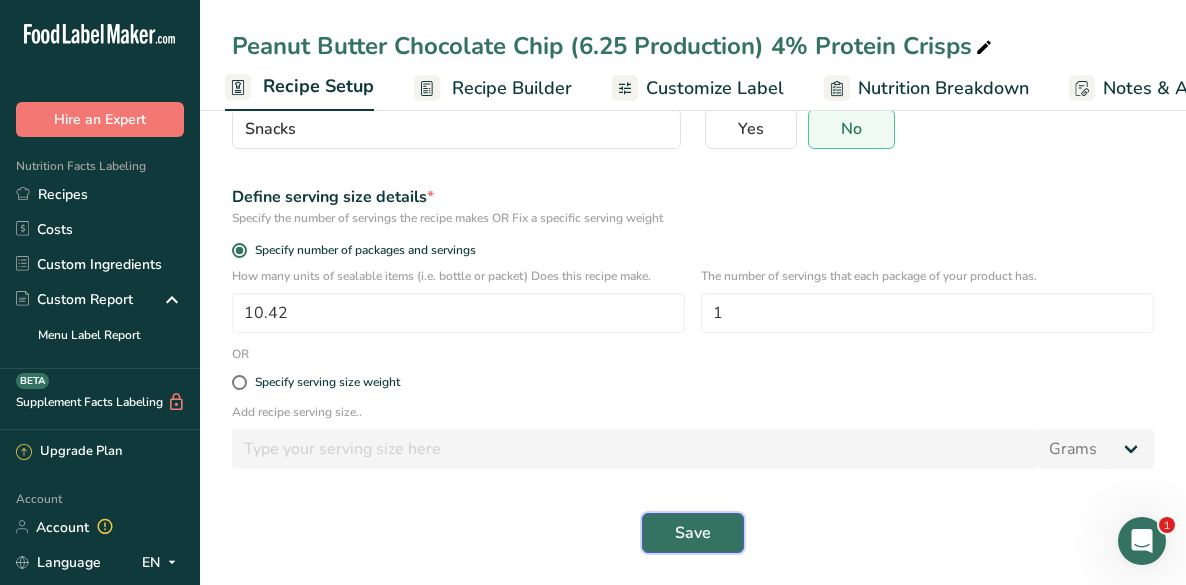 click on "Save" at bounding box center [693, 533] 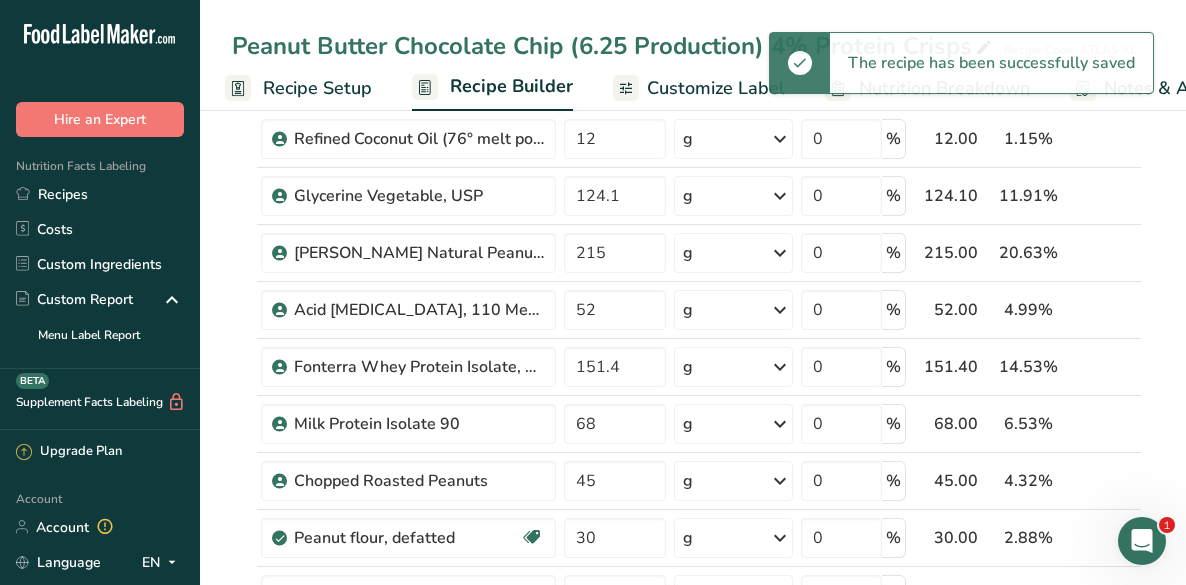 click on "Recipes" at bounding box center [100, 194] 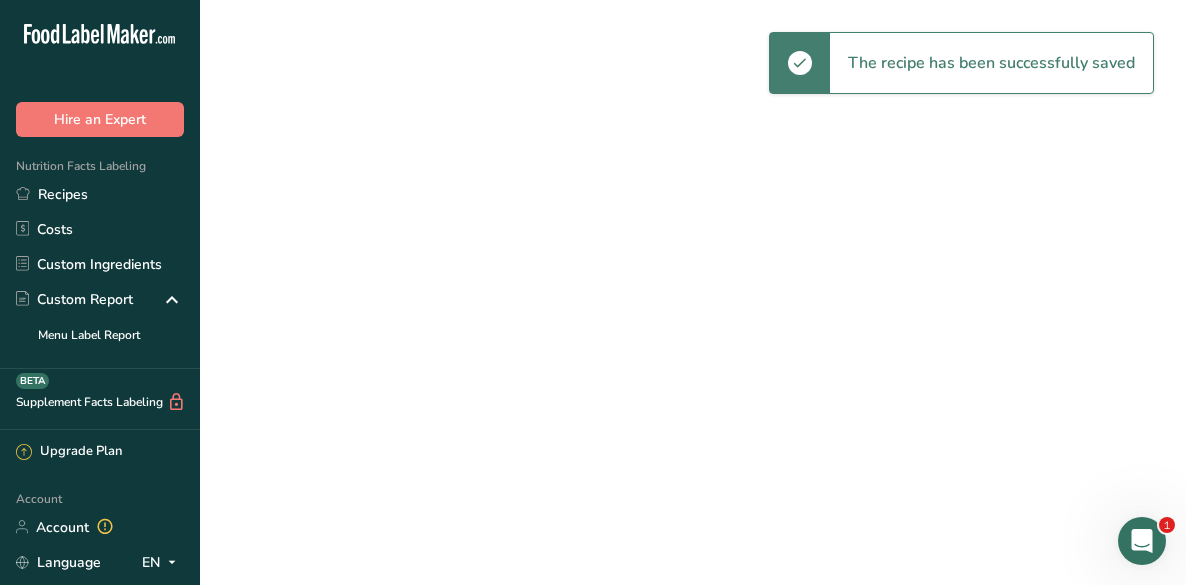 click on "Recipes" at bounding box center (100, 194) 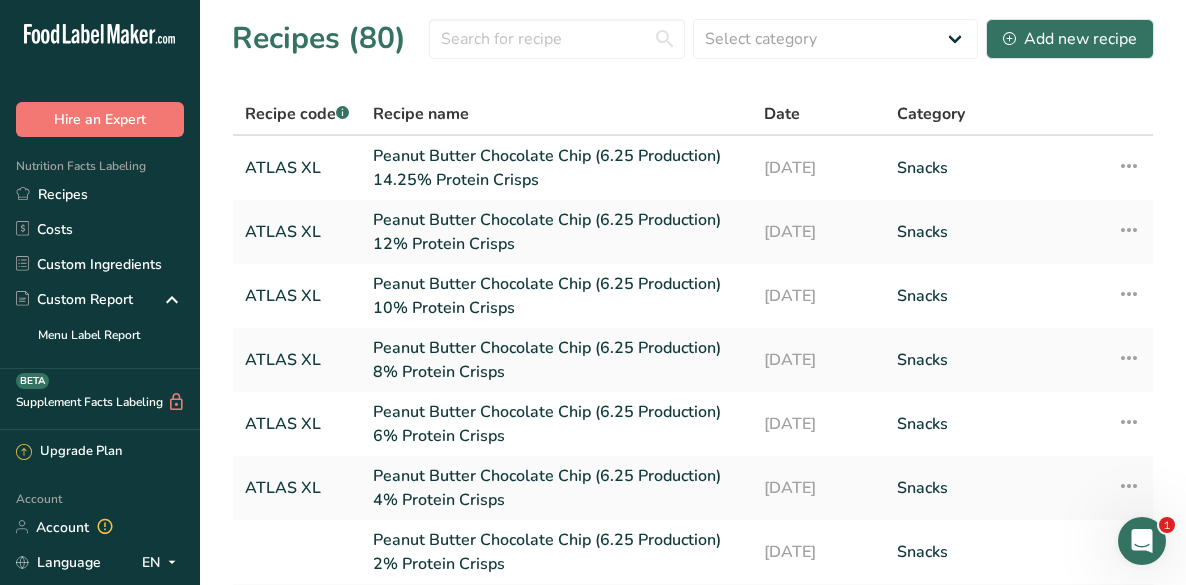 click on "Peanut Butter Chocolate Chip (6.25 Production) 2% Protein Crisps" at bounding box center [556, 552] 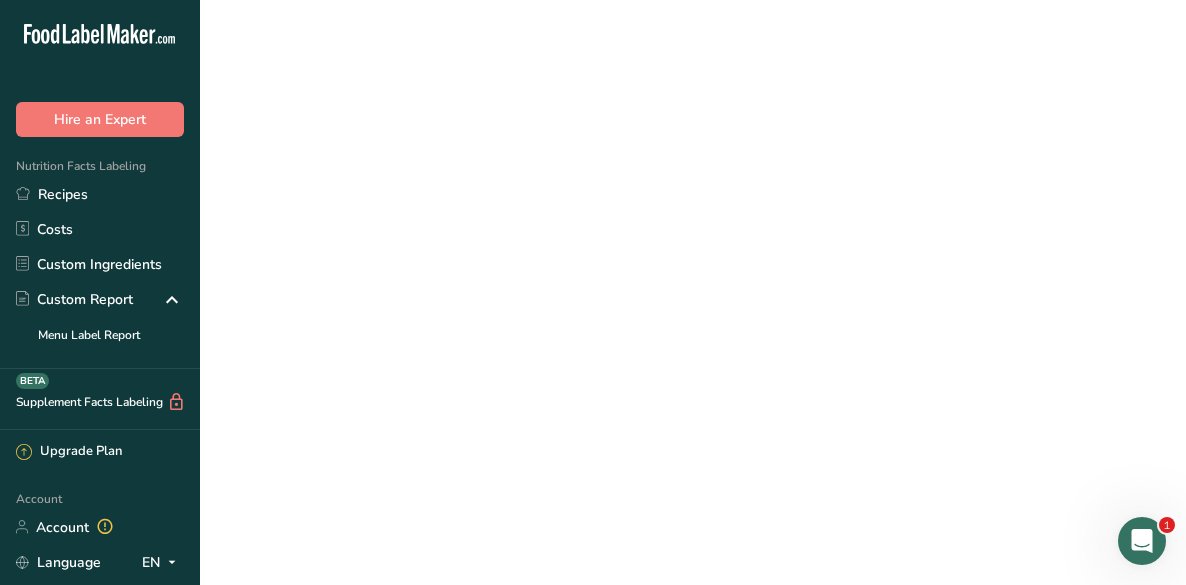 click on "Peanut Butter Chocolate Chip (6.25 Production) 2% Protein Crisps" at bounding box center (556, 552) 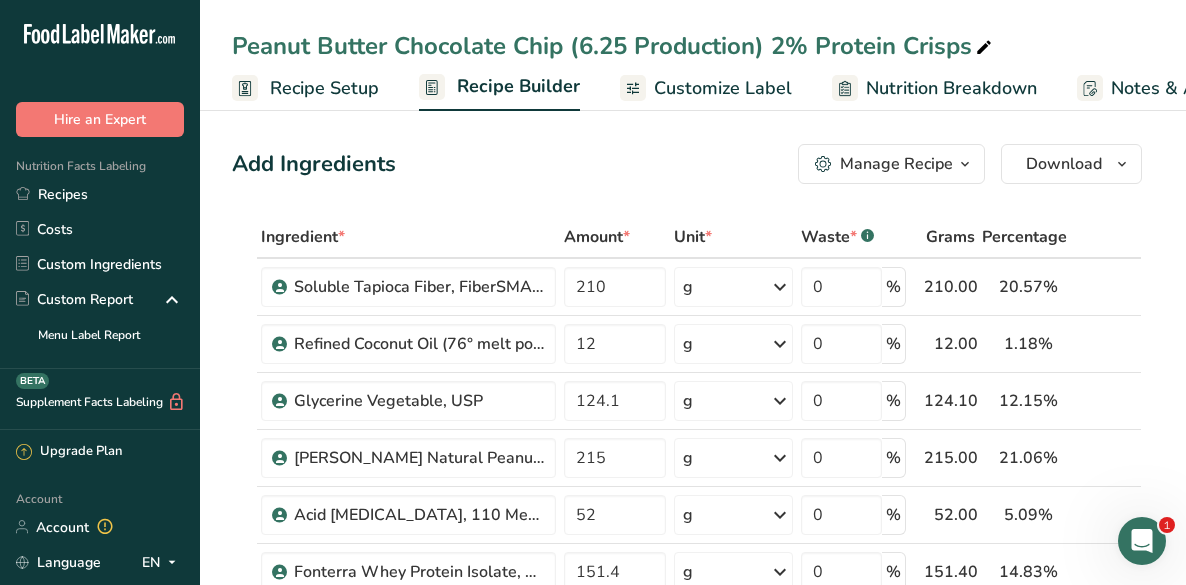 click on "Recipe Setup" at bounding box center (324, 88) 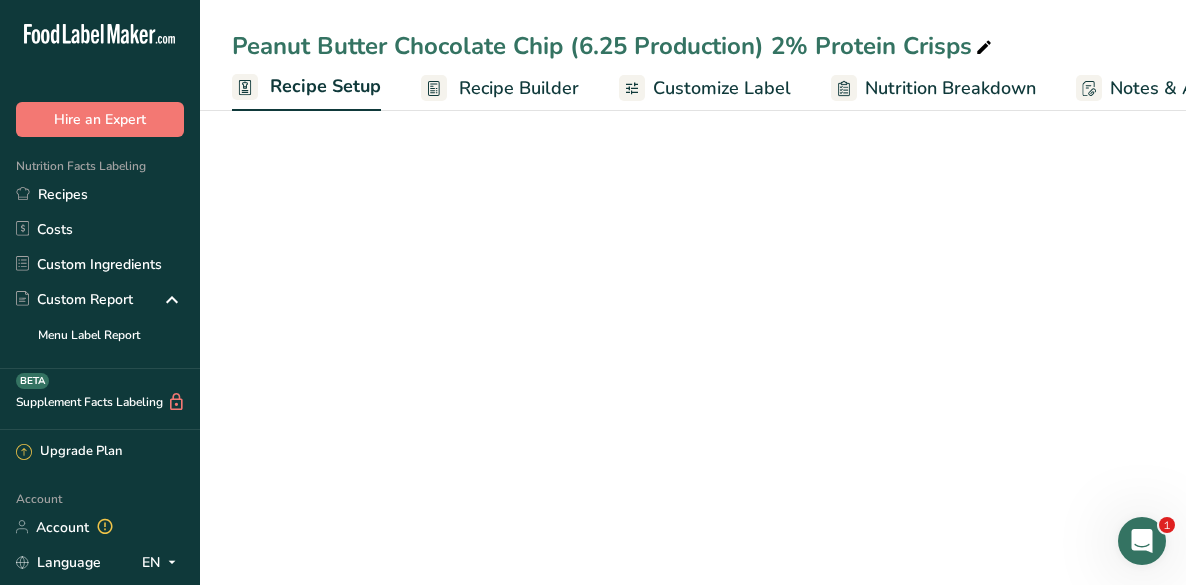 scroll, scrollTop: 0, scrollLeft: 7, axis: horizontal 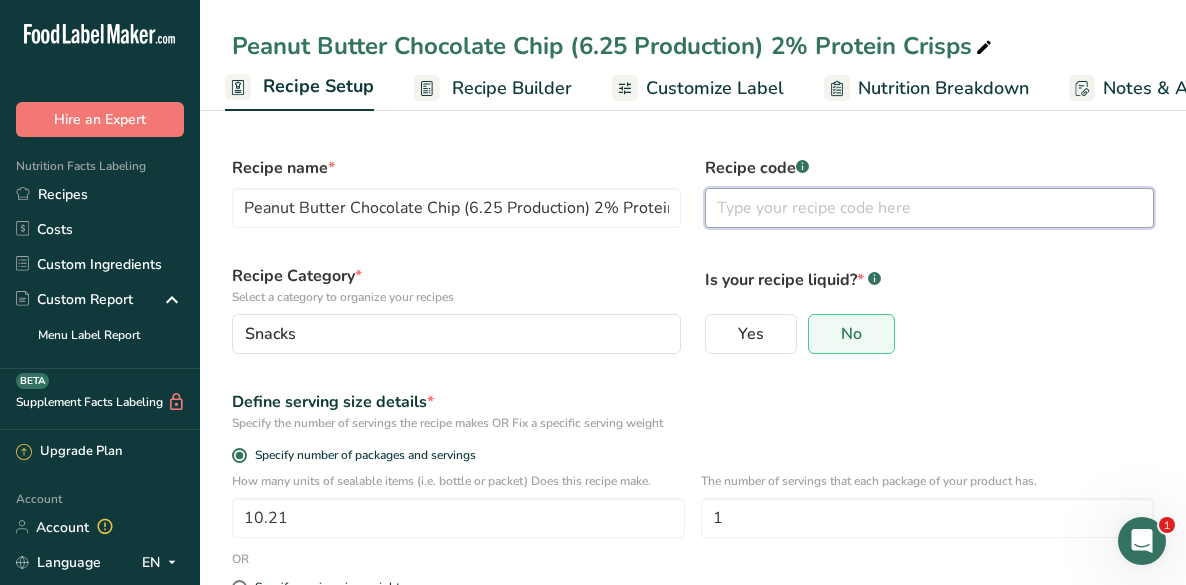 click at bounding box center [929, 208] 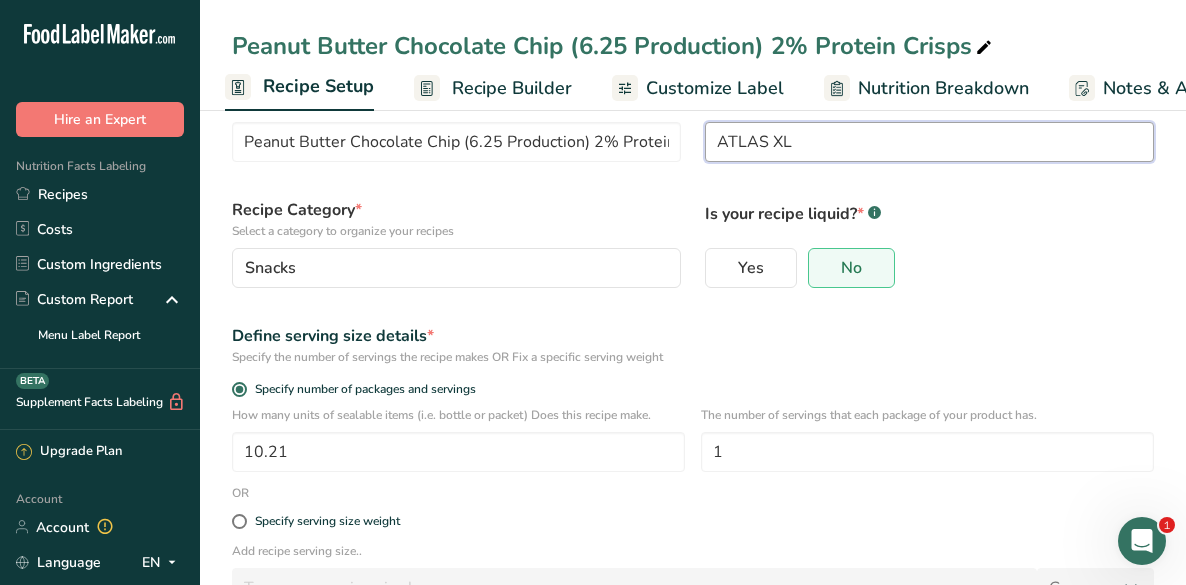 scroll, scrollTop: 205, scrollLeft: 0, axis: vertical 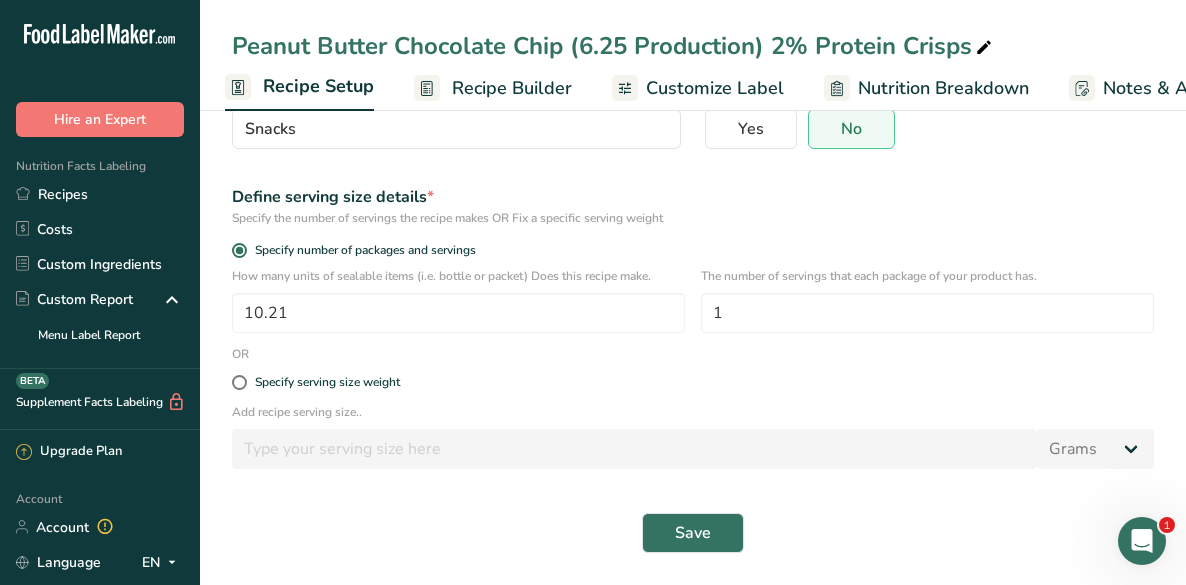 type on "ATLAS XL" 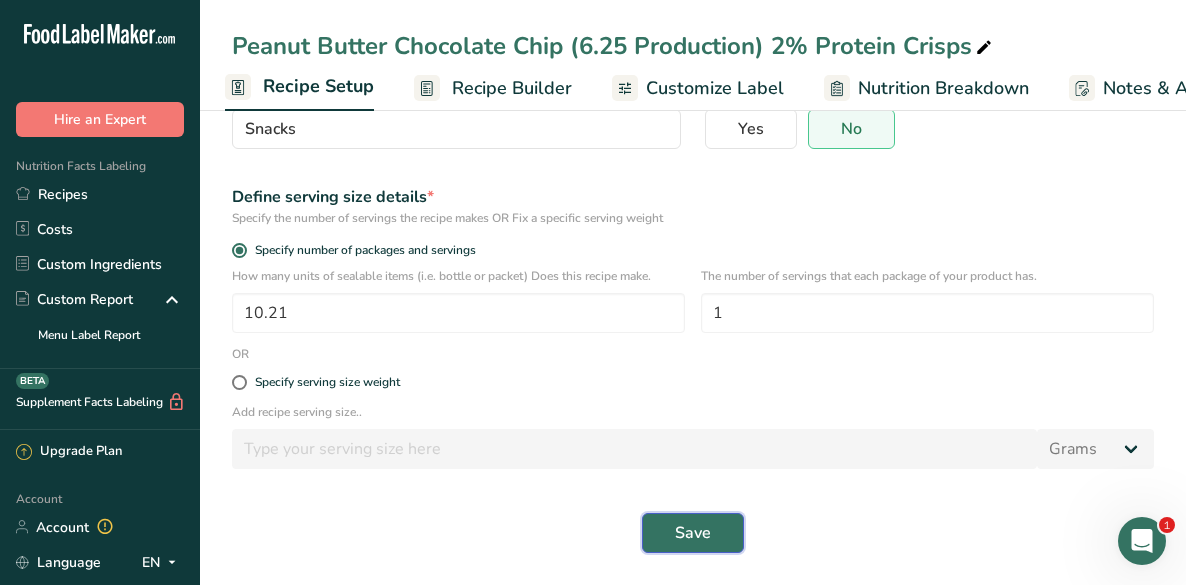 click on "Save" at bounding box center (693, 533) 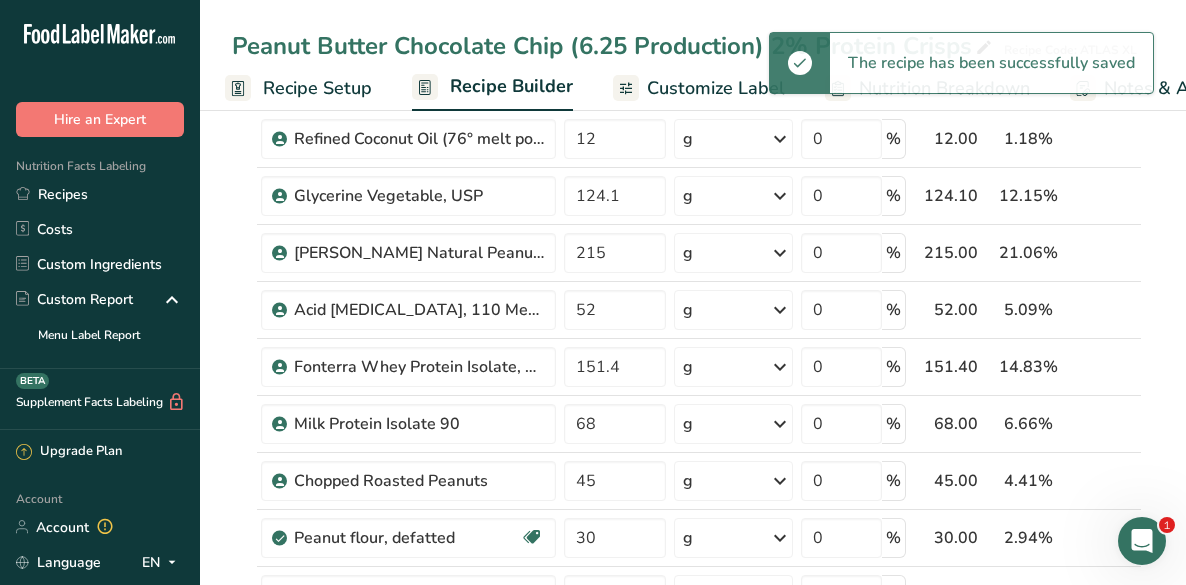 click on "Recipes" at bounding box center [100, 194] 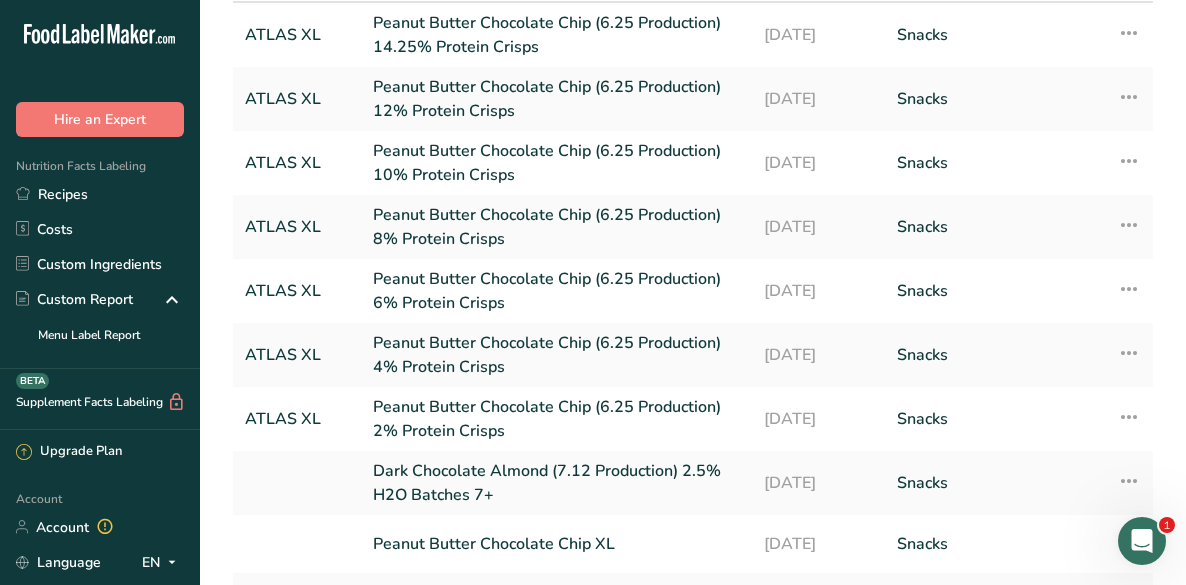 scroll, scrollTop: 307, scrollLeft: 0, axis: vertical 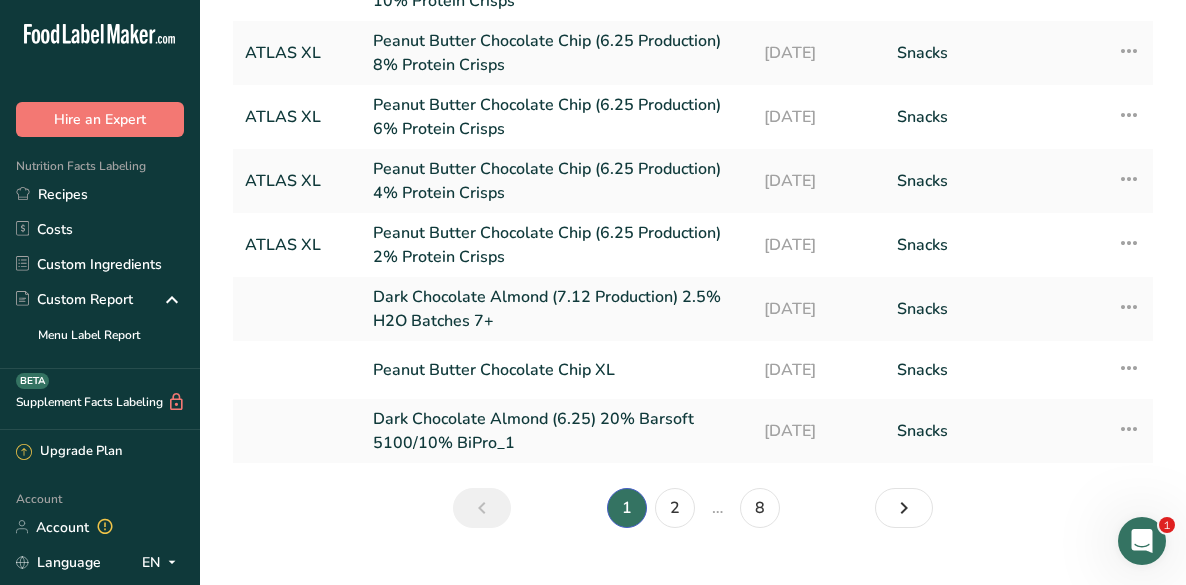 click at bounding box center (297, 309) 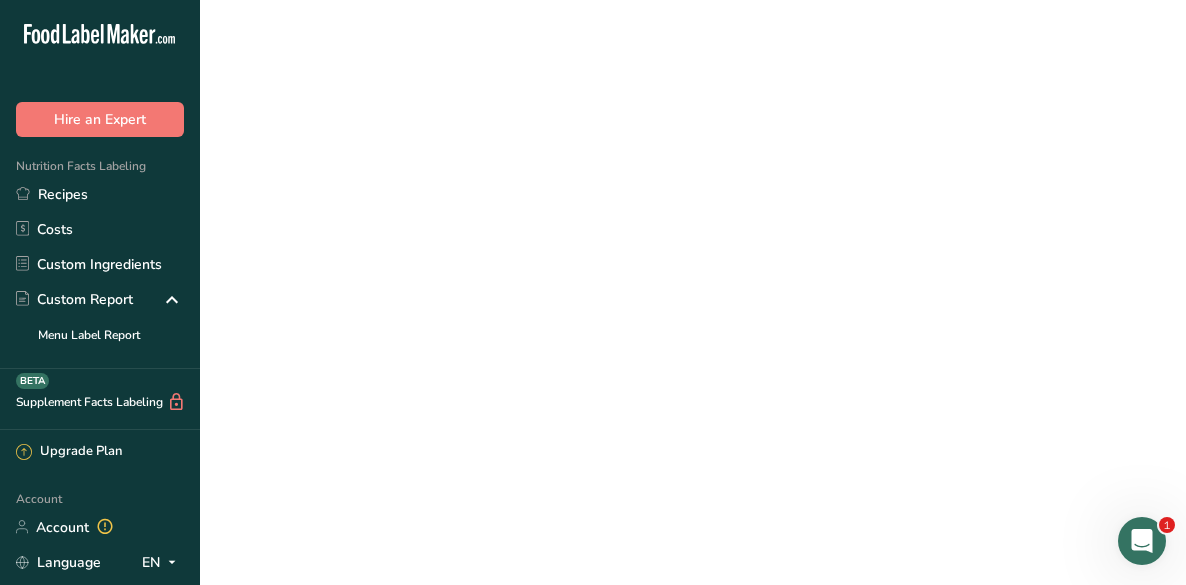 click at bounding box center [297, 309] 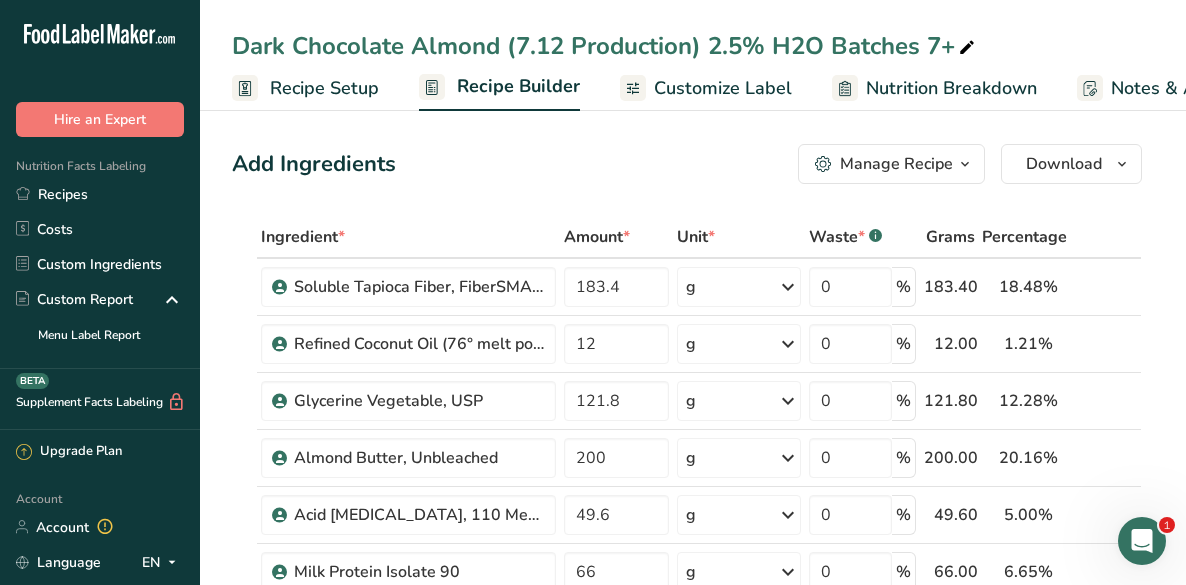 click on "Recipe Setup" at bounding box center (324, 88) 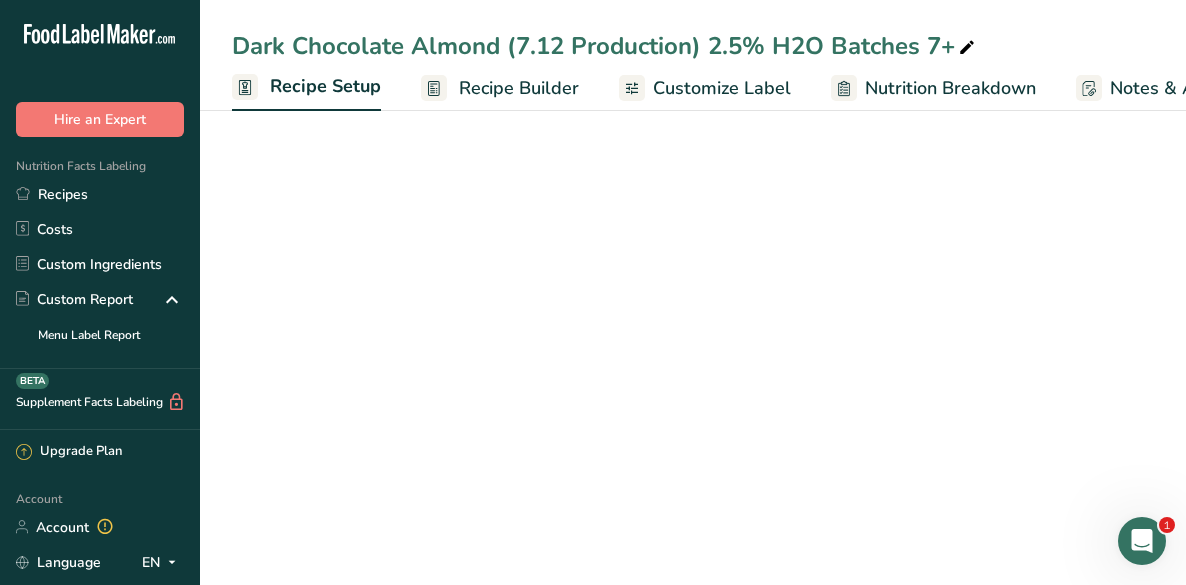 scroll, scrollTop: 0, scrollLeft: 7, axis: horizontal 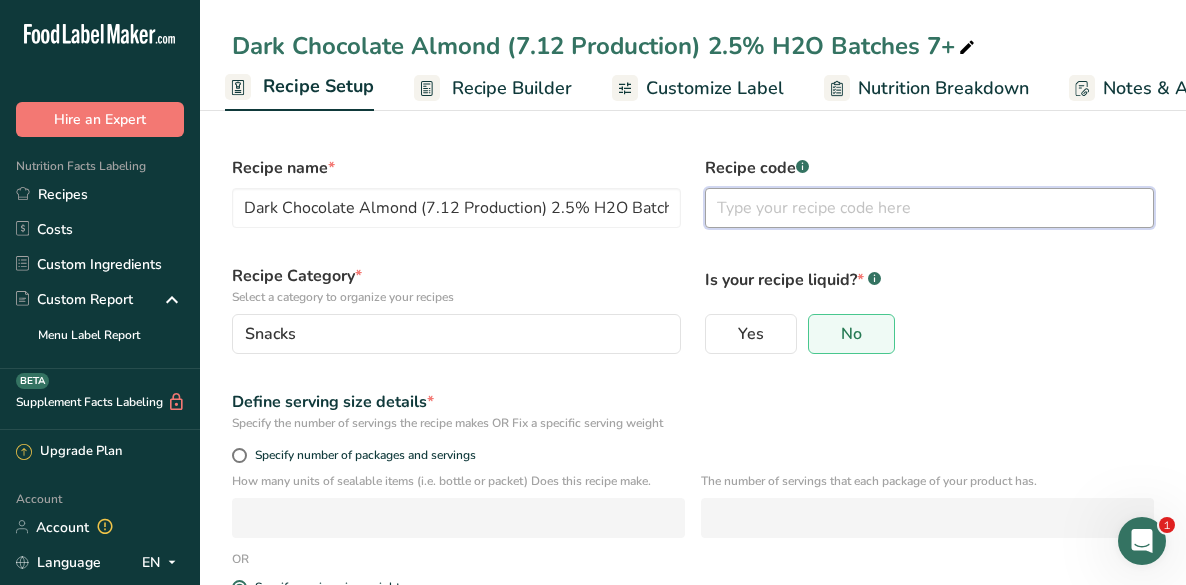 click at bounding box center (929, 208) 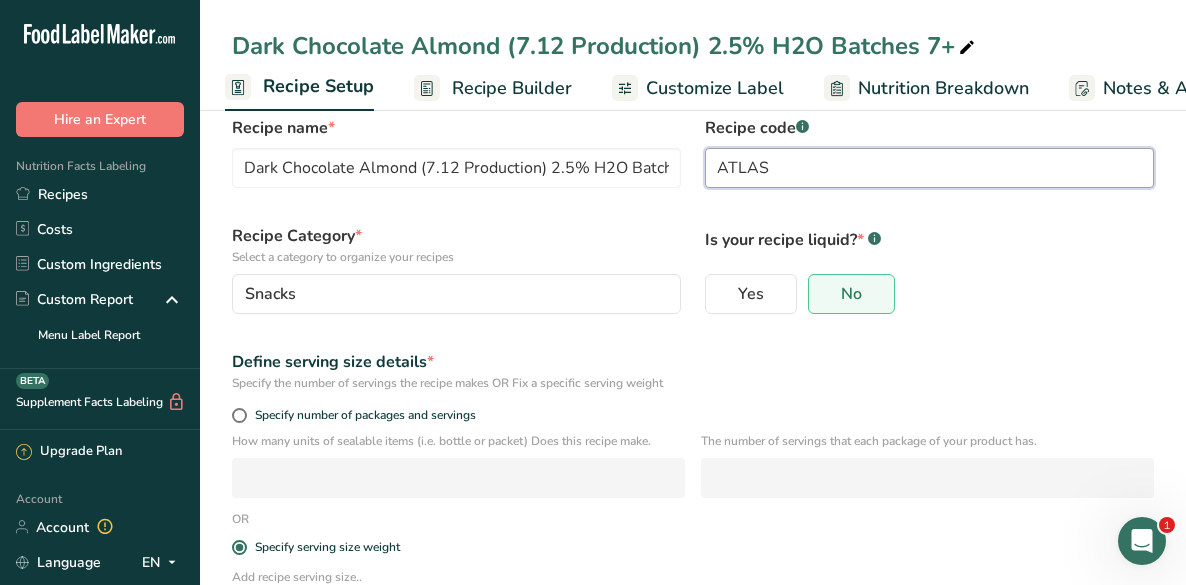 scroll, scrollTop: 205, scrollLeft: 0, axis: vertical 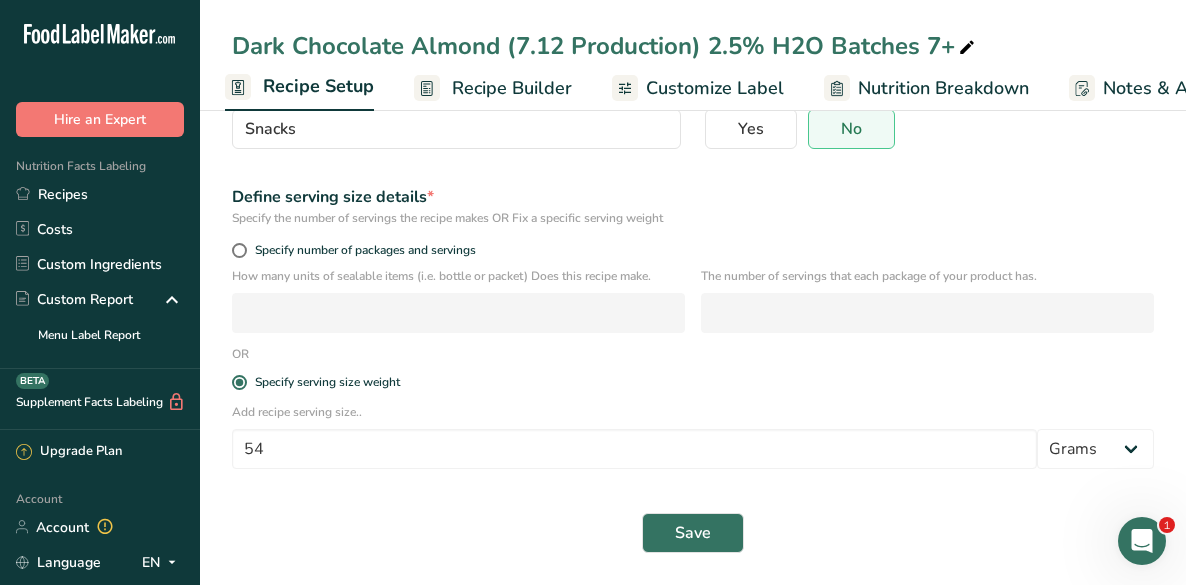 type on "ATLAS" 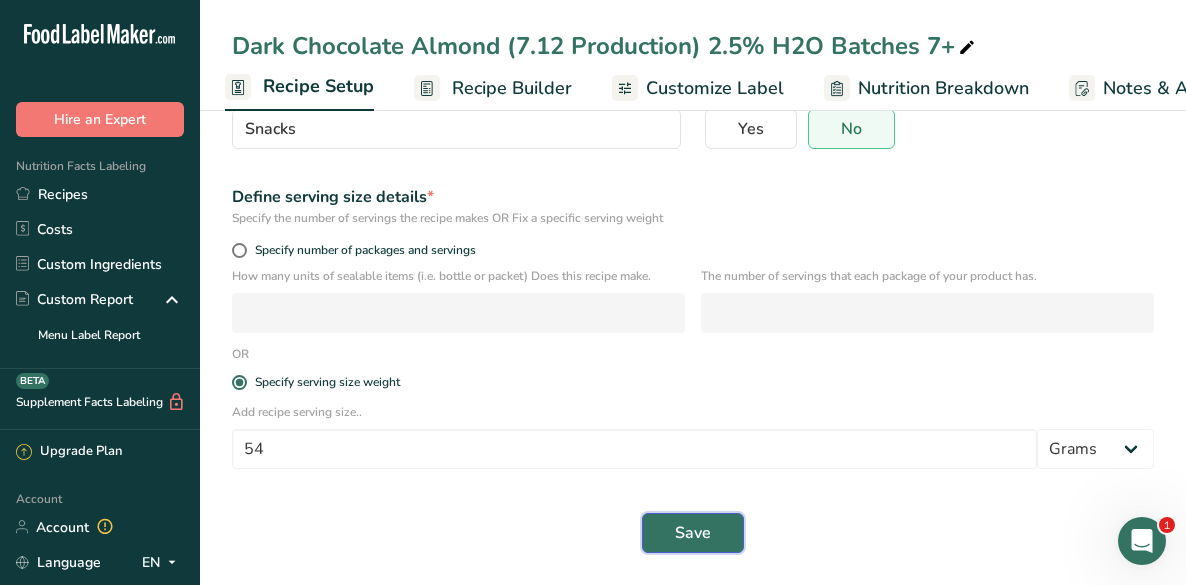 click on "Save" at bounding box center [693, 533] 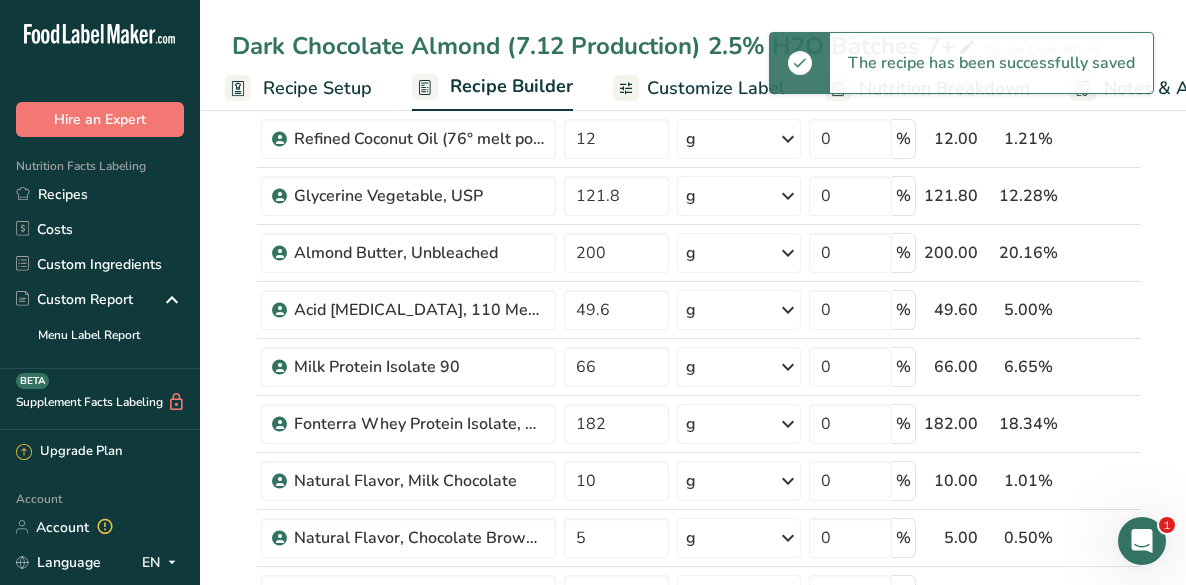 click on "Recipes" at bounding box center [100, 194] 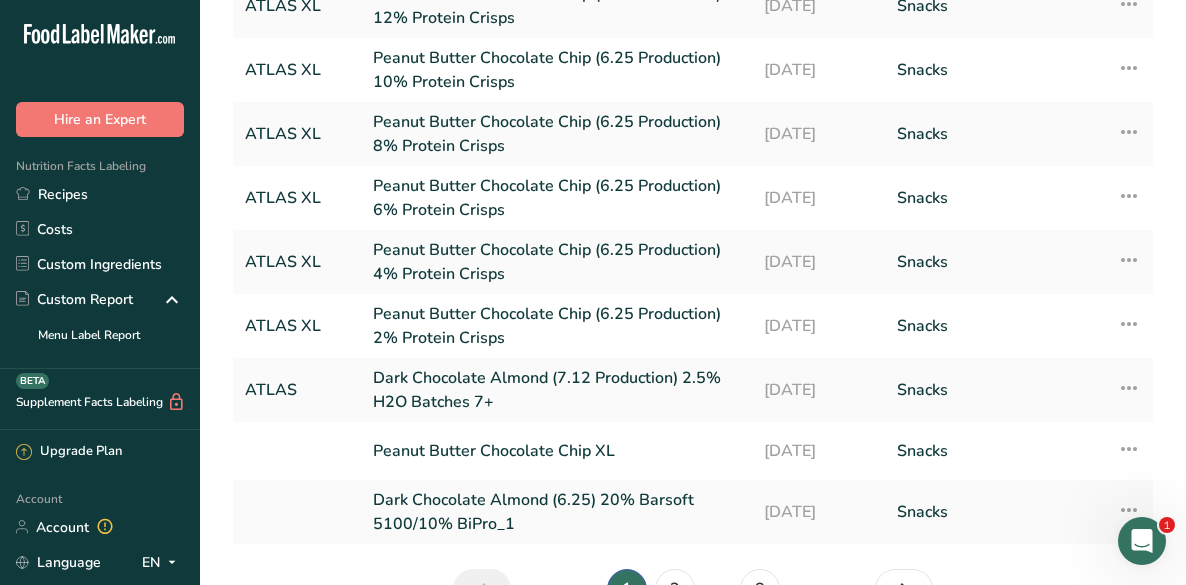 scroll, scrollTop: 280, scrollLeft: 0, axis: vertical 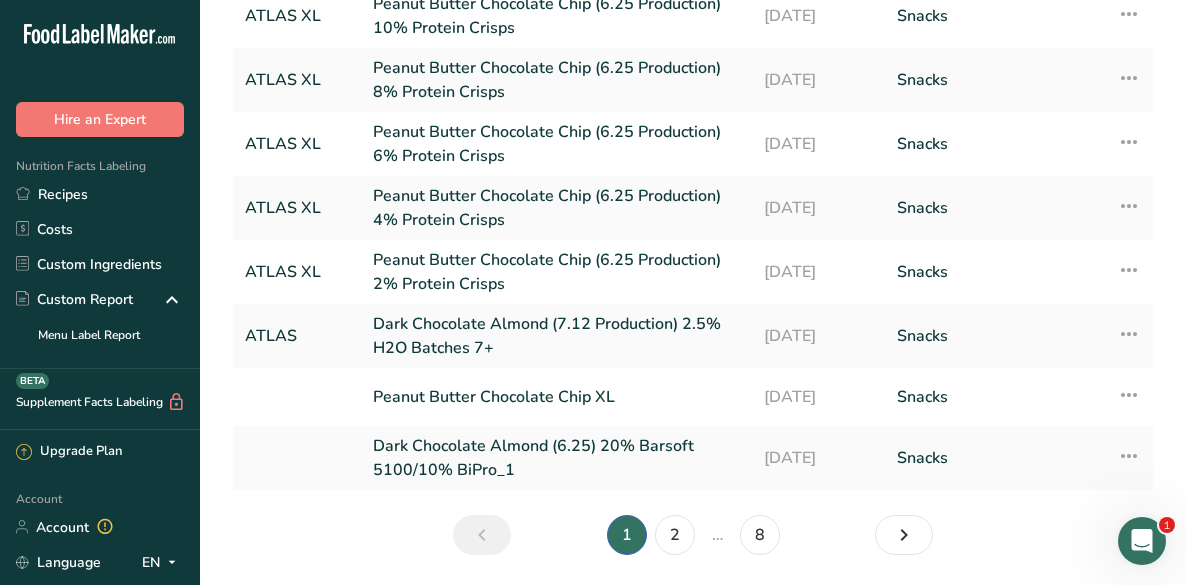 click at bounding box center [297, 458] 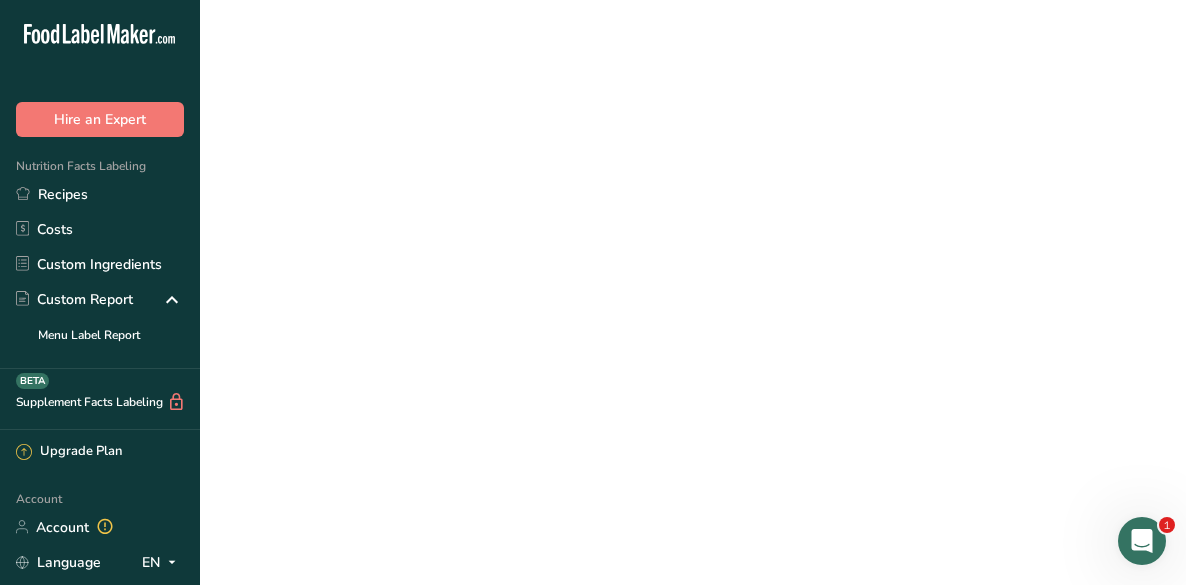 scroll, scrollTop: 0, scrollLeft: 0, axis: both 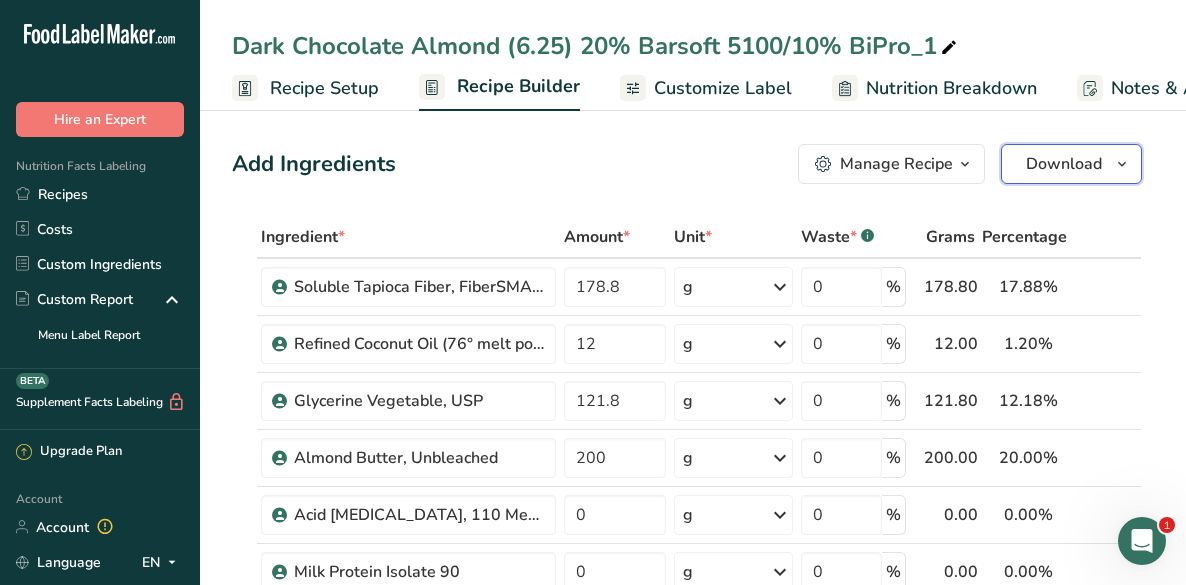 click on "Download" at bounding box center [1064, 164] 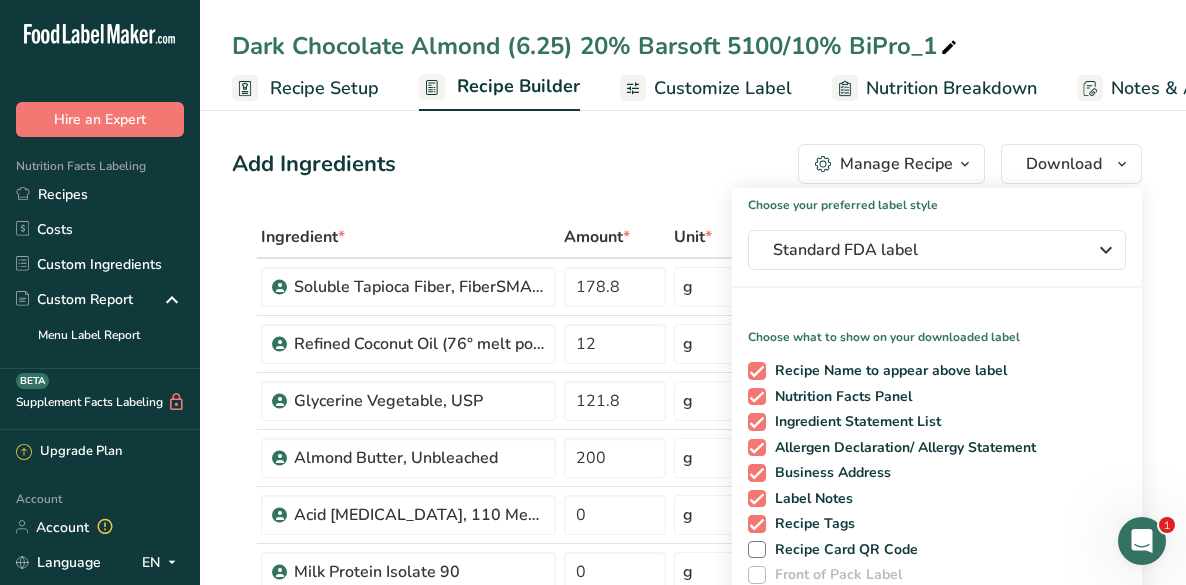 click on "Recipe Setup" at bounding box center (324, 88) 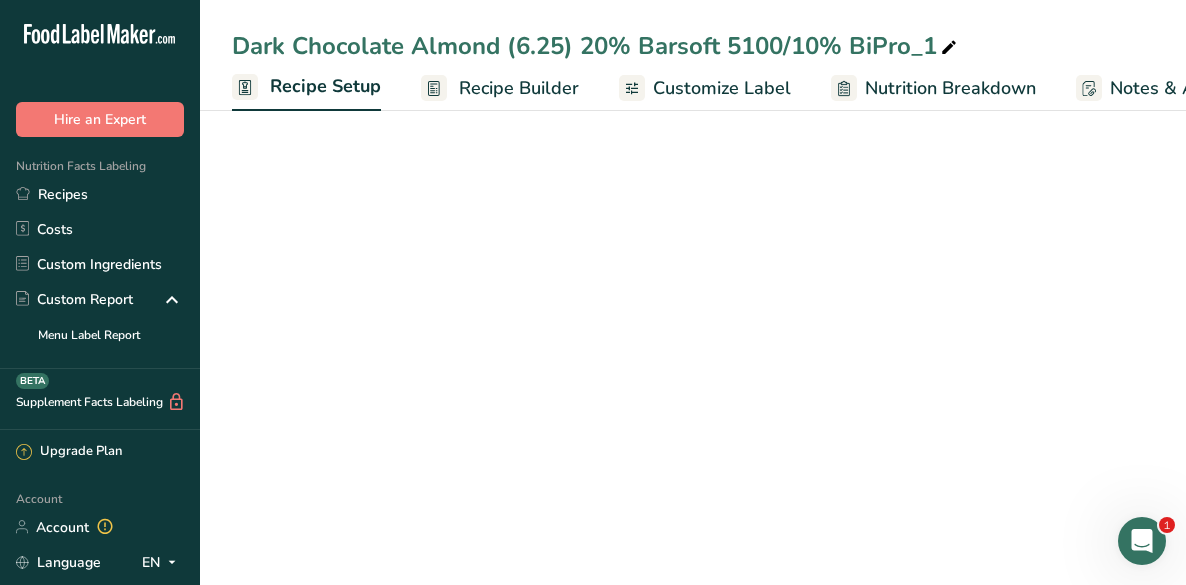 scroll, scrollTop: 0, scrollLeft: 7, axis: horizontal 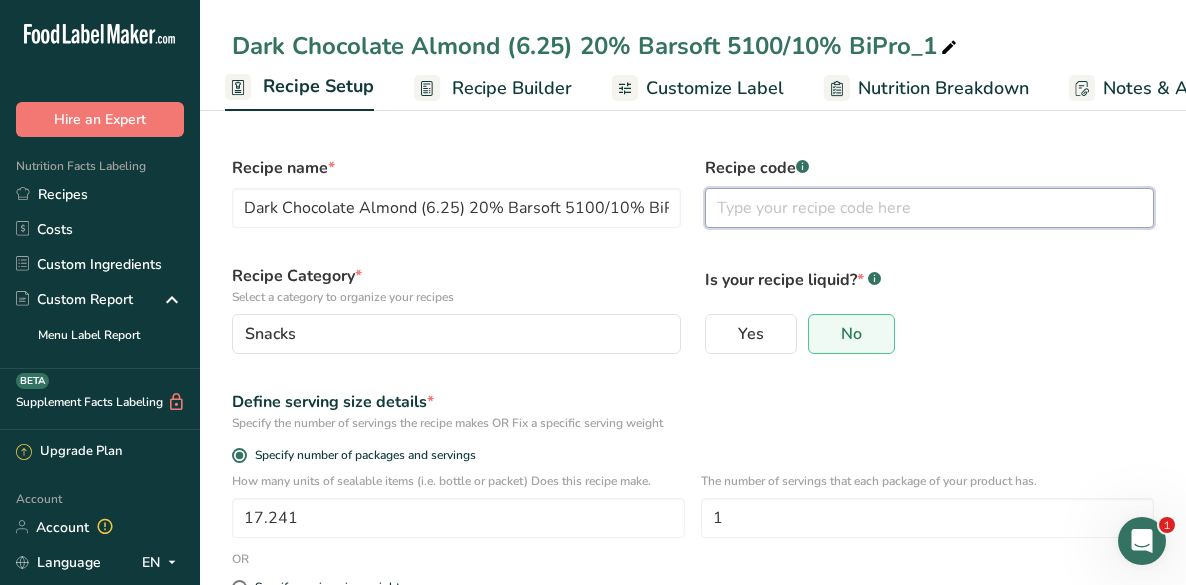 click at bounding box center [929, 208] 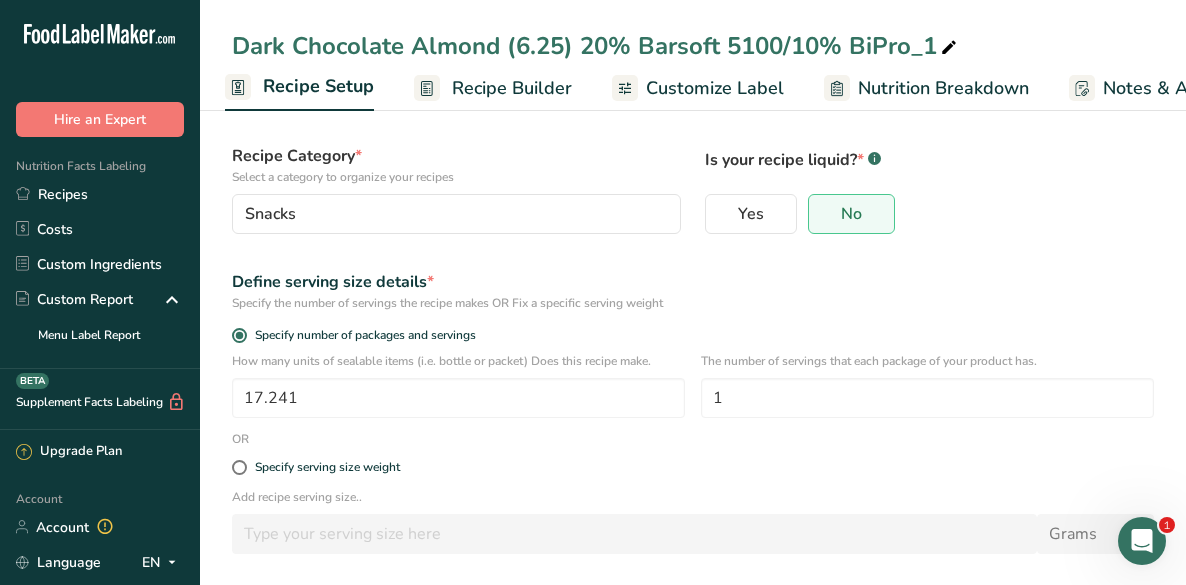 scroll, scrollTop: 205, scrollLeft: 0, axis: vertical 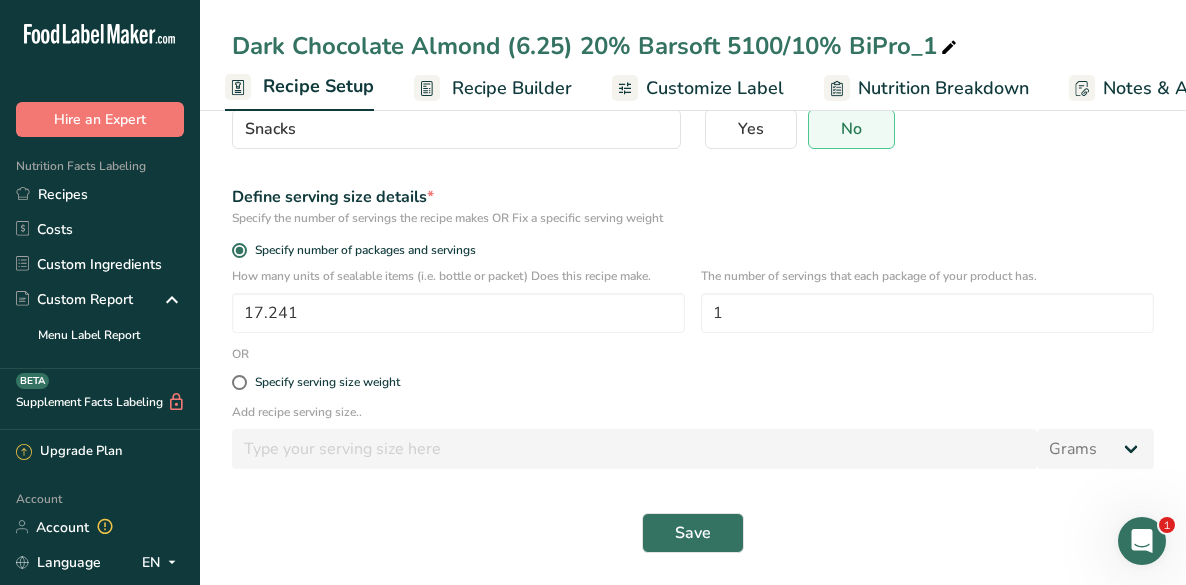 type on "ATLAS" 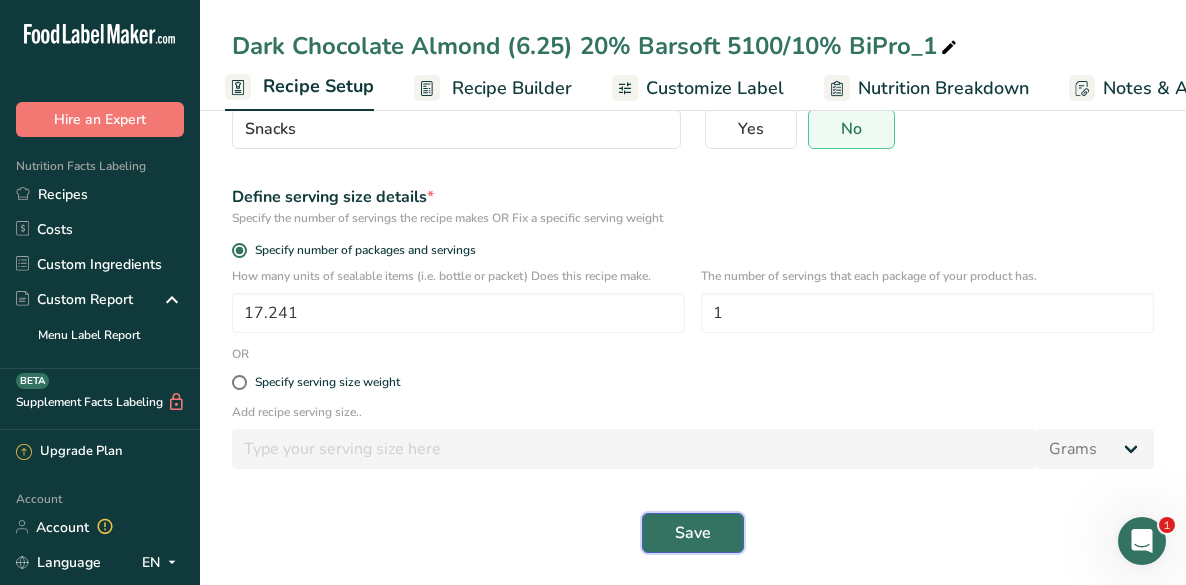 click on "Save" at bounding box center (693, 533) 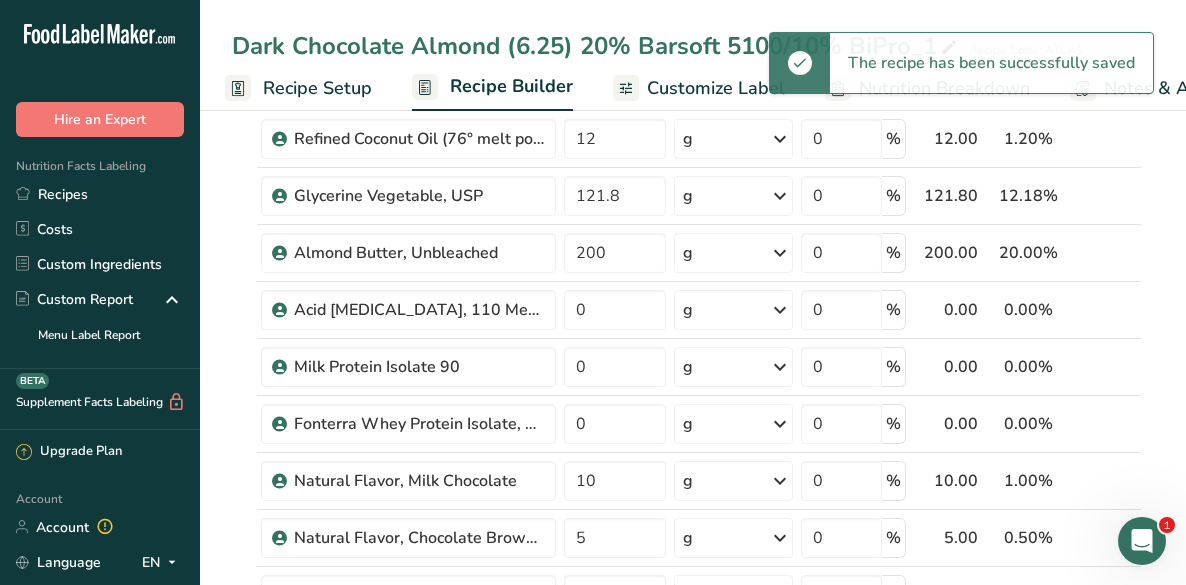 click on "Recipes" at bounding box center [100, 194] 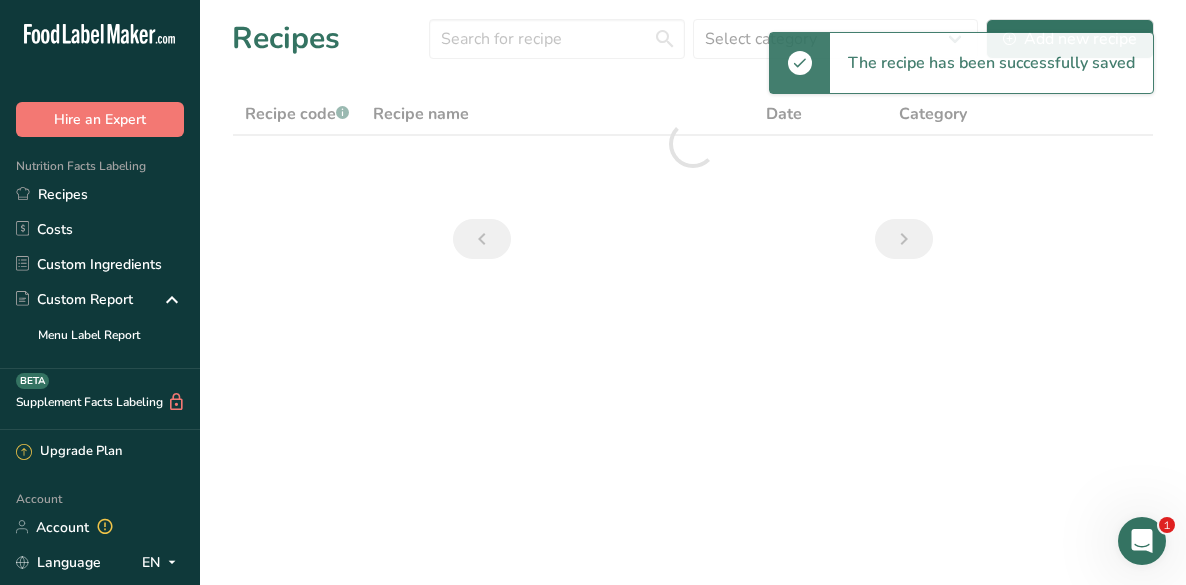scroll, scrollTop: 0, scrollLeft: 0, axis: both 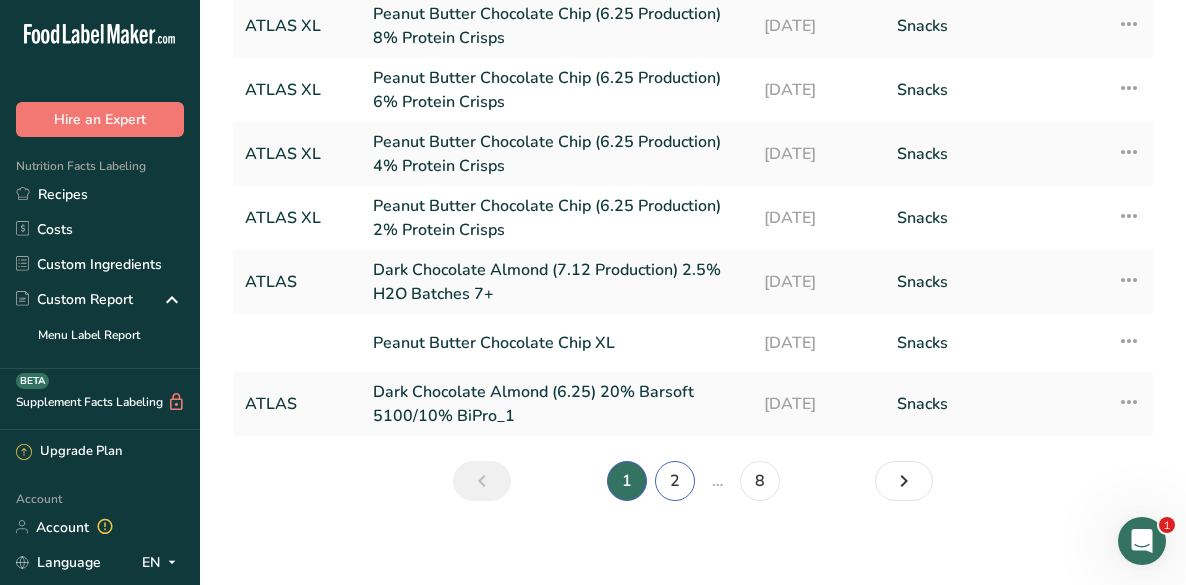 click on "2" at bounding box center [675, 481] 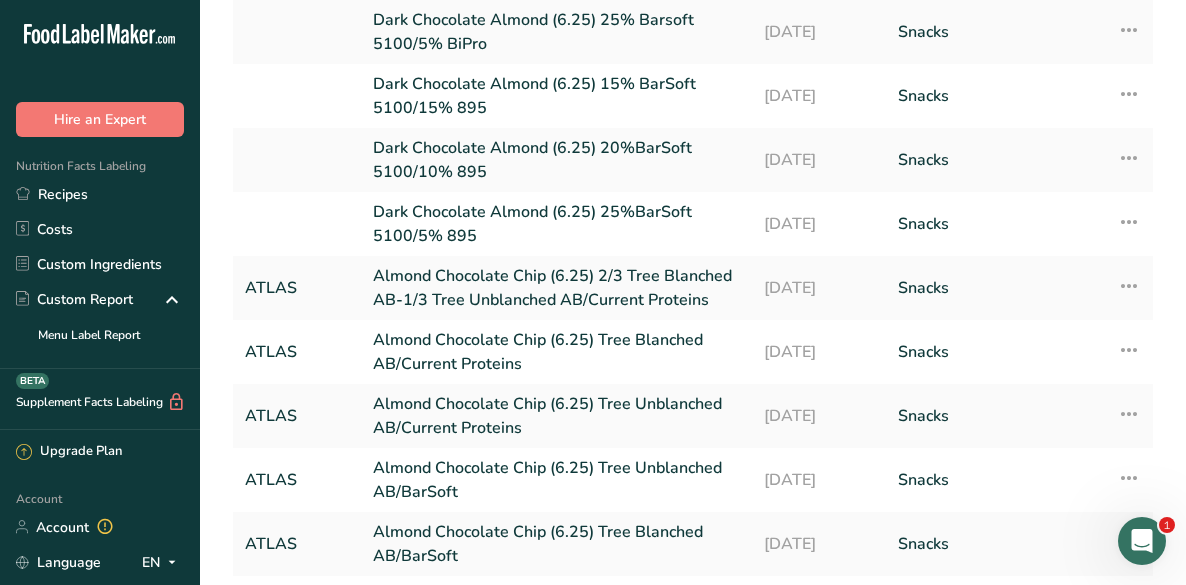 scroll, scrollTop: 26, scrollLeft: 0, axis: vertical 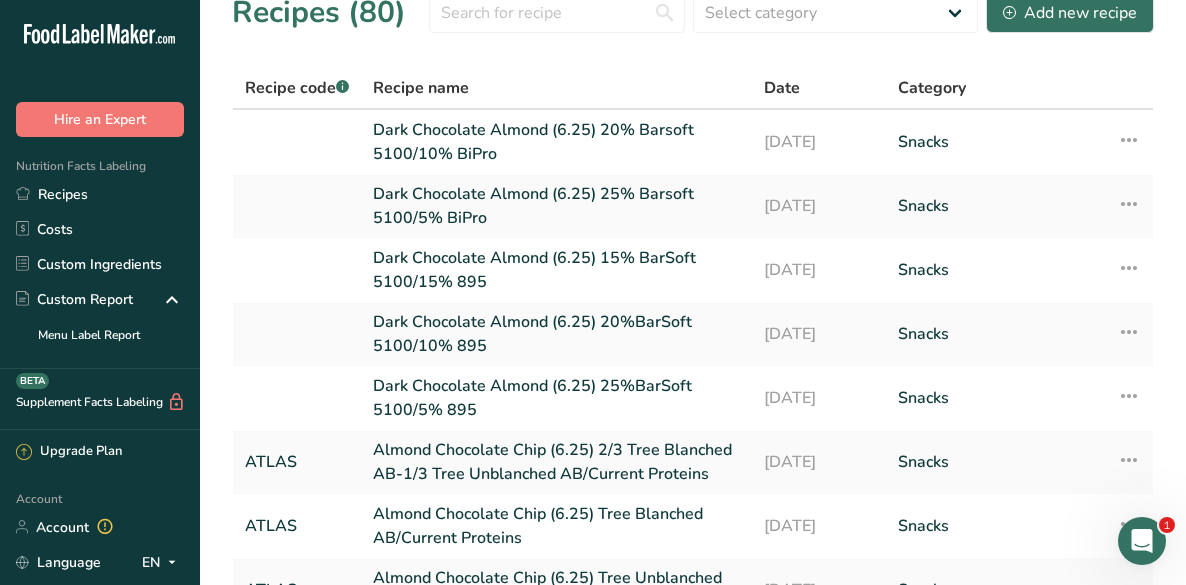 click at bounding box center [297, 142] 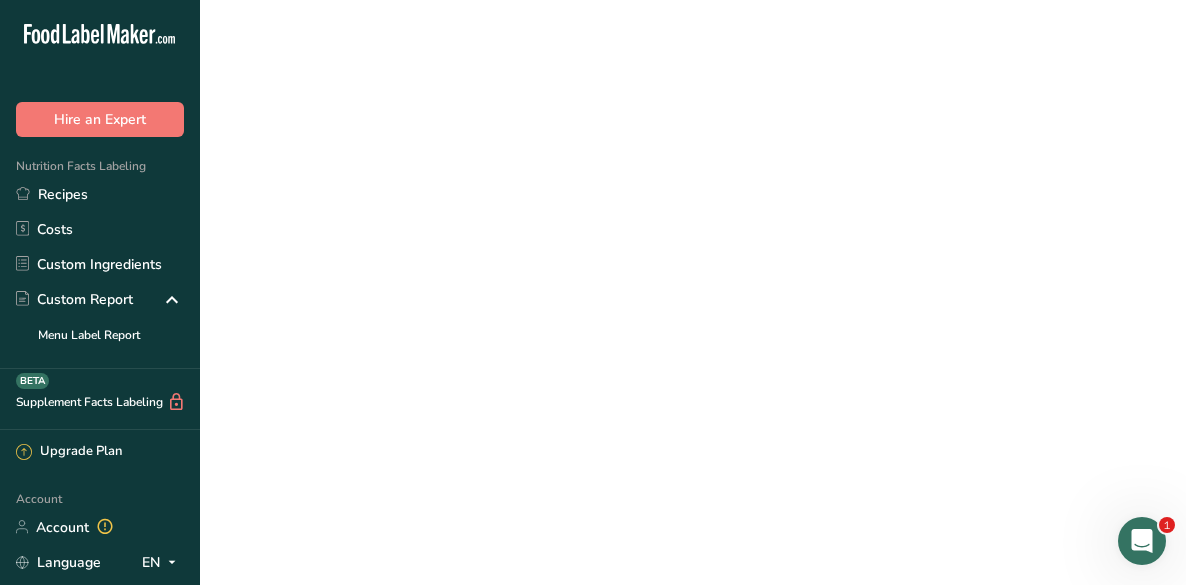 click at bounding box center (297, 142) 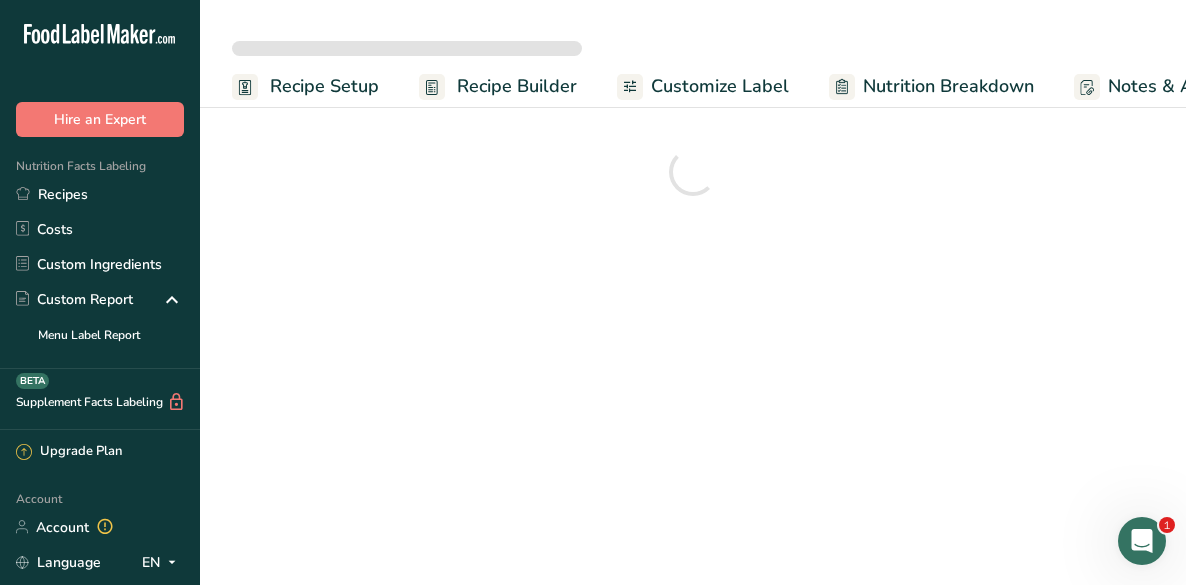 scroll, scrollTop: 0, scrollLeft: 0, axis: both 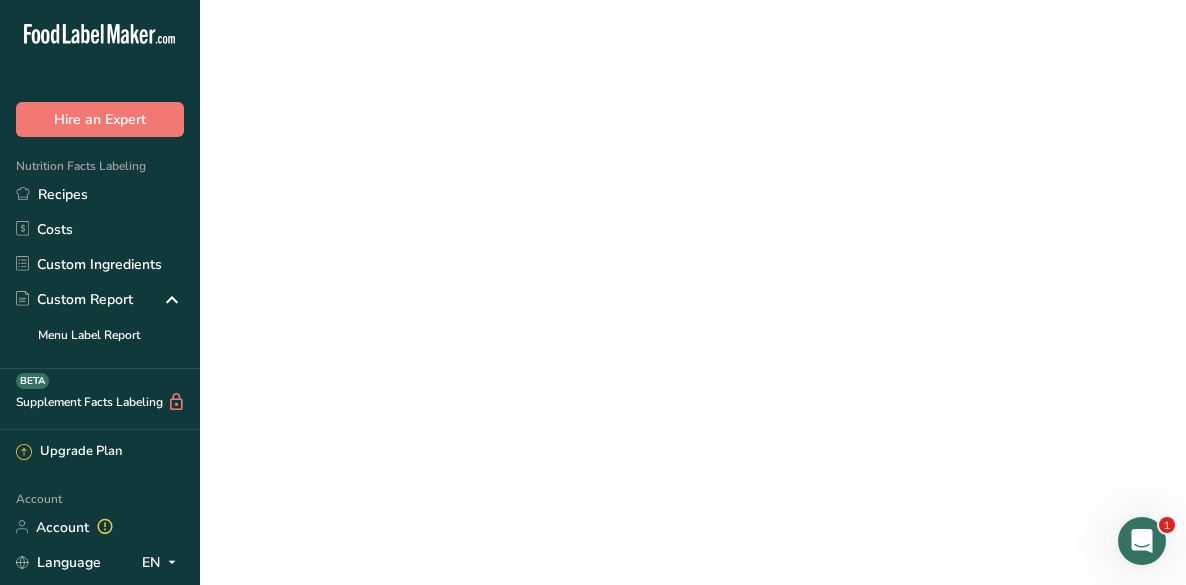 select 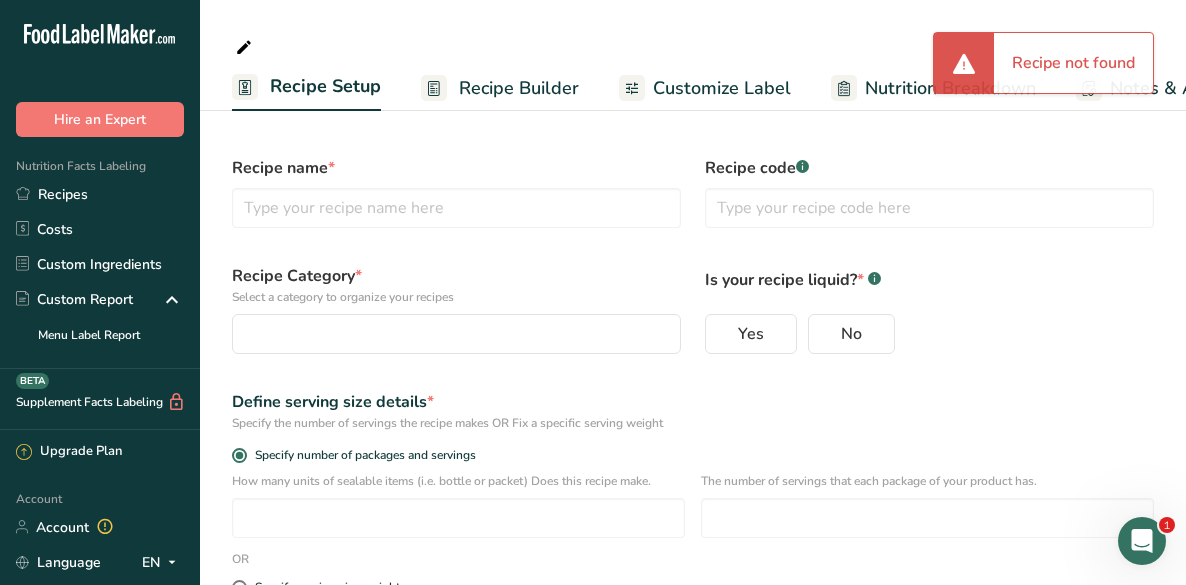 type on "Dark Chocolate Almond (6.25) 20% Barsoft 5100/10% BiPro" 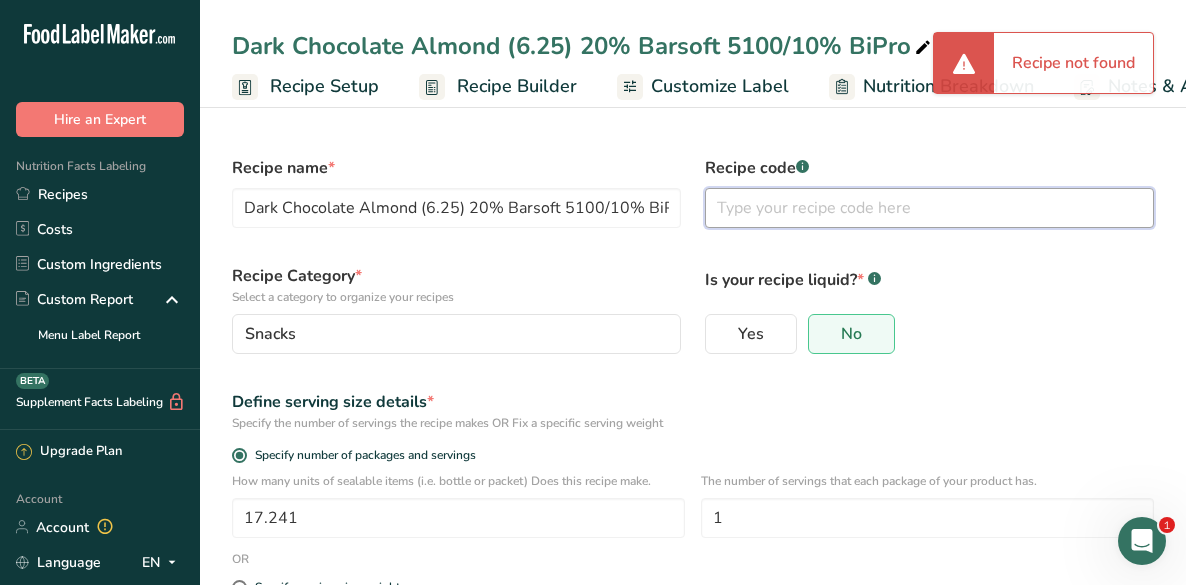 click at bounding box center [929, 208] 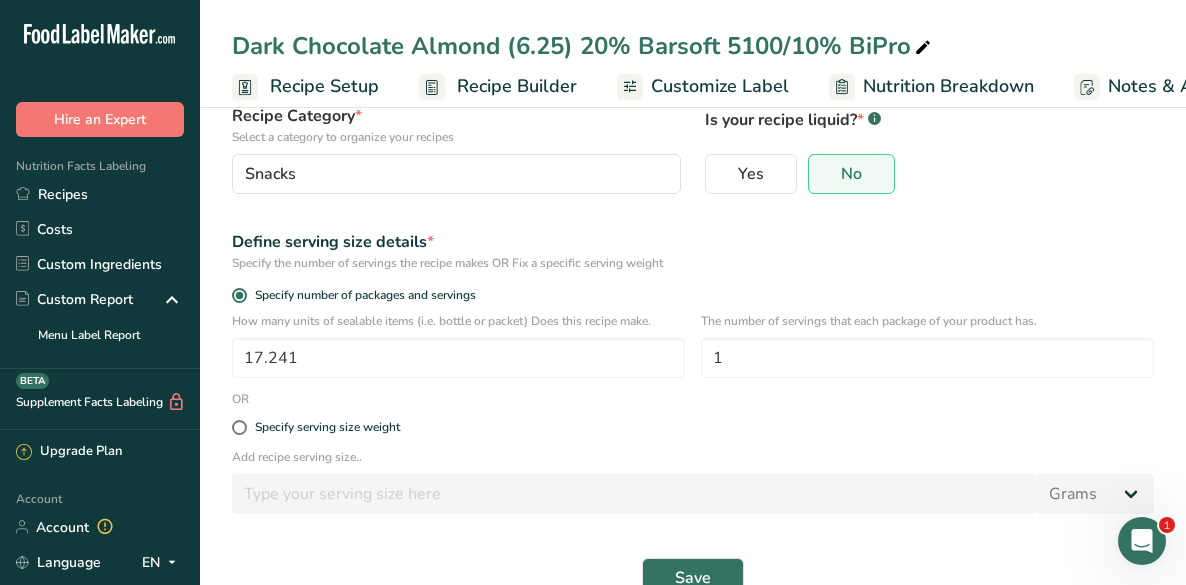 scroll, scrollTop: 205, scrollLeft: 0, axis: vertical 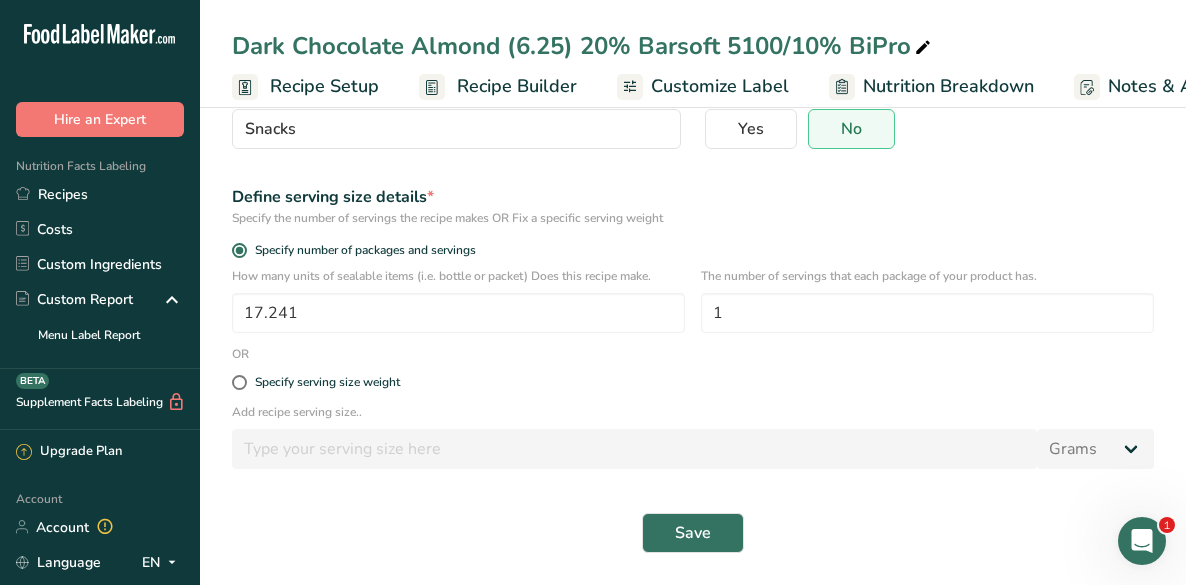 type on "ATLAS" 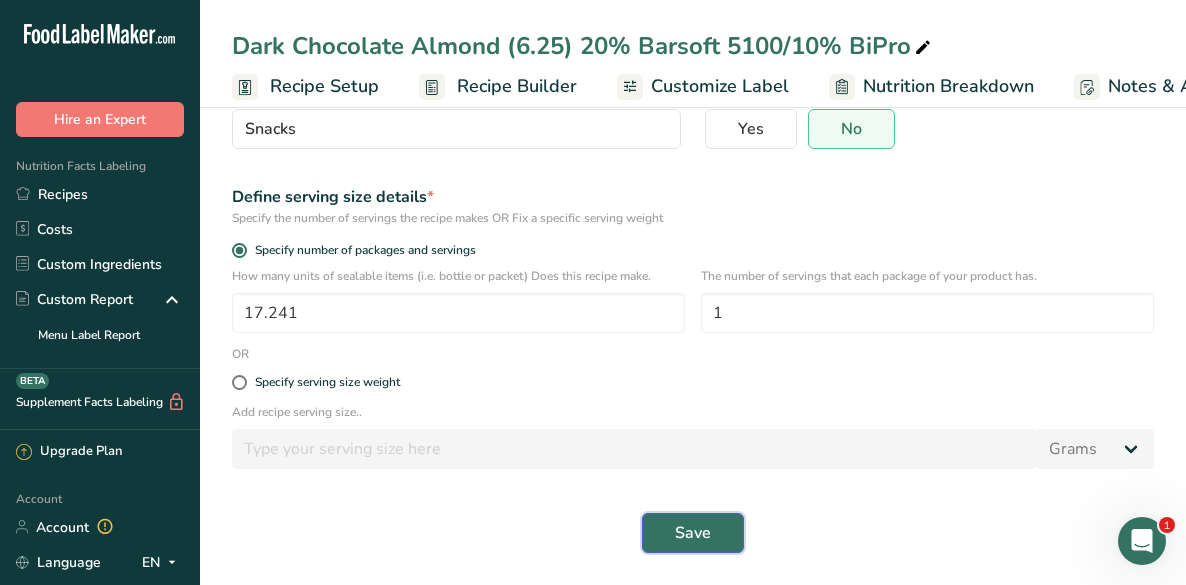 click on "Save" at bounding box center (693, 533) 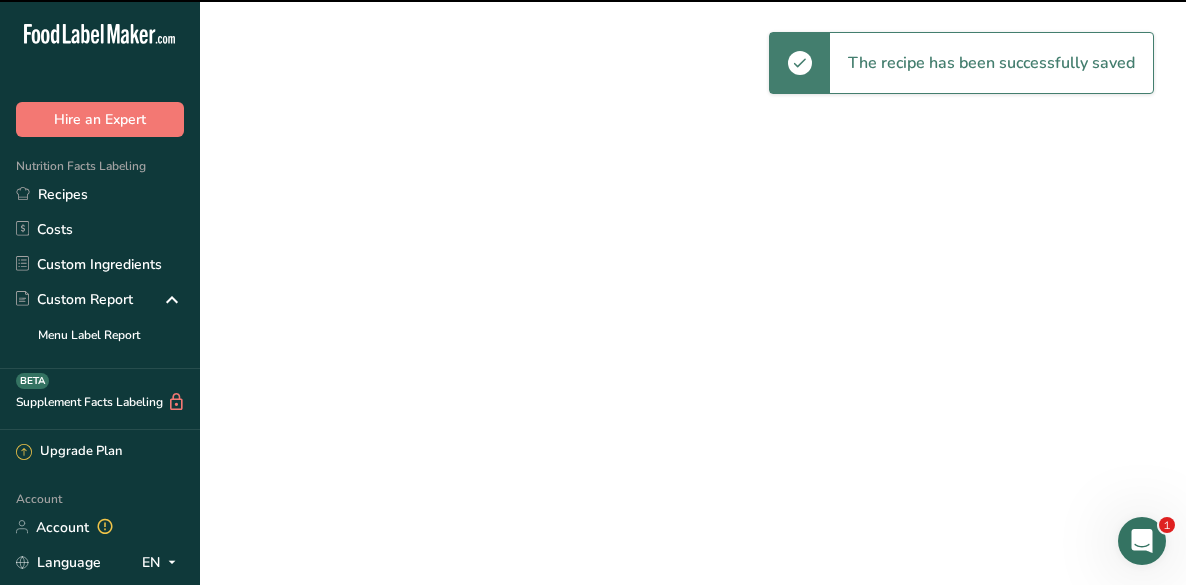 scroll, scrollTop: 0, scrollLeft: 0, axis: both 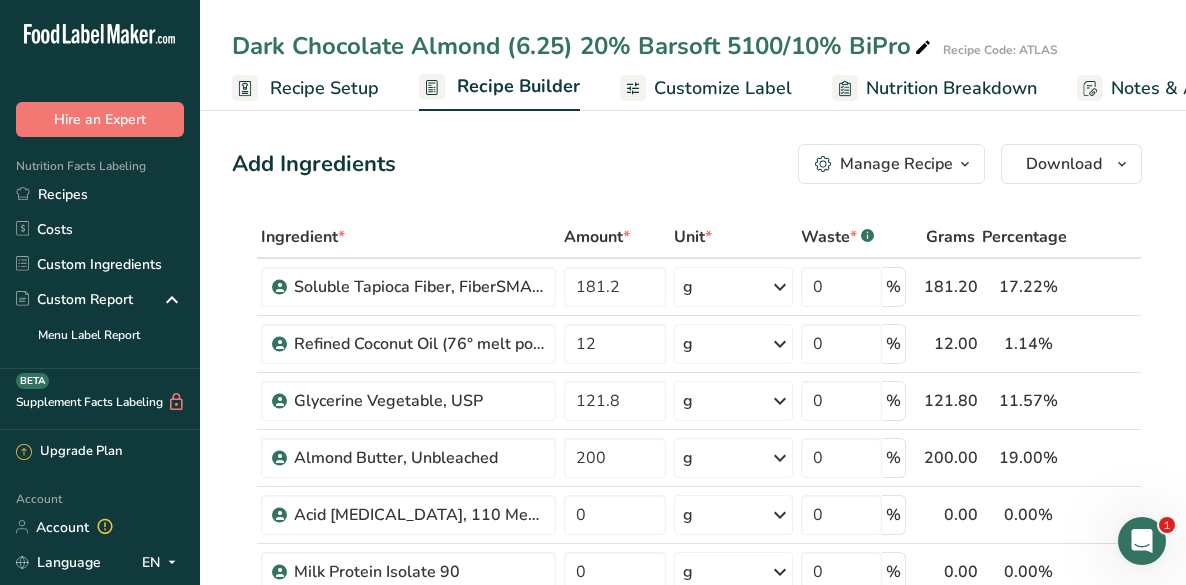 click on "Recipes" at bounding box center (100, 194) 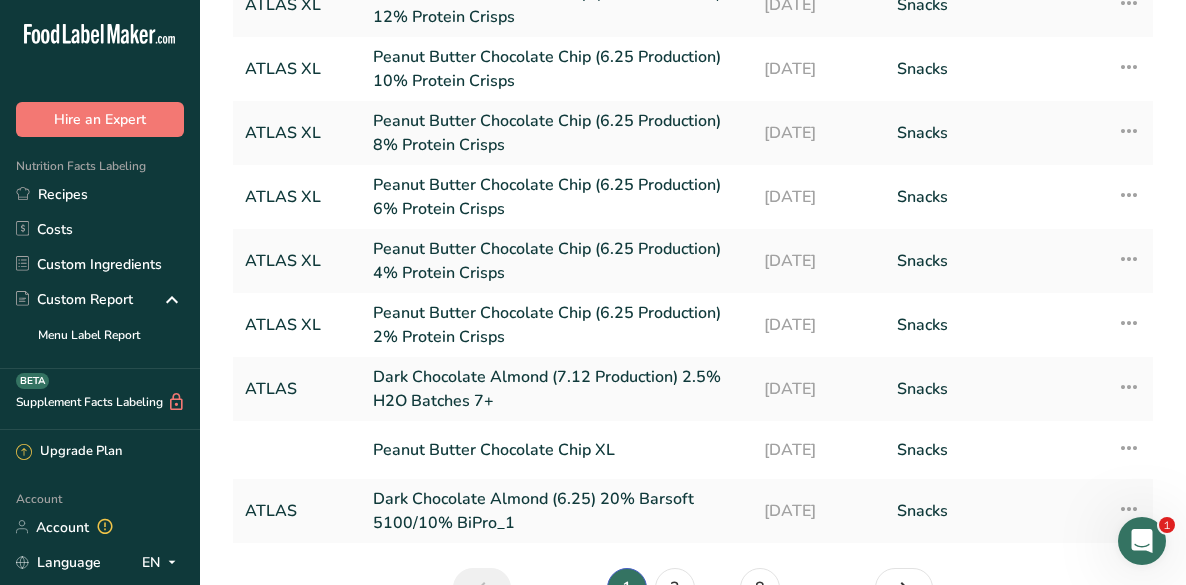 scroll, scrollTop: 345, scrollLeft: 0, axis: vertical 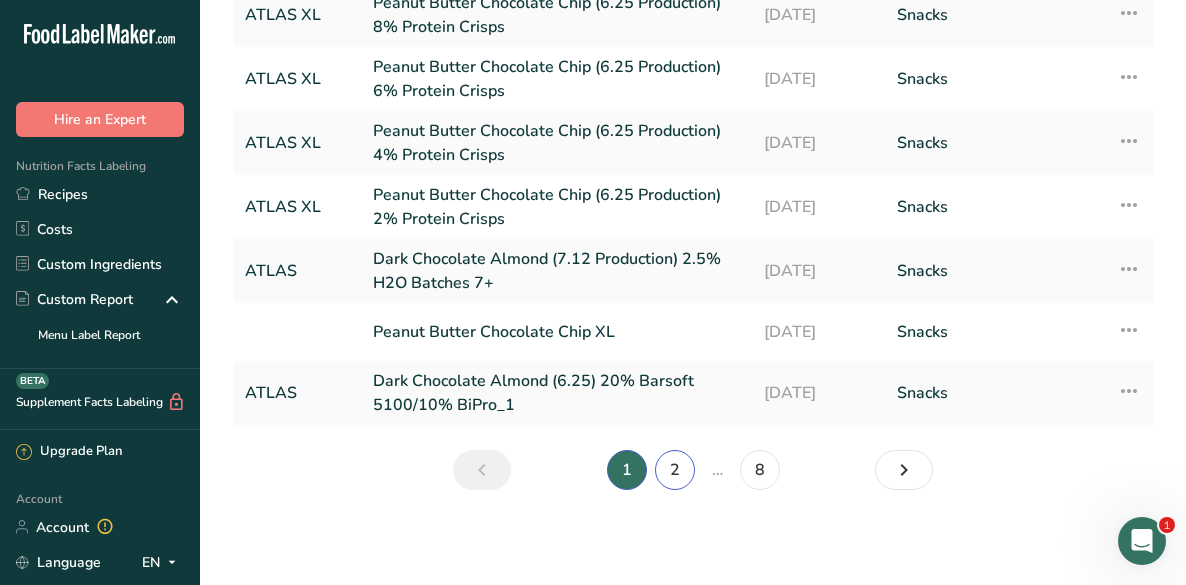 click on "2" at bounding box center [675, 470] 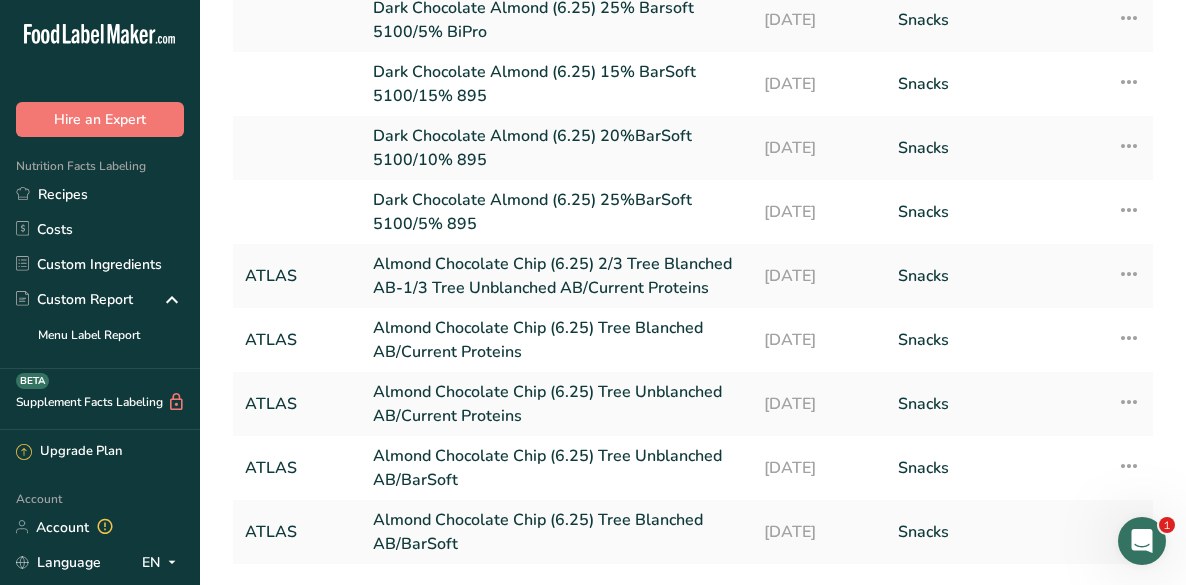 scroll, scrollTop: 118, scrollLeft: 0, axis: vertical 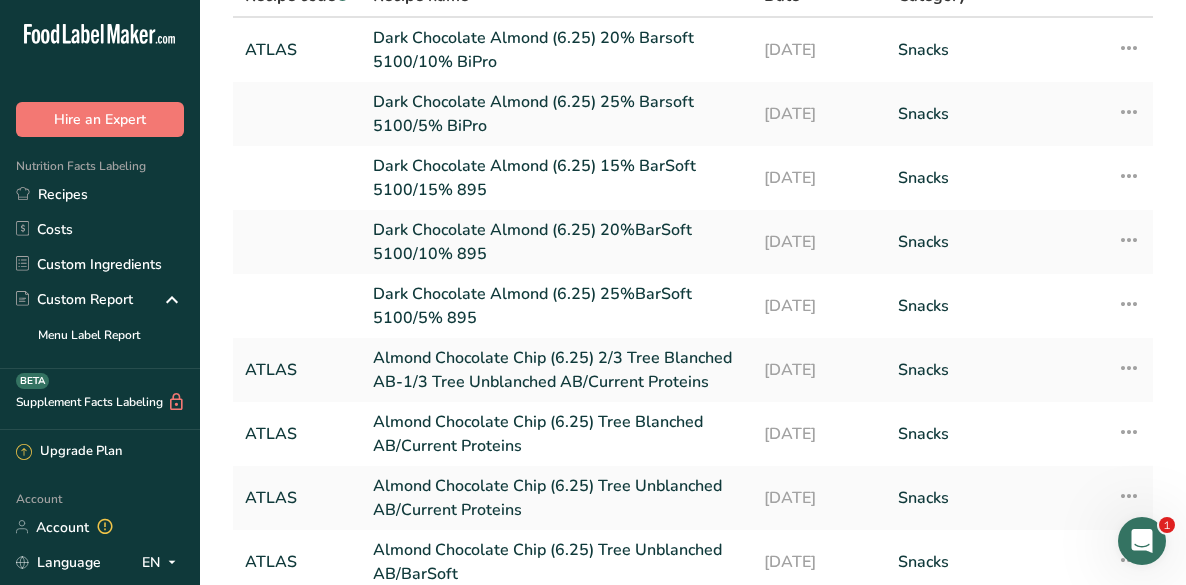 click at bounding box center (297, 114) 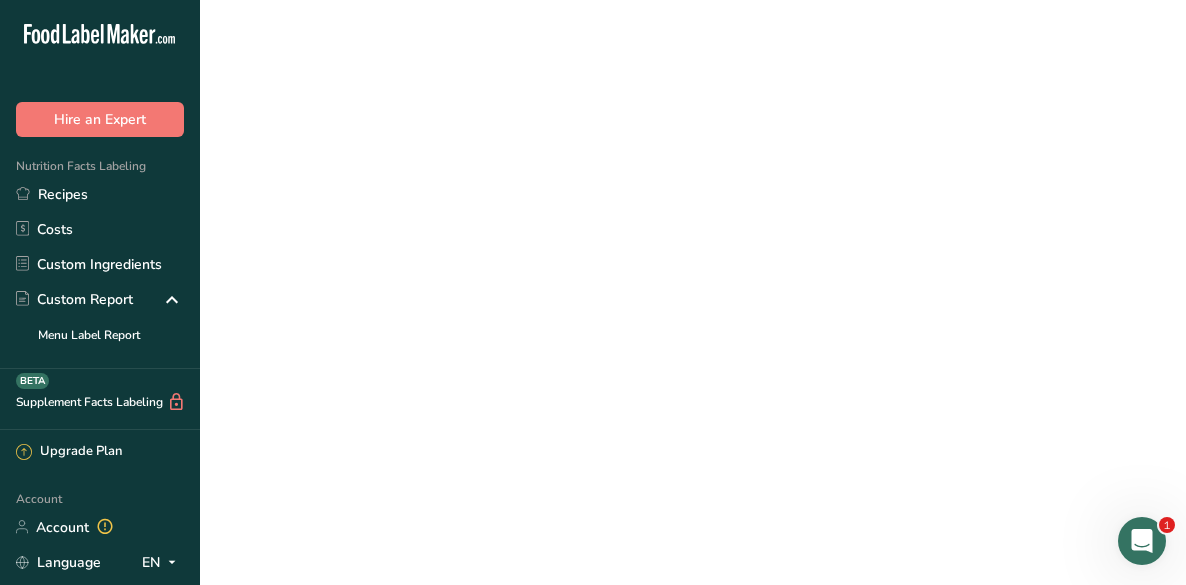 click at bounding box center [297, 114] 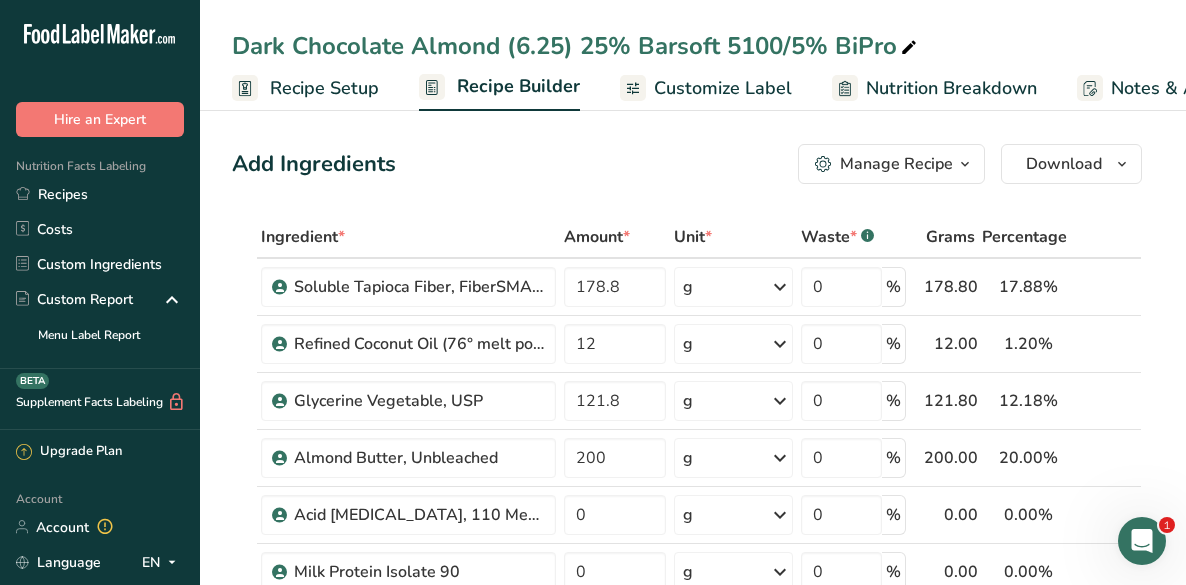 click on "Recipe Setup" at bounding box center (324, 88) 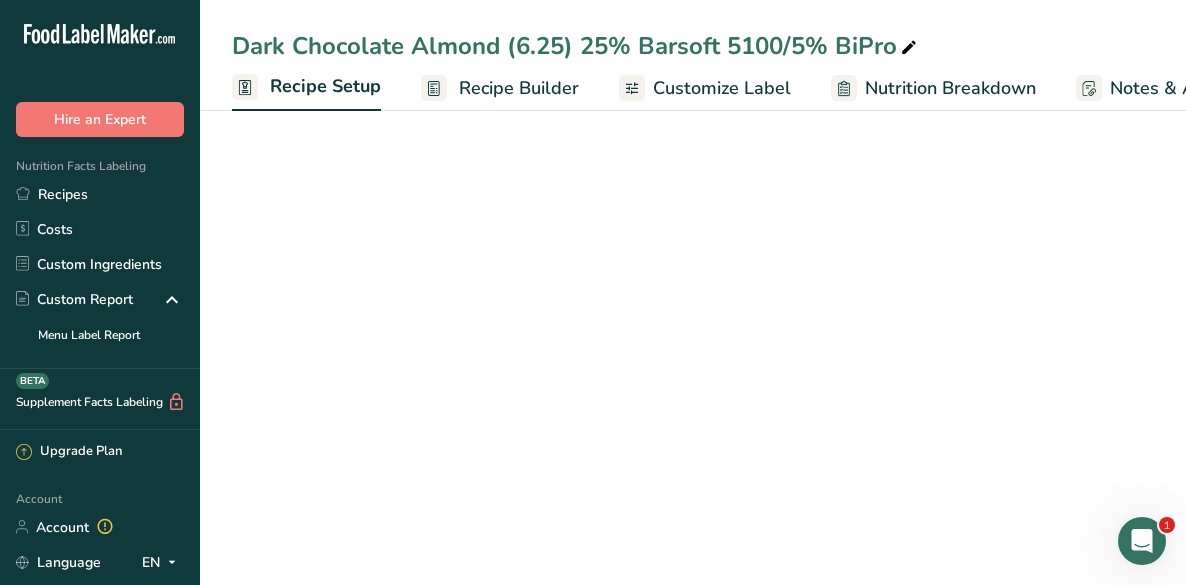 scroll, scrollTop: 0, scrollLeft: 7, axis: horizontal 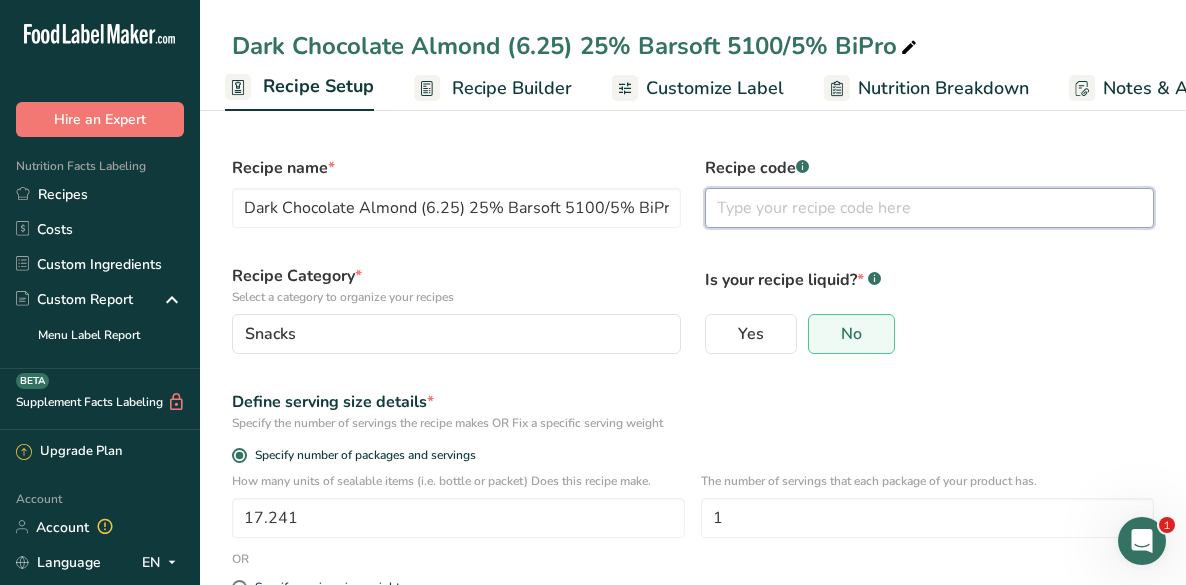 click at bounding box center (929, 208) 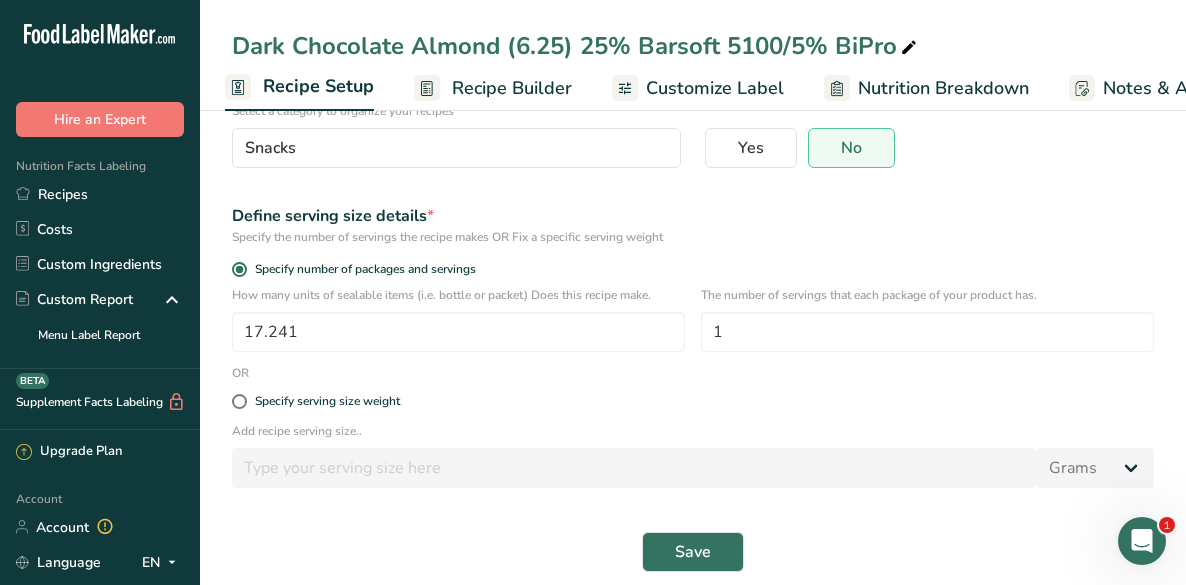 scroll, scrollTop: 205, scrollLeft: 0, axis: vertical 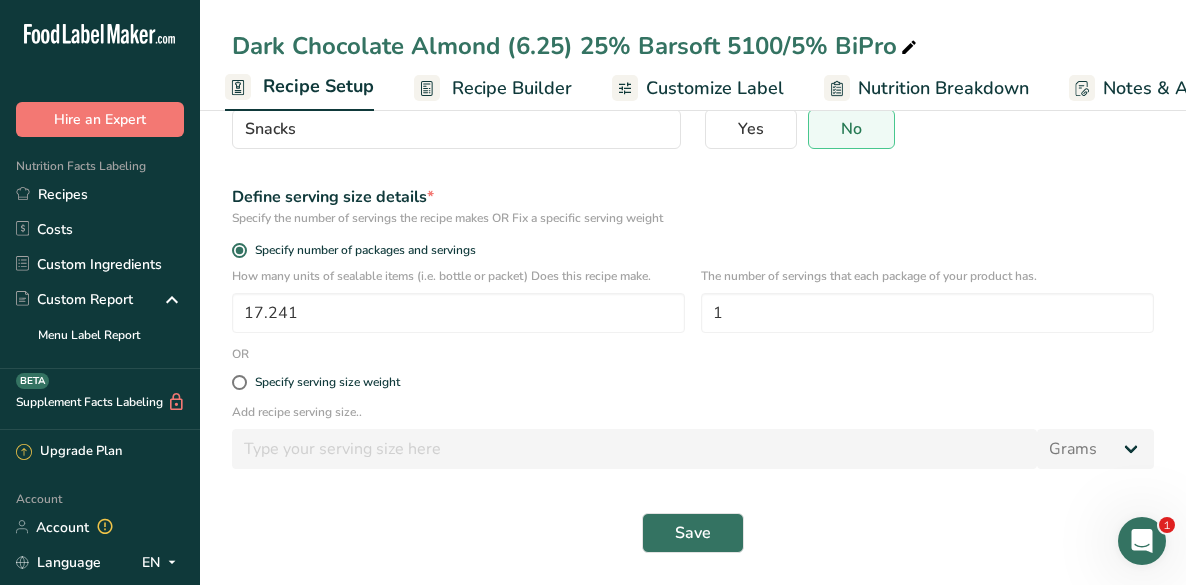 type on "ATLAS" 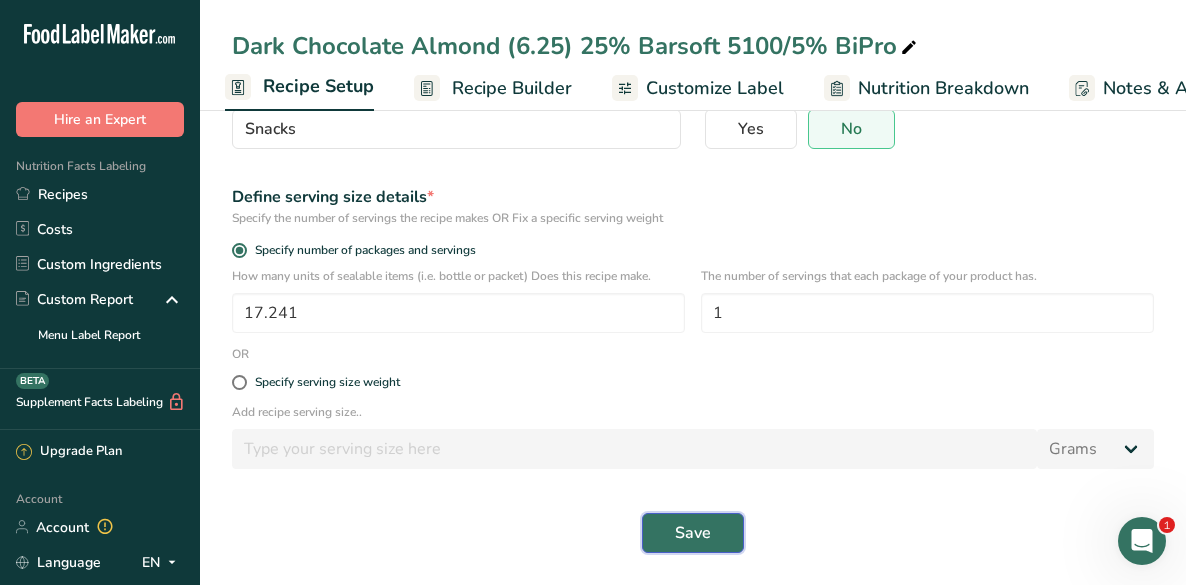 click on "Save" at bounding box center [693, 533] 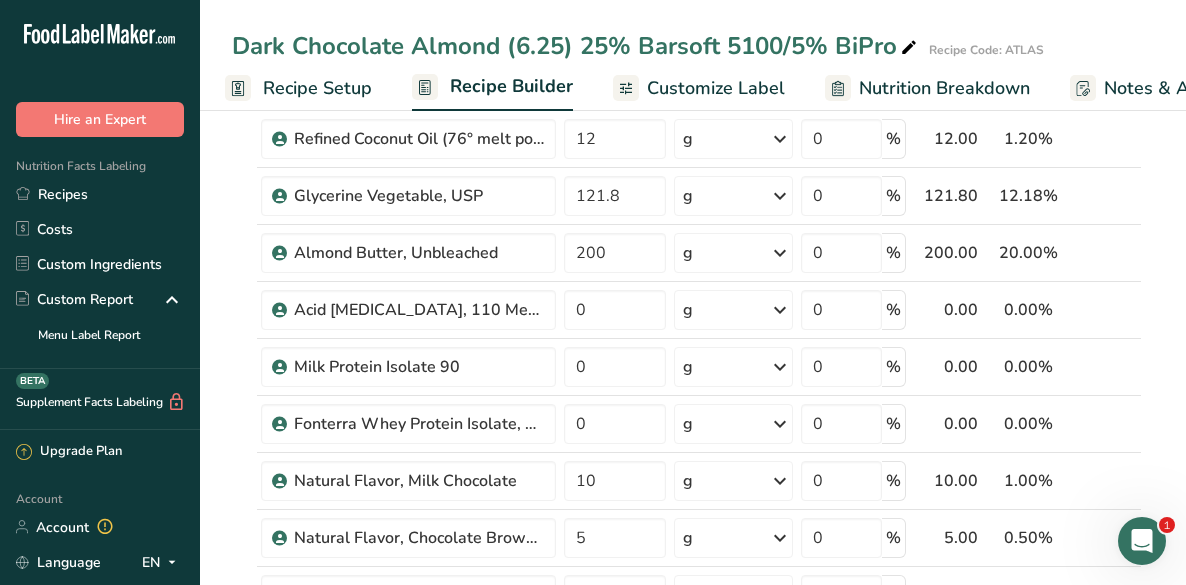 click on "Recipes" at bounding box center (100, 194) 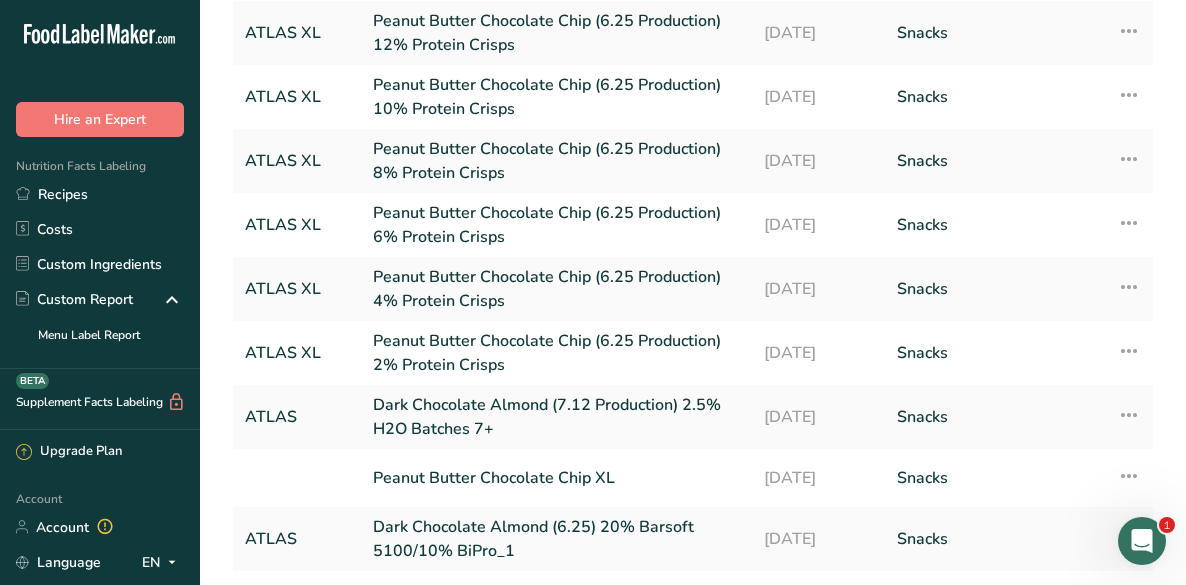 scroll, scrollTop: 345, scrollLeft: 0, axis: vertical 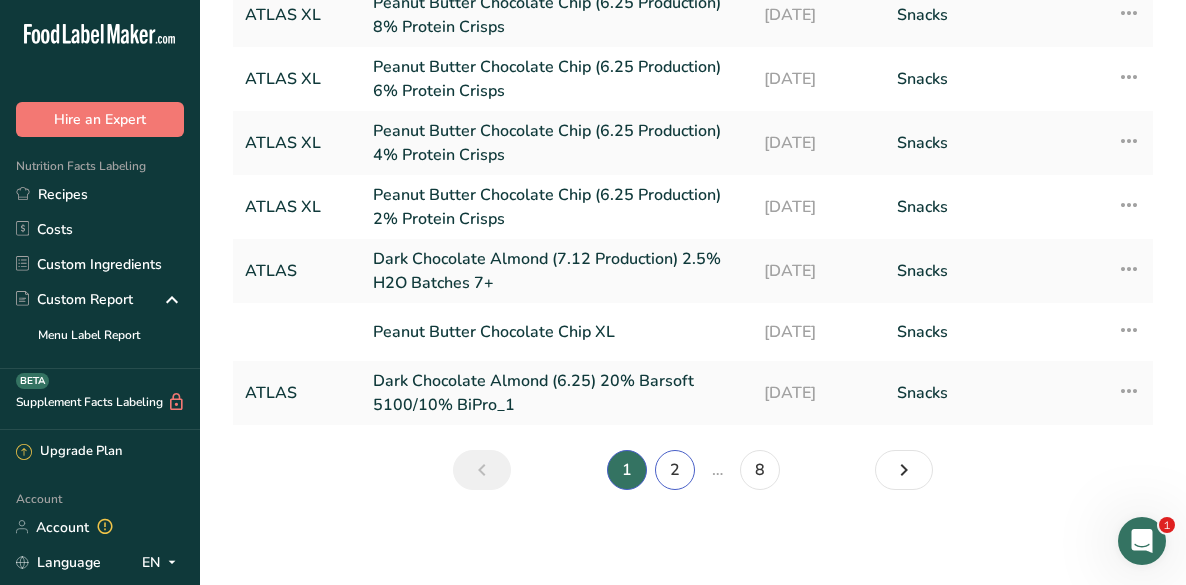 click on "2" at bounding box center [675, 470] 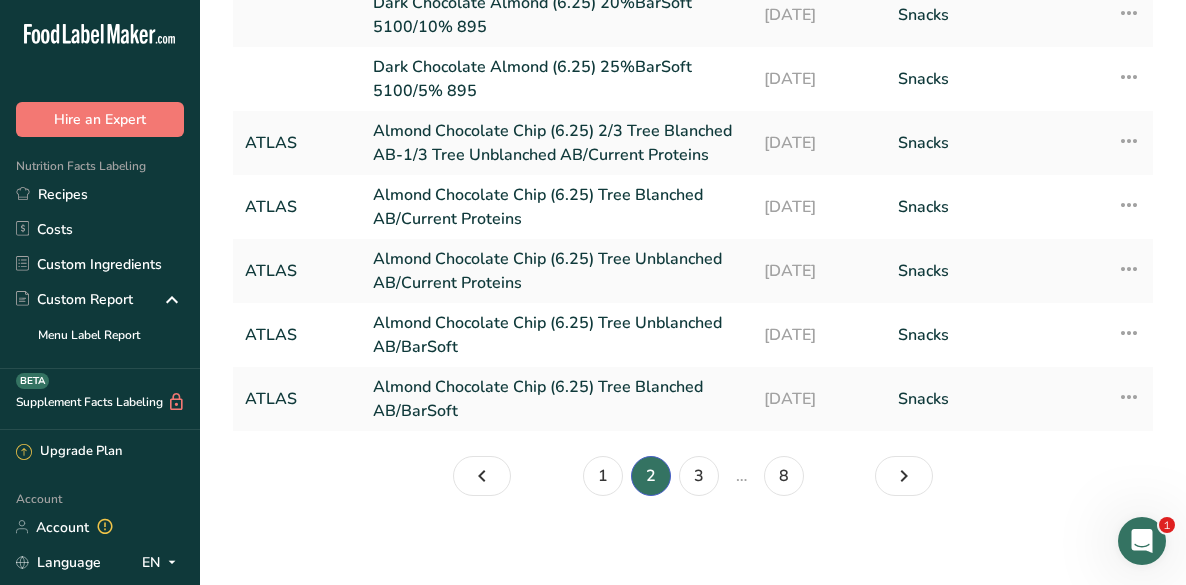 click at bounding box center [297, 79] 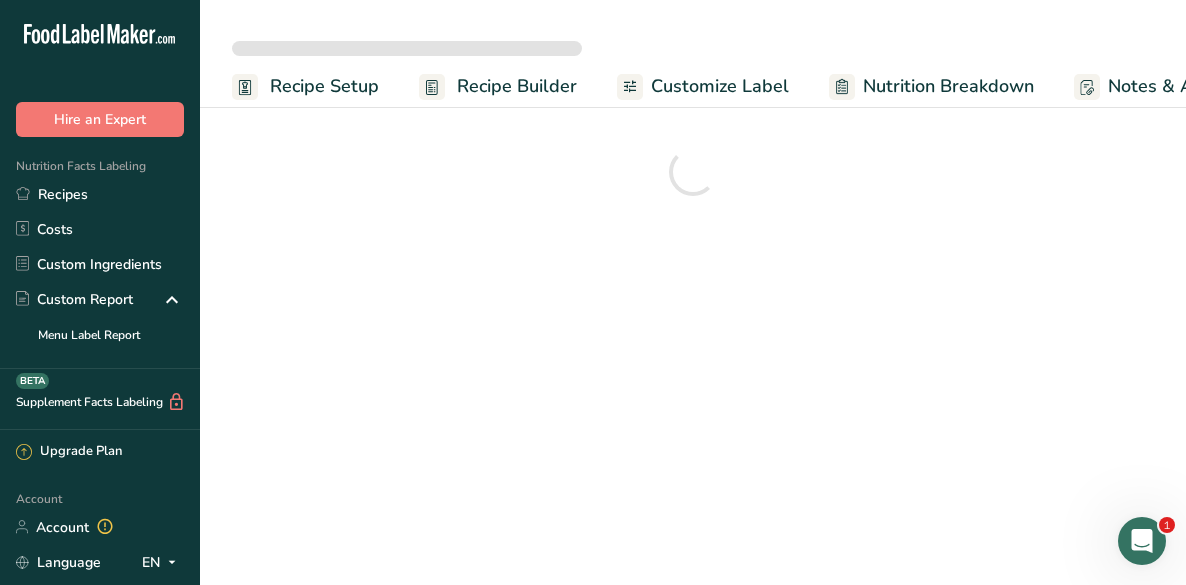 scroll, scrollTop: 0, scrollLeft: 0, axis: both 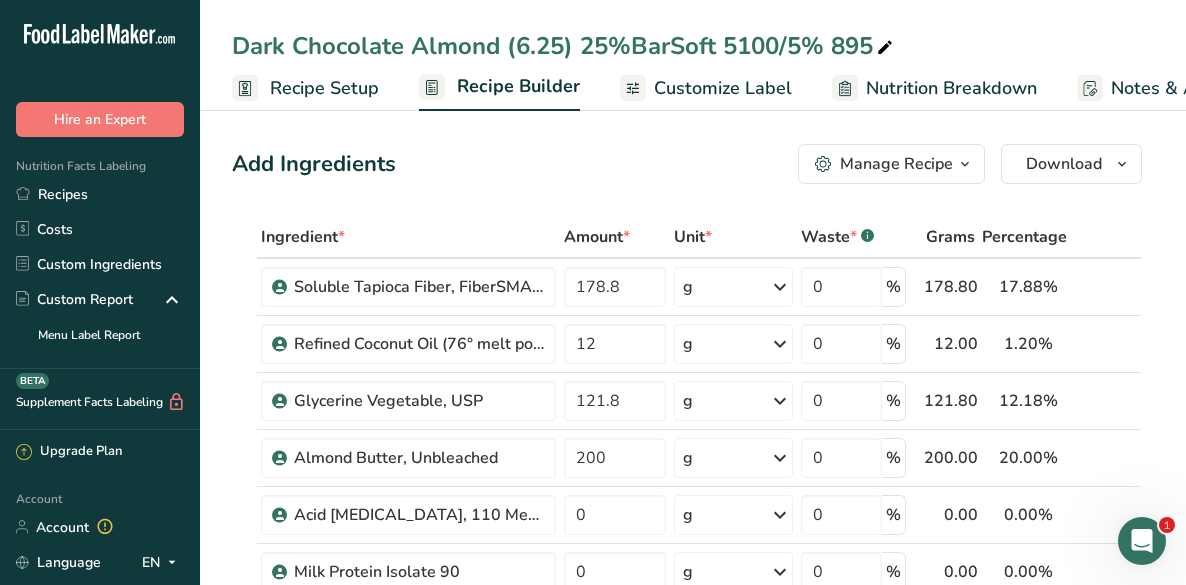 click on "Recipe Setup" at bounding box center [324, 88] 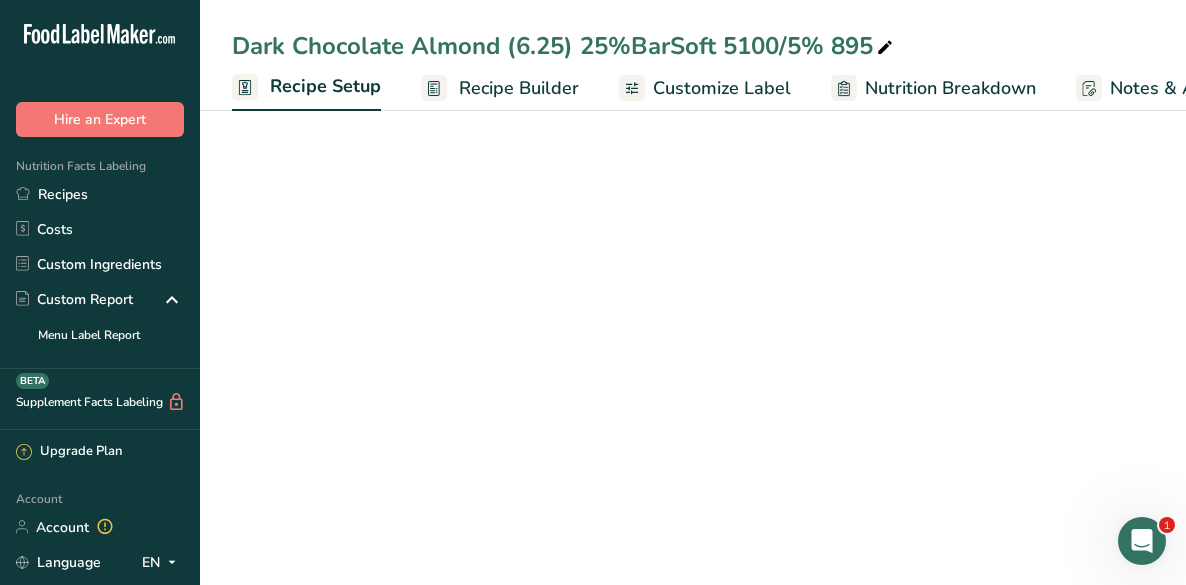 scroll, scrollTop: 0, scrollLeft: 7, axis: horizontal 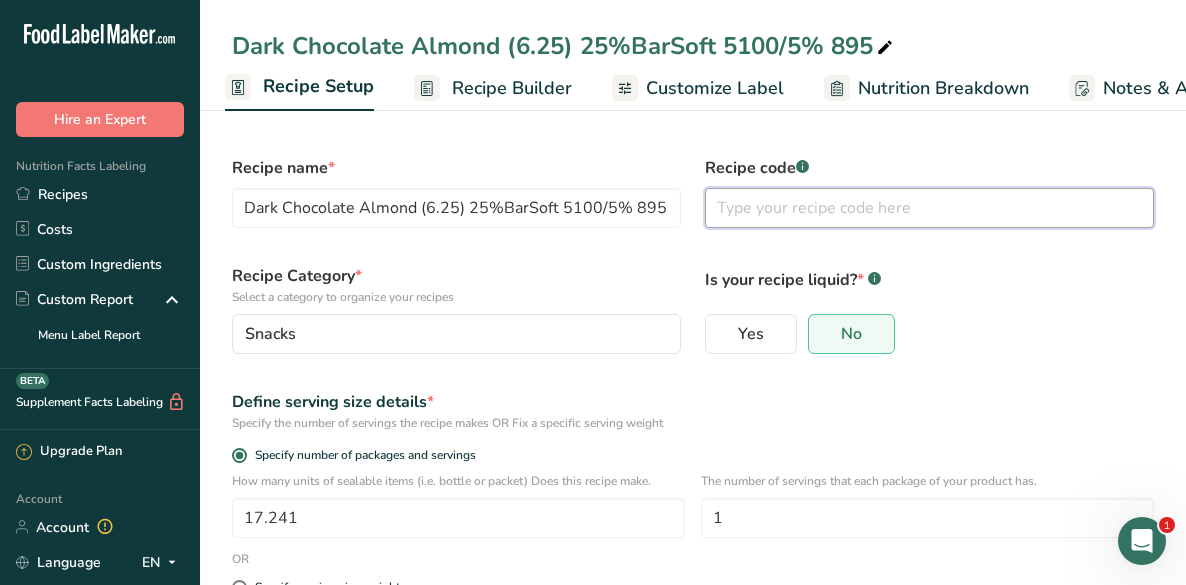 click at bounding box center [929, 208] 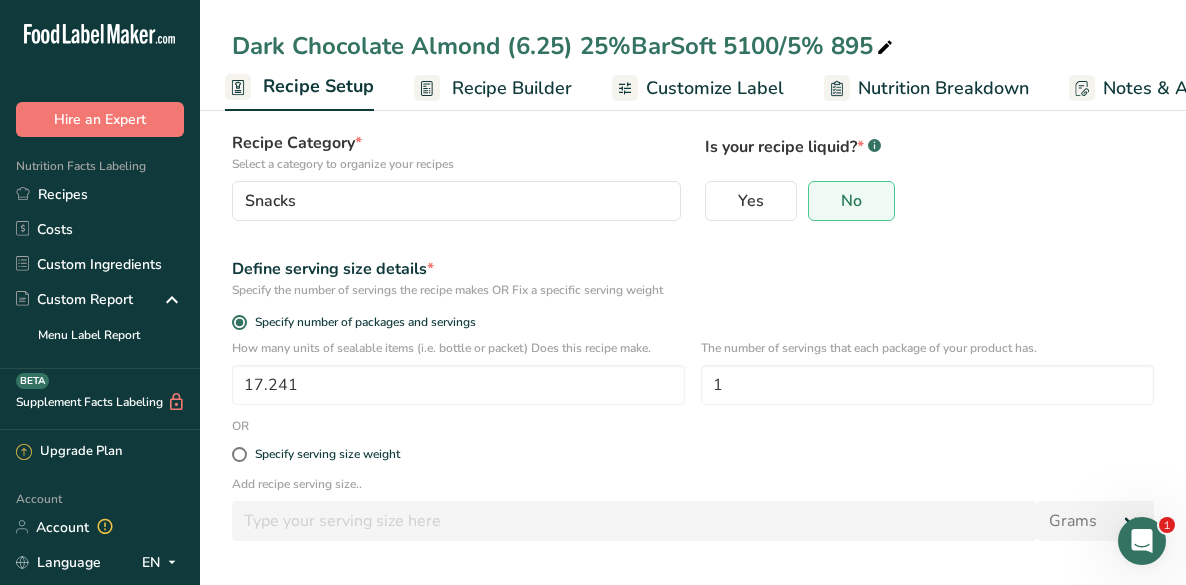 scroll, scrollTop: 205, scrollLeft: 0, axis: vertical 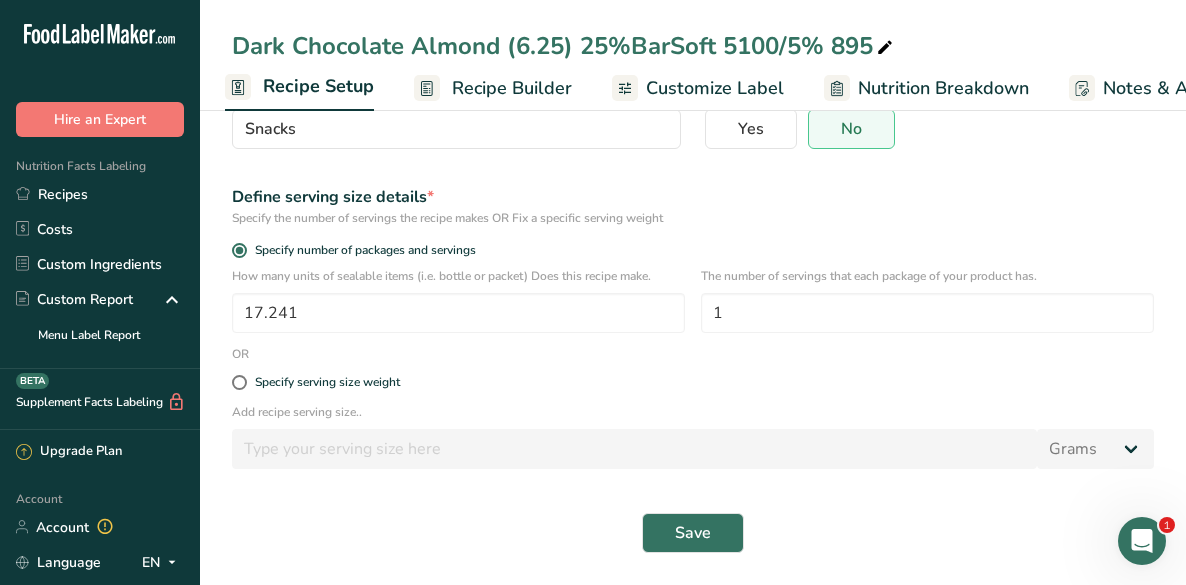 type on "ATLAS" 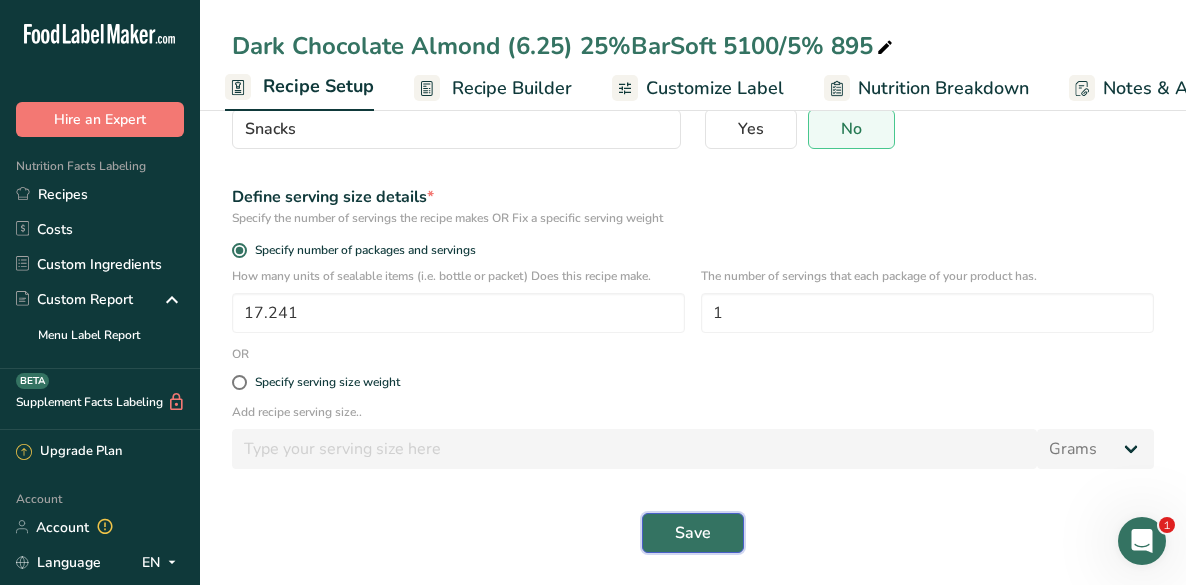 click on "Save" at bounding box center [693, 533] 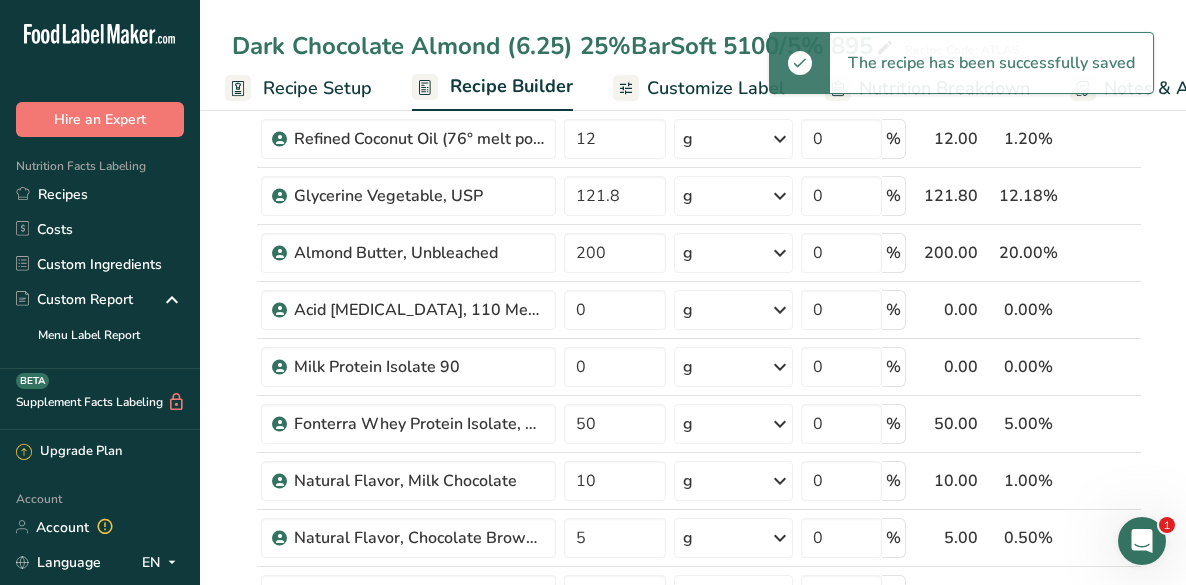 click on "Recipes" at bounding box center [100, 194] 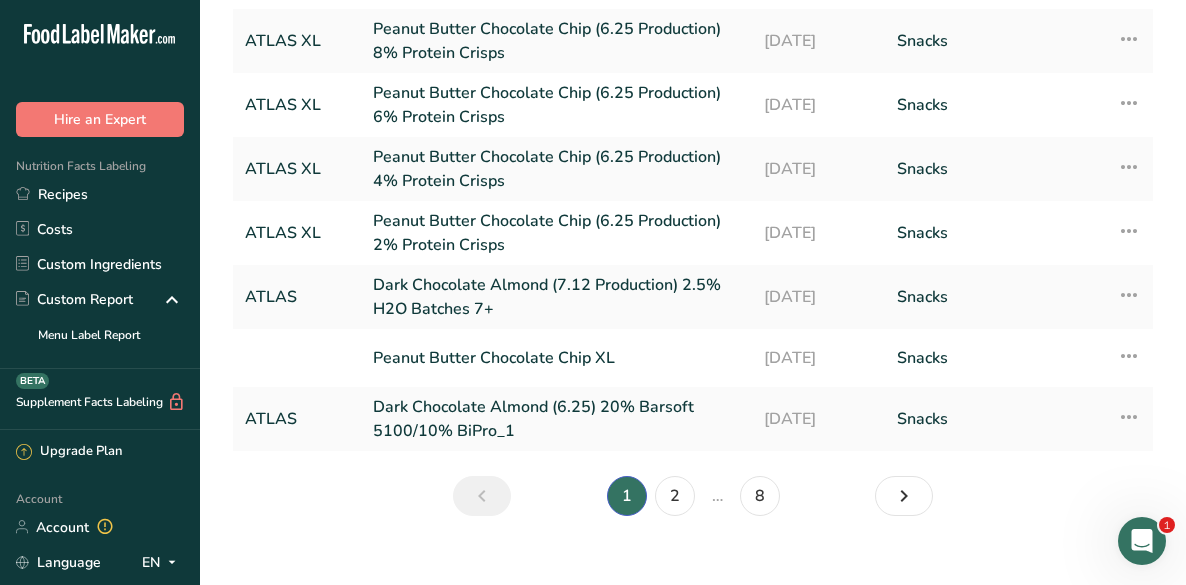 scroll, scrollTop: 345, scrollLeft: 0, axis: vertical 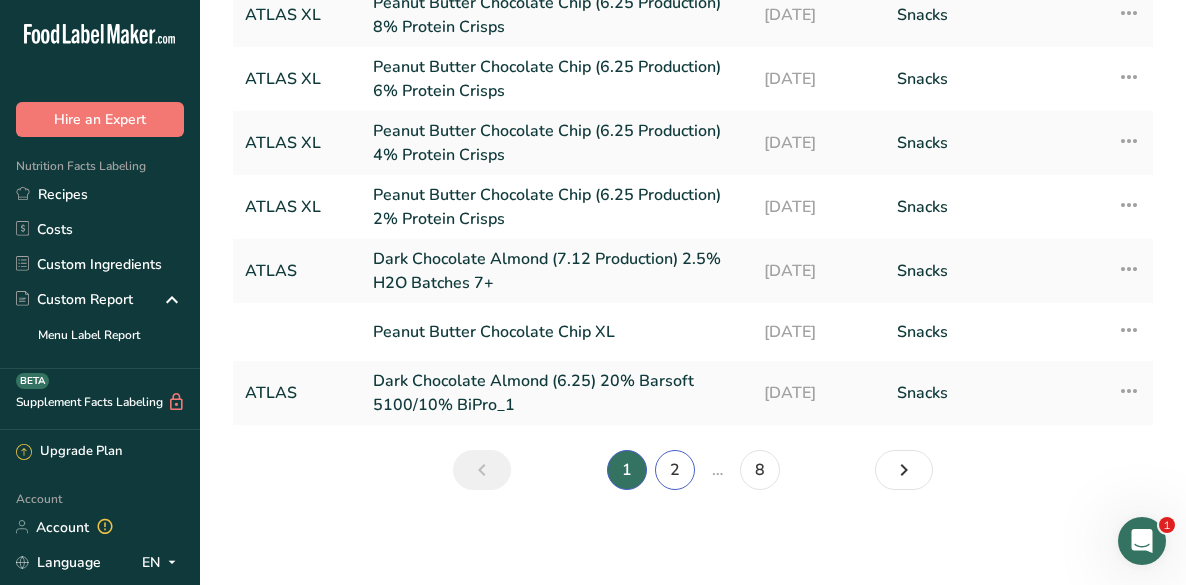 click on "2" at bounding box center [675, 470] 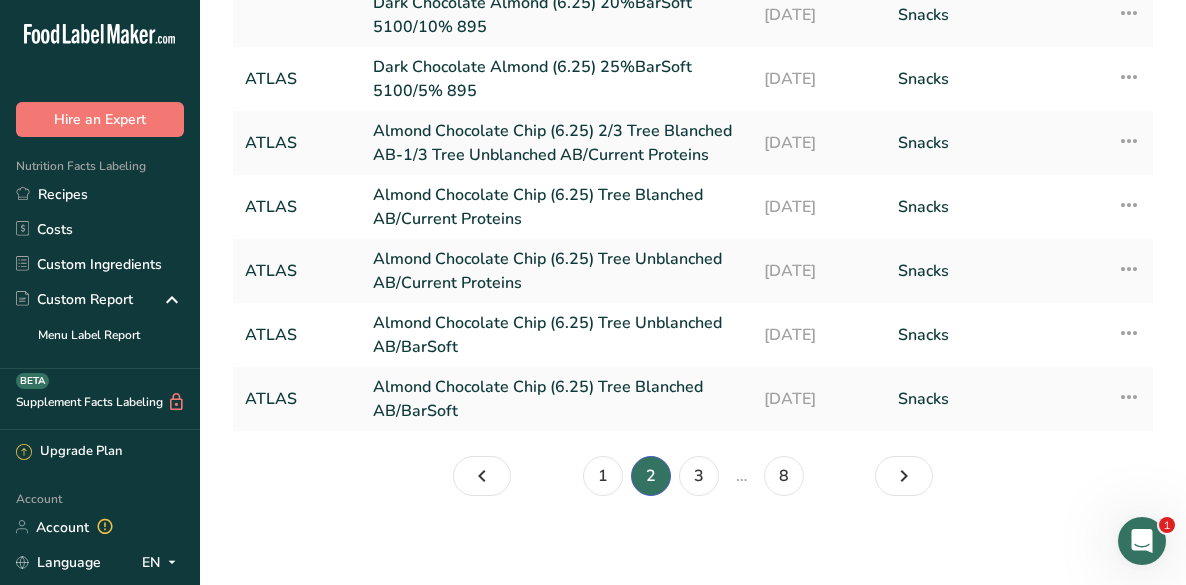 click at bounding box center [297, 15] 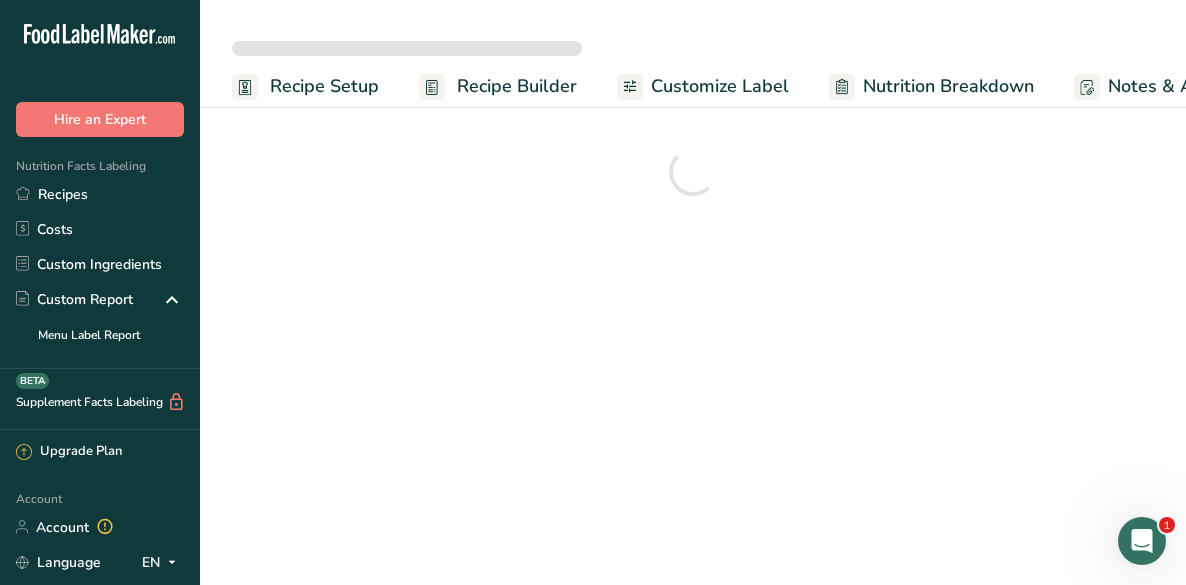 scroll, scrollTop: 0, scrollLeft: 0, axis: both 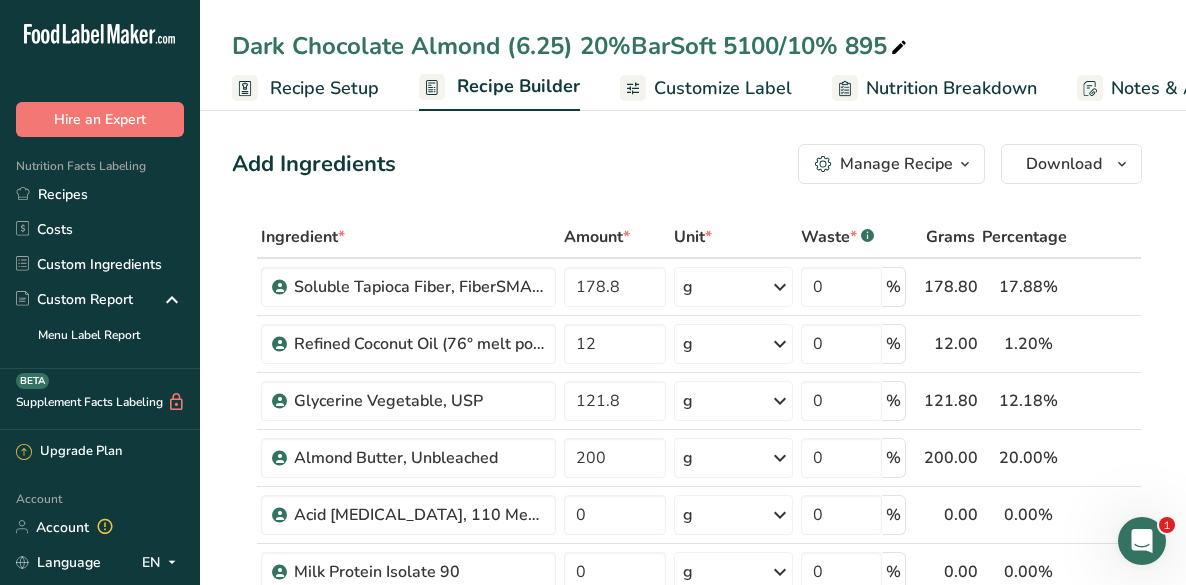 click on "Recipe Setup" at bounding box center [324, 88] 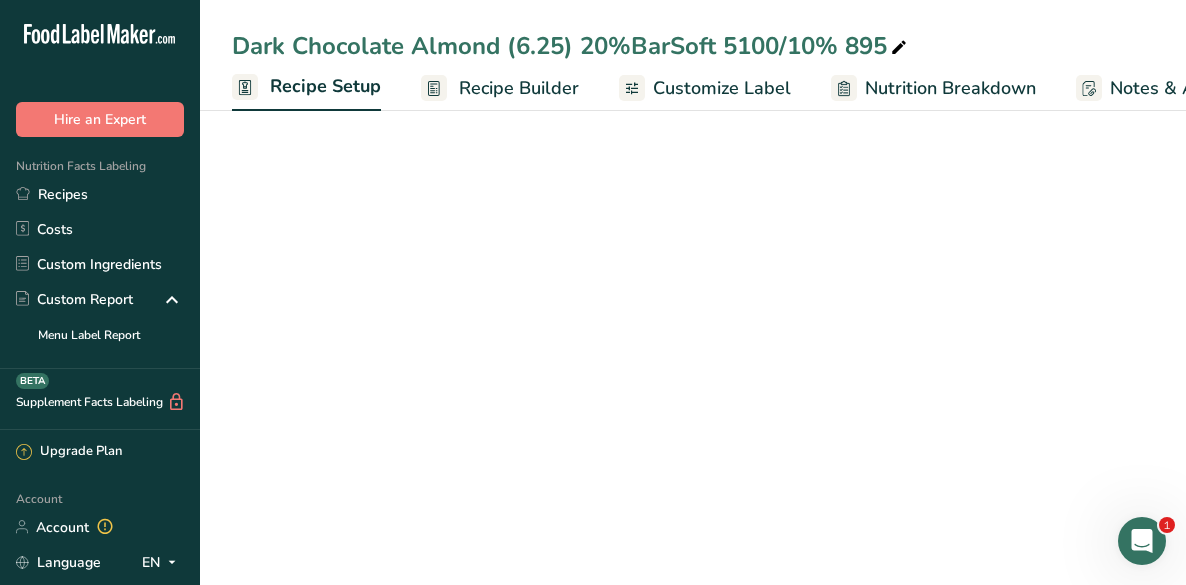 scroll, scrollTop: 0, scrollLeft: 7, axis: horizontal 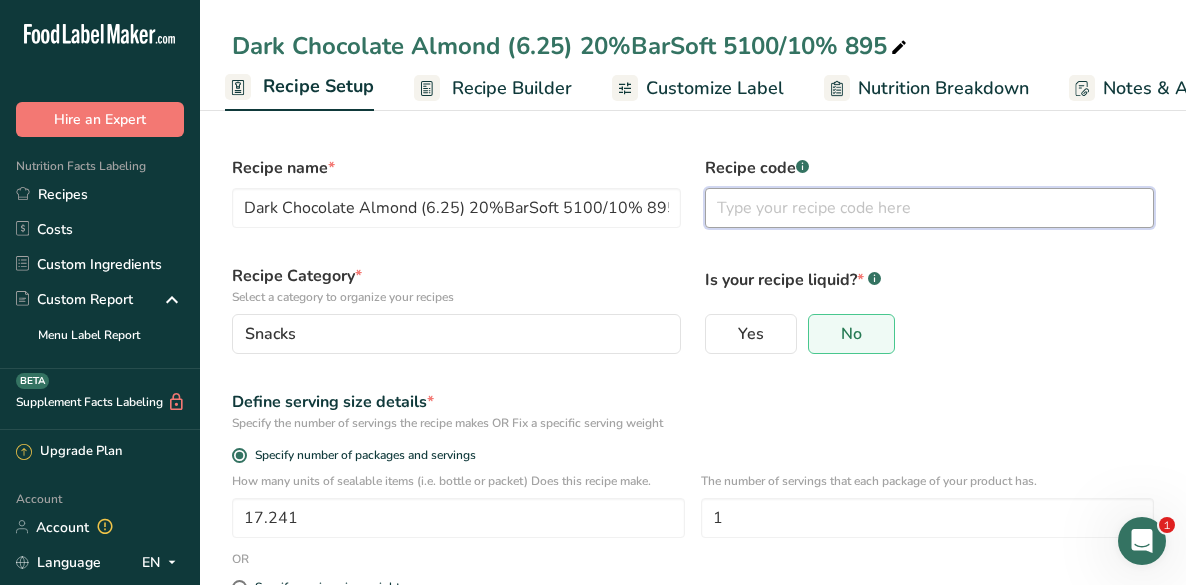 click at bounding box center [929, 208] 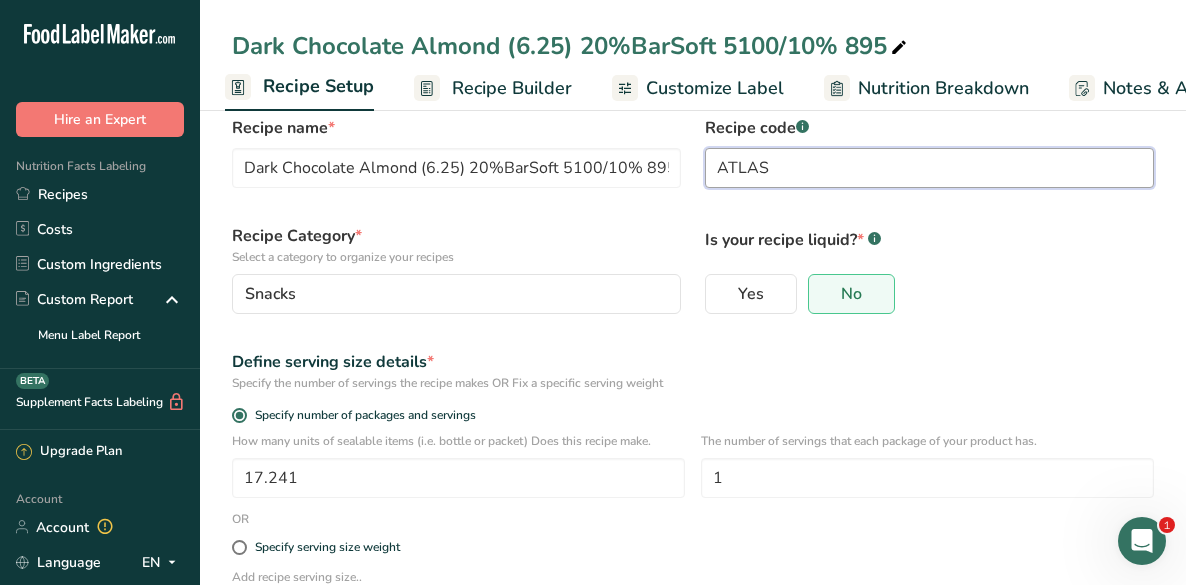scroll, scrollTop: 205, scrollLeft: 0, axis: vertical 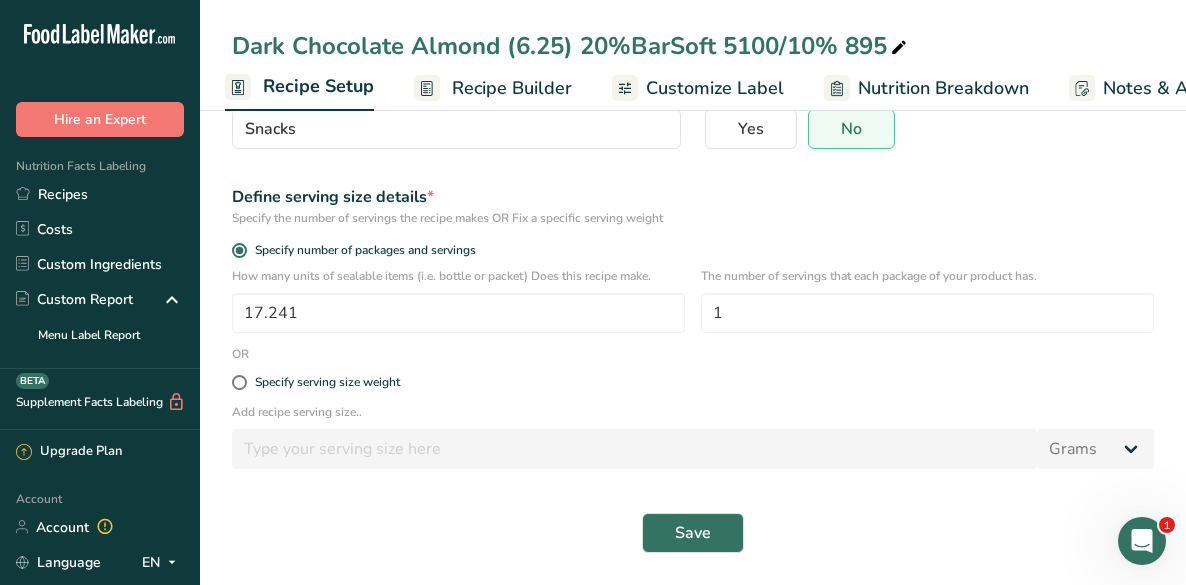 type on "ATLAS" 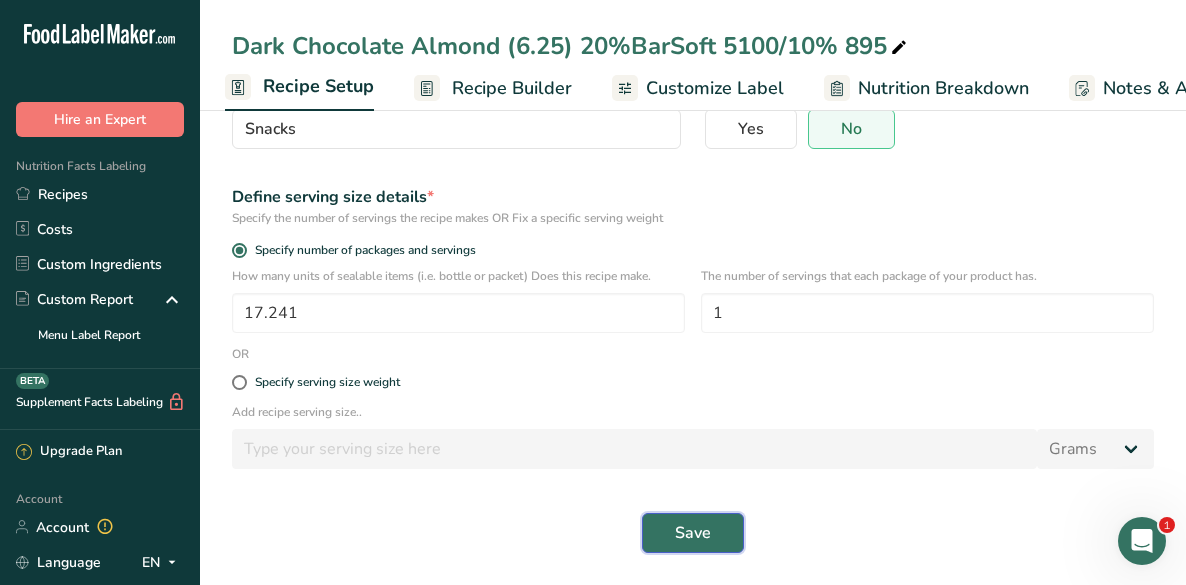 click on "Save" at bounding box center (693, 533) 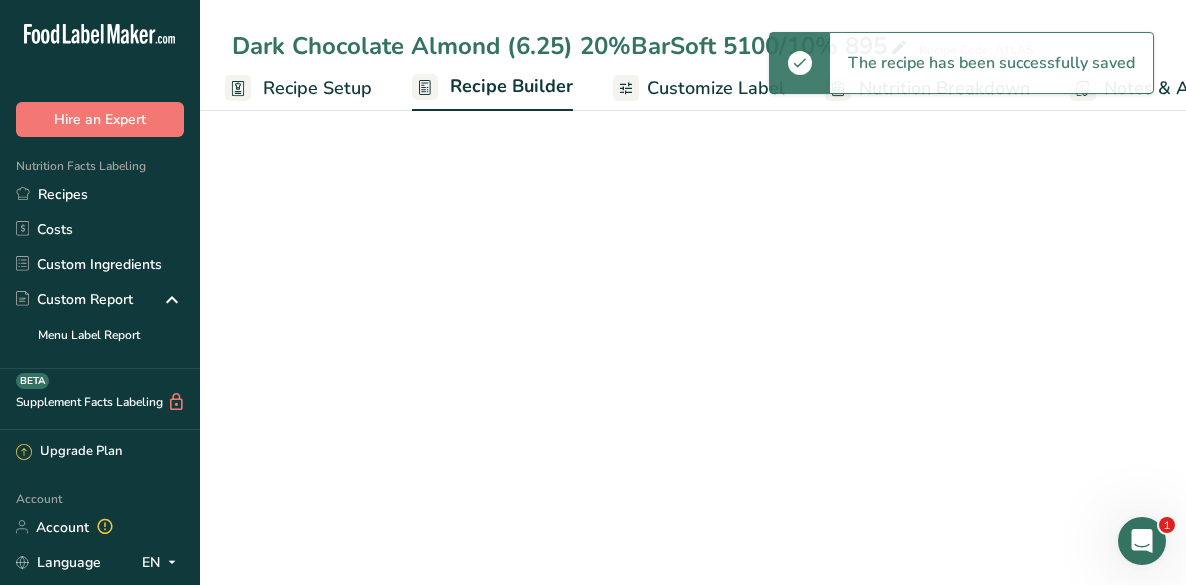 click on "Recipes" at bounding box center (100, 194) 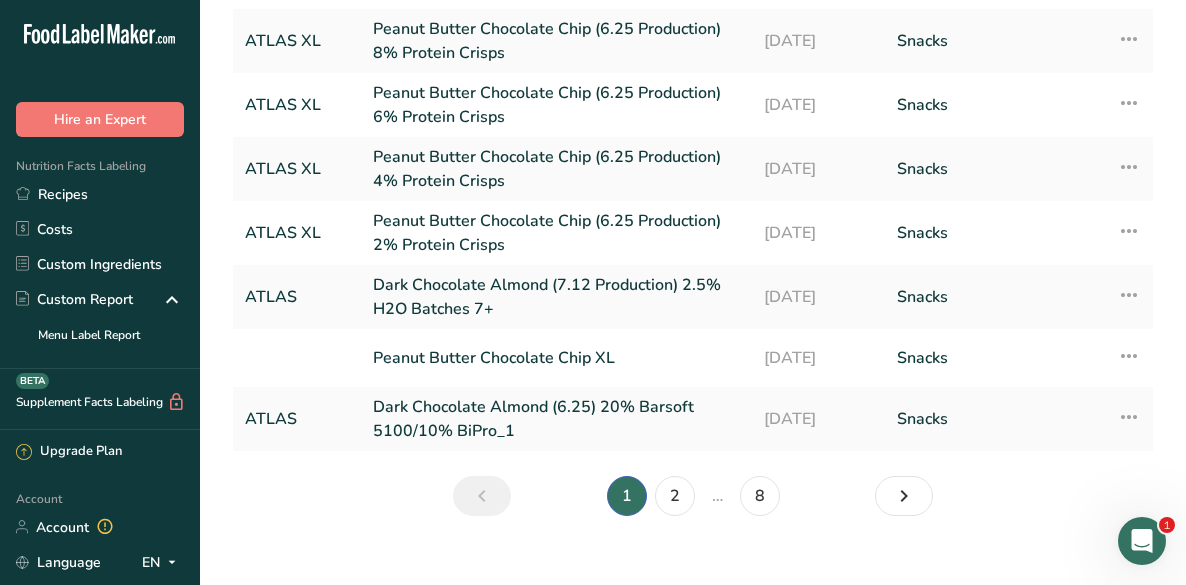 scroll, scrollTop: 345, scrollLeft: 0, axis: vertical 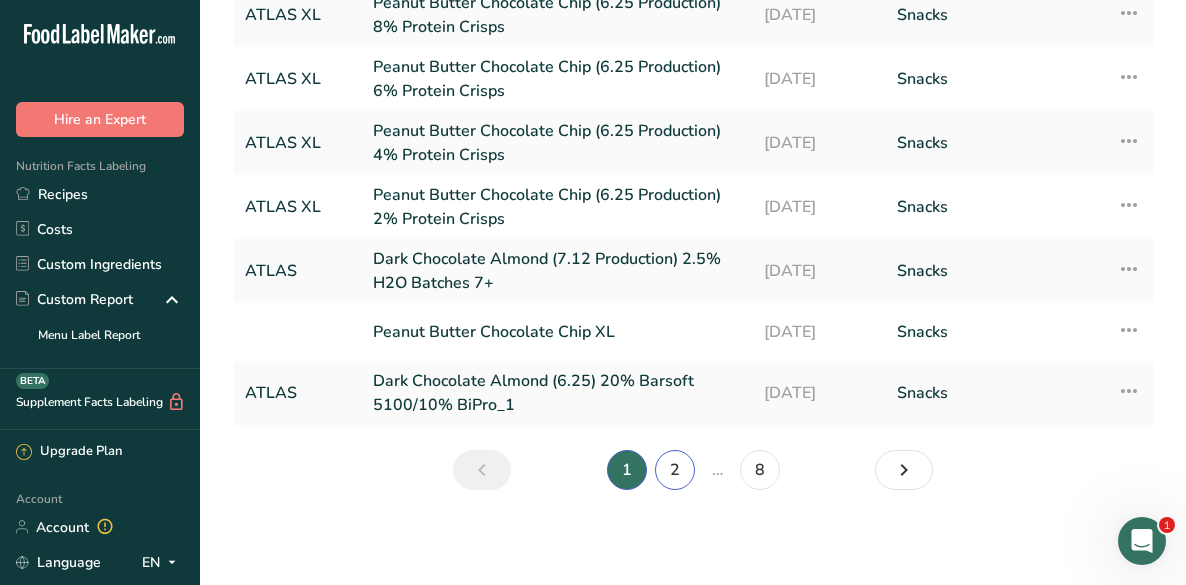 click on "2" at bounding box center (675, 470) 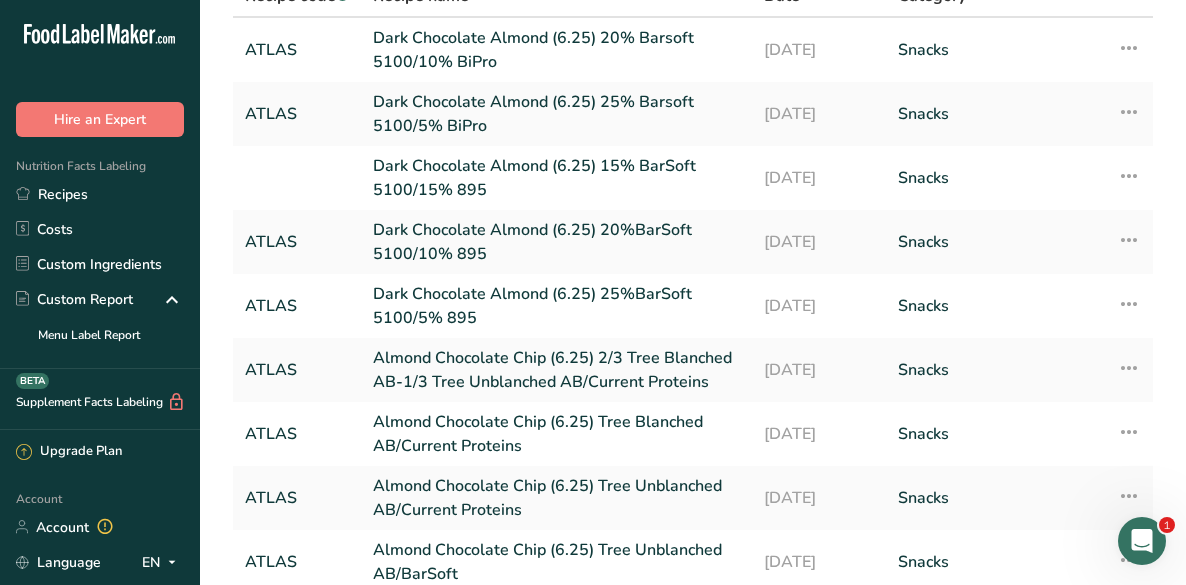 scroll, scrollTop: 92, scrollLeft: 0, axis: vertical 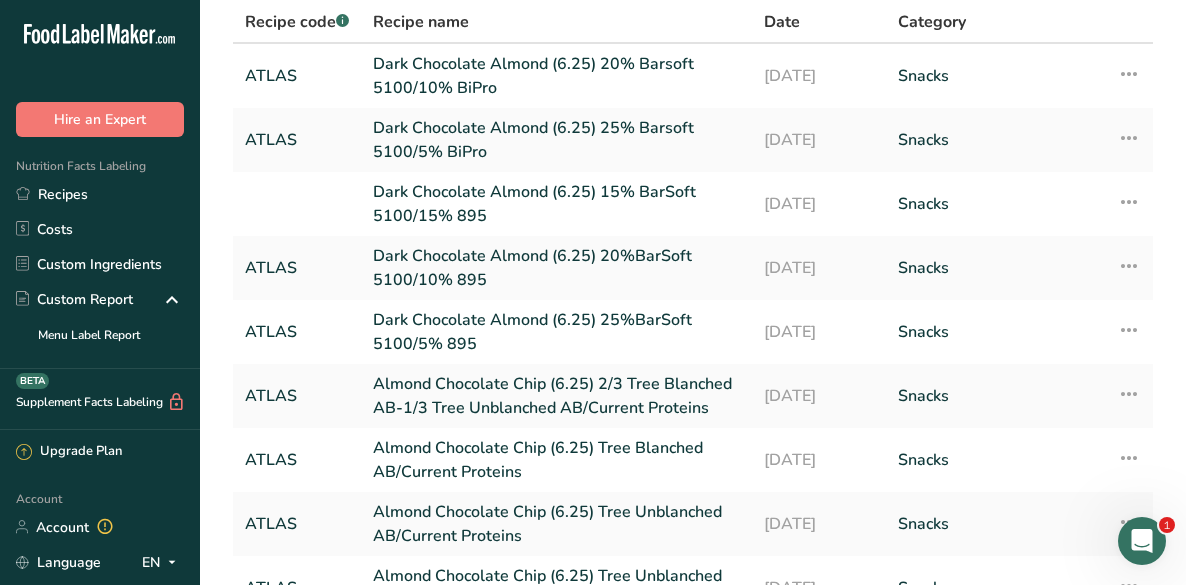 click at bounding box center [297, 204] 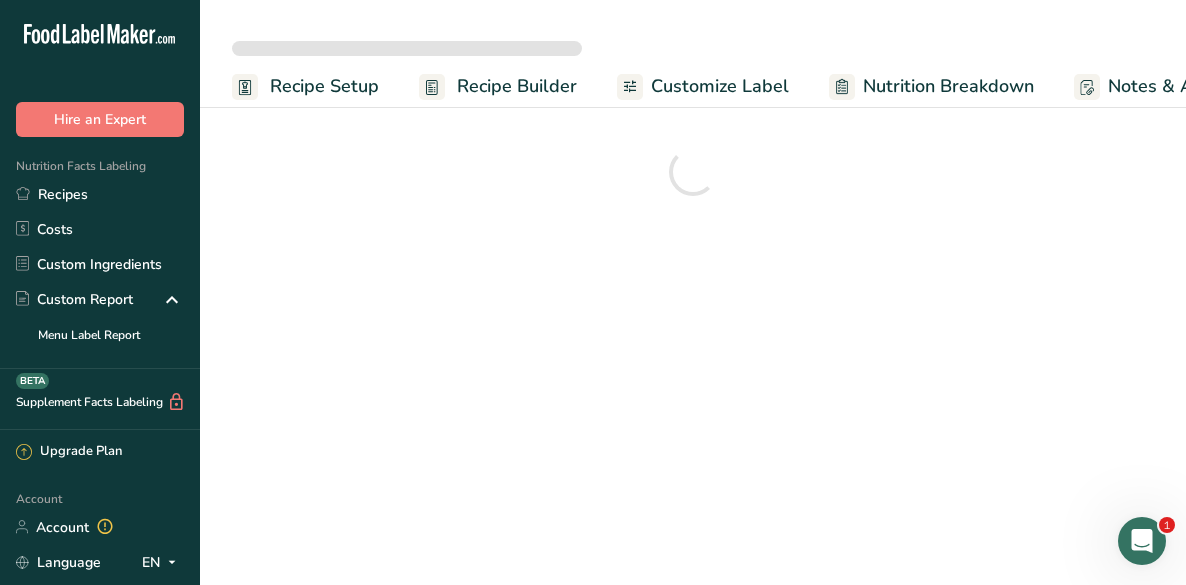 scroll, scrollTop: 0, scrollLeft: 0, axis: both 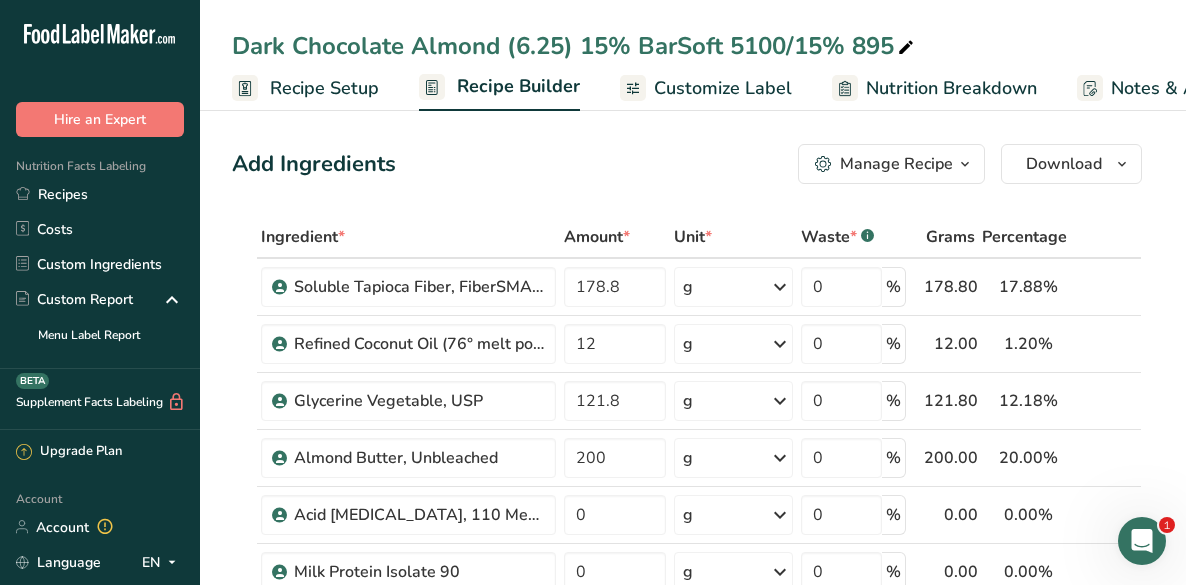 click on "Manage Recipe" at bounding box center [896, 164] 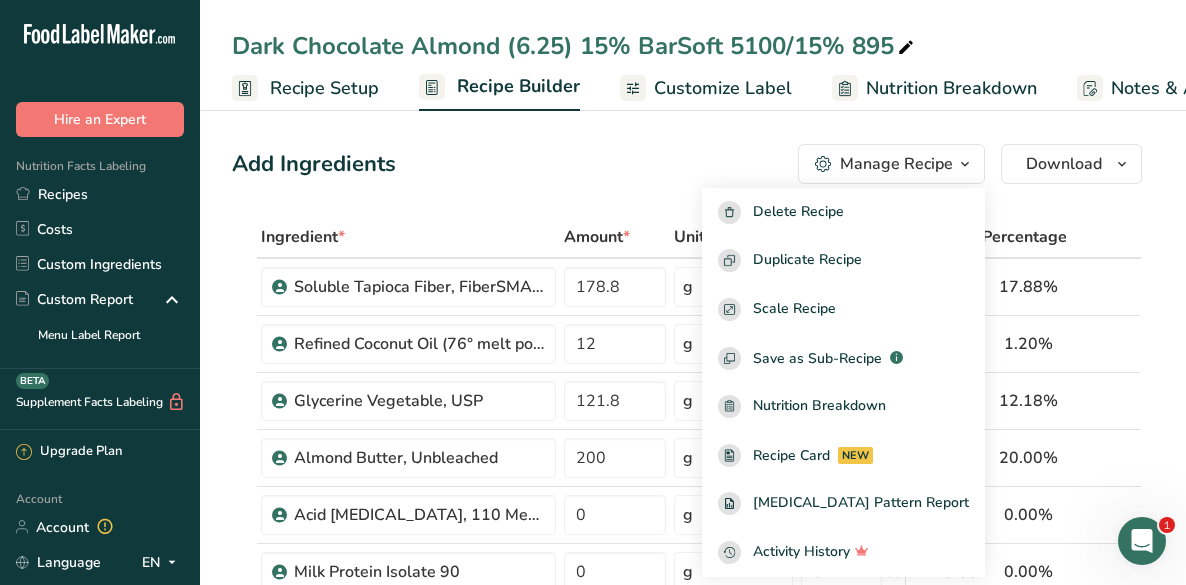 click on "Add Ingredients
Manage Recipe         Delete Recipe           Duplicate Recipe             Scale Recipe             Save as Sub-Recipe   .a-a{fill:#347362;}.b-a{fill:#fff;}                               Nutrition Breakdown                 Recipe Card
NEW
[MEDICAL_DATA] Pattern Report           Activity History
Download
Choose your preferred label style
Standard FDA label
Standard FDA label
The most common format for nutrition facts labels in compliance with the FDA's typeface, style and requirements
Tabular FDA label
A label format compliant with the FDA regulations presented in a tabular (horizontal) display.
Linear FDA label
A simple linear display for small sized packages.
Simplified FDA label" at bounding box center (693, 1642) 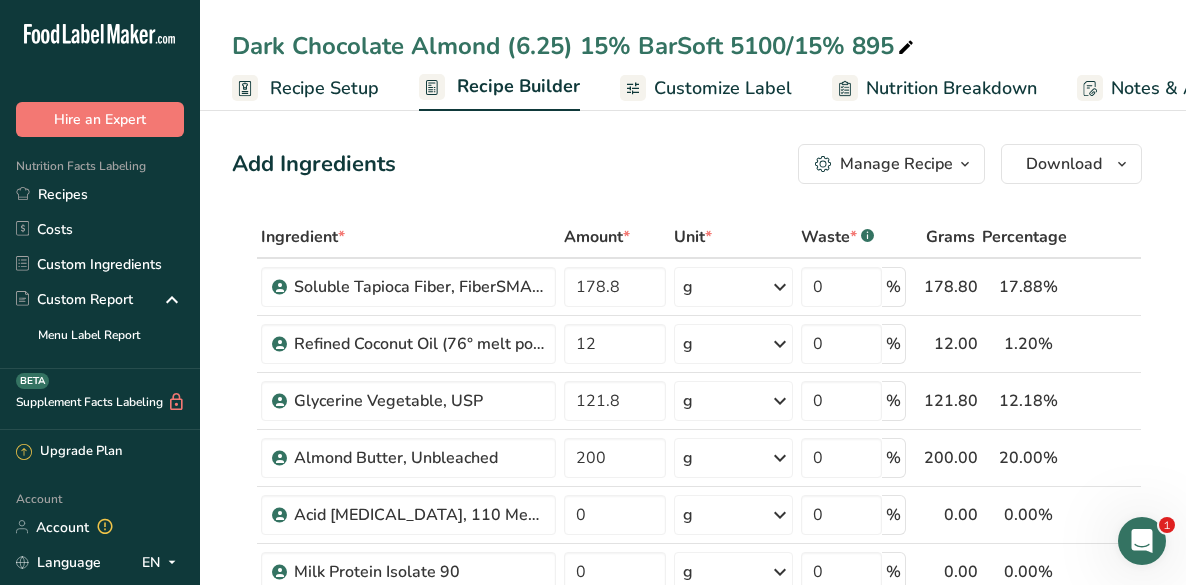 click on "Recipe Setup" at bounding box center [324, 88] 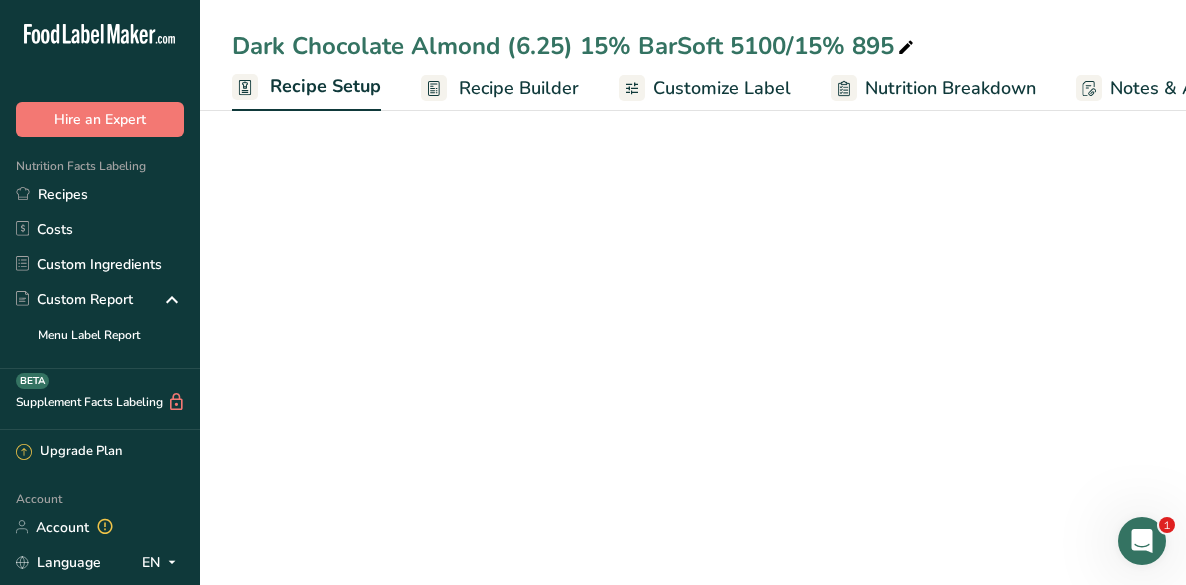 scroll, scrollTop: 0, scrollLeft: 7, axis: horizontal 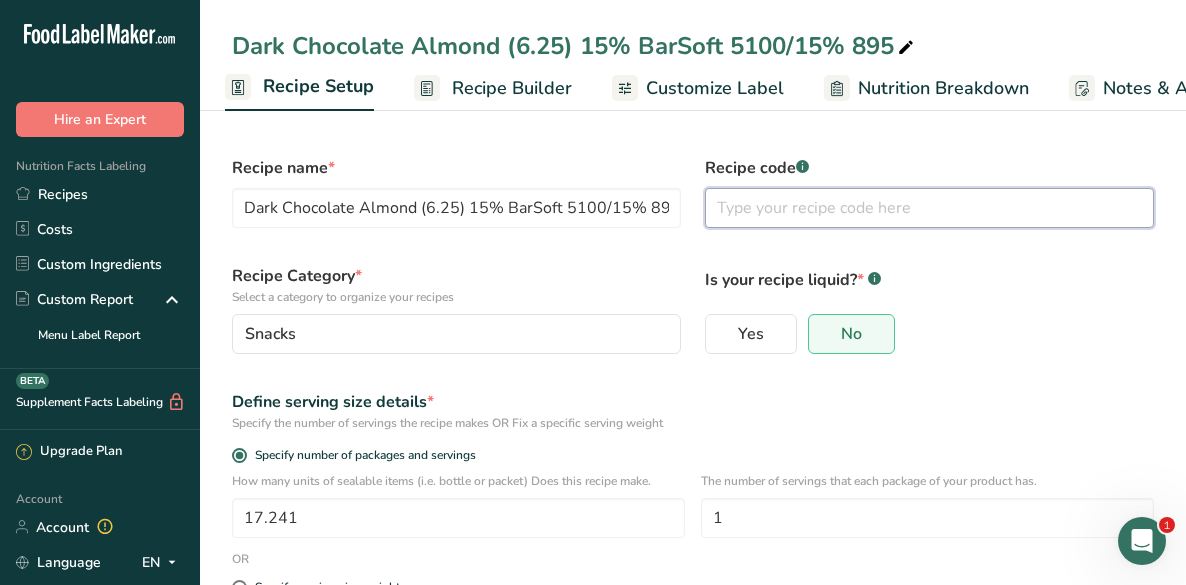 click at bounding box center (929, 208) 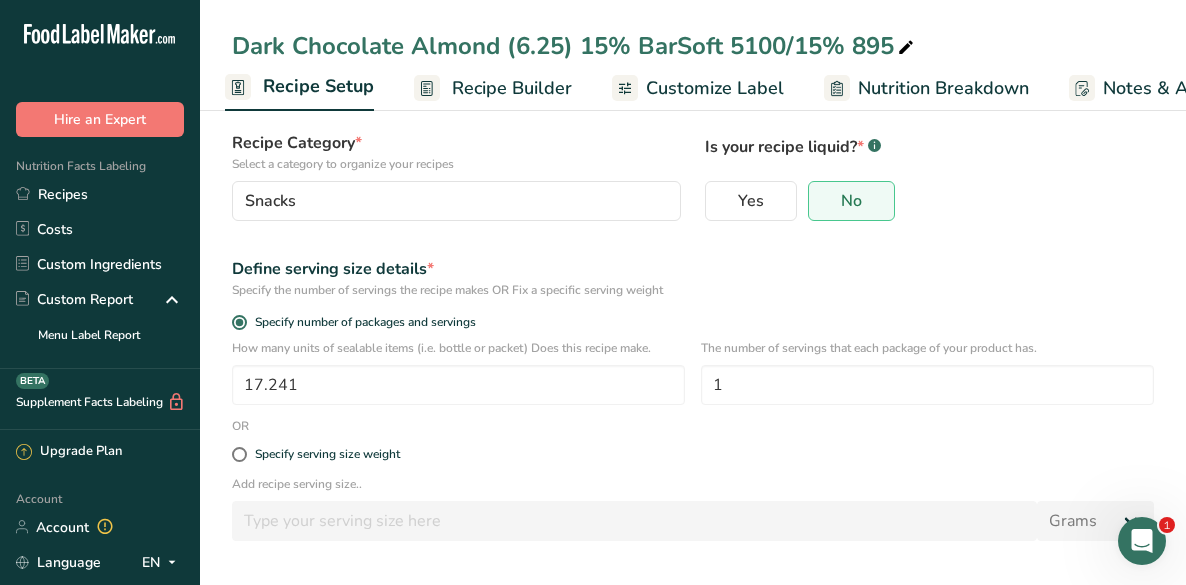 scroll, scrollTop: 205, scrollLeft: 0, axis: vertical 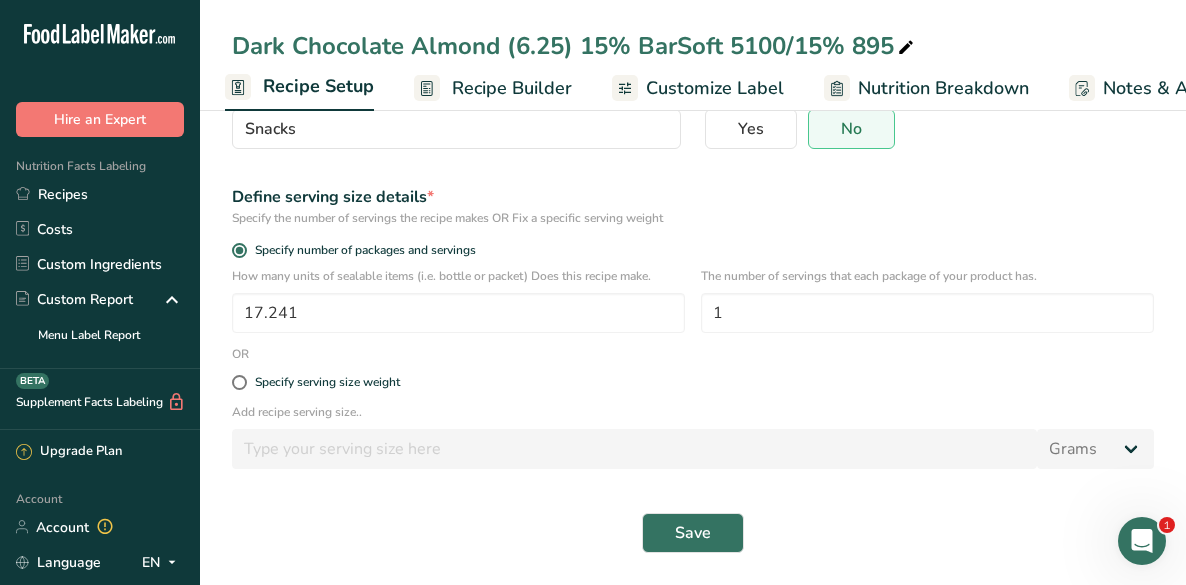 type on "ATLAS" 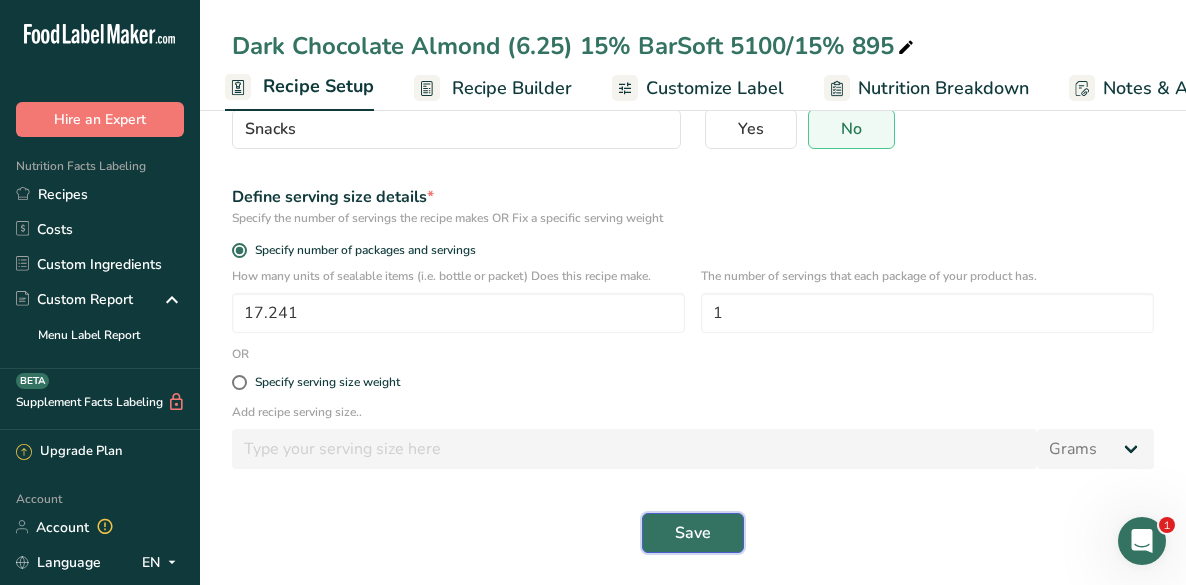 click on "Save" at bounding box center [693, 533] 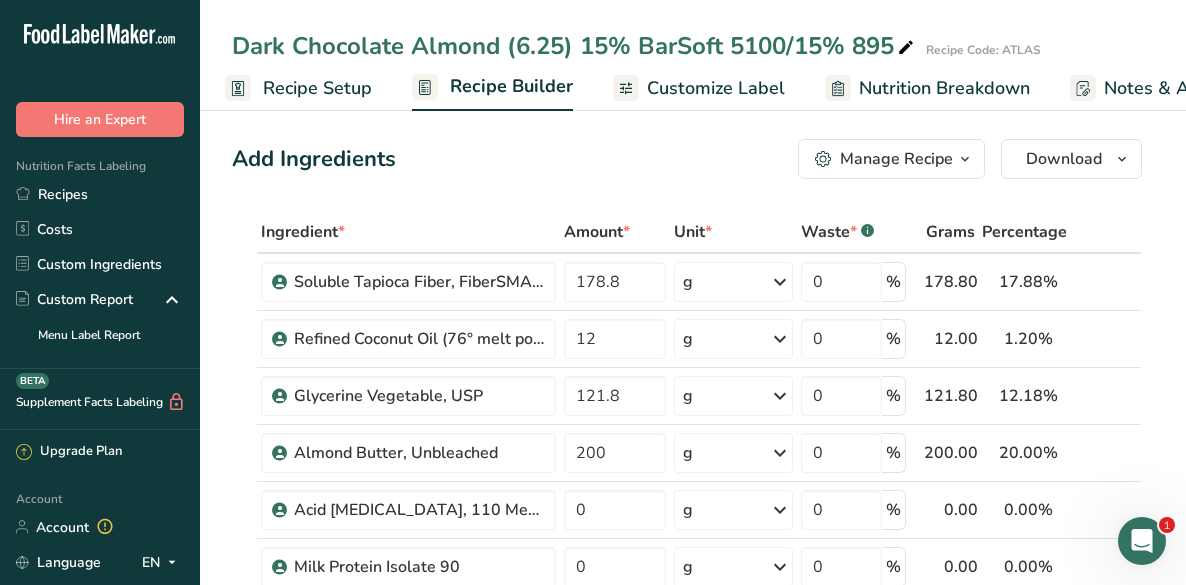 scroll, scrollTop: 0, scrollLeft: 0, axis: both 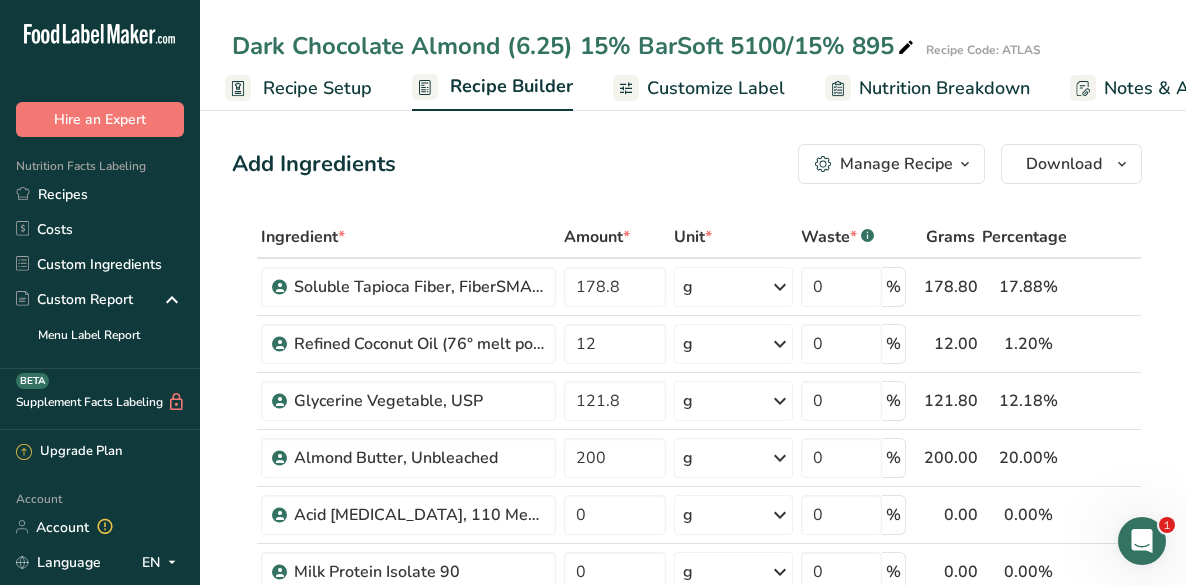 click on "Recipes" at bounding box center (100, 194) 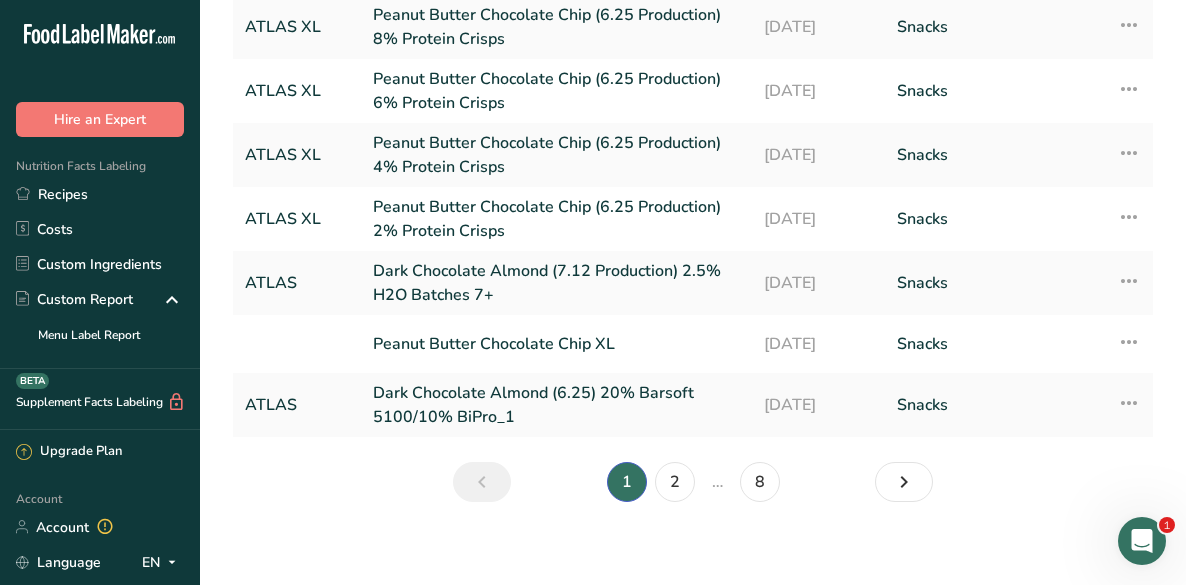 scroll, scrollTop: 345, scrollLeft: 0, axis: vertical 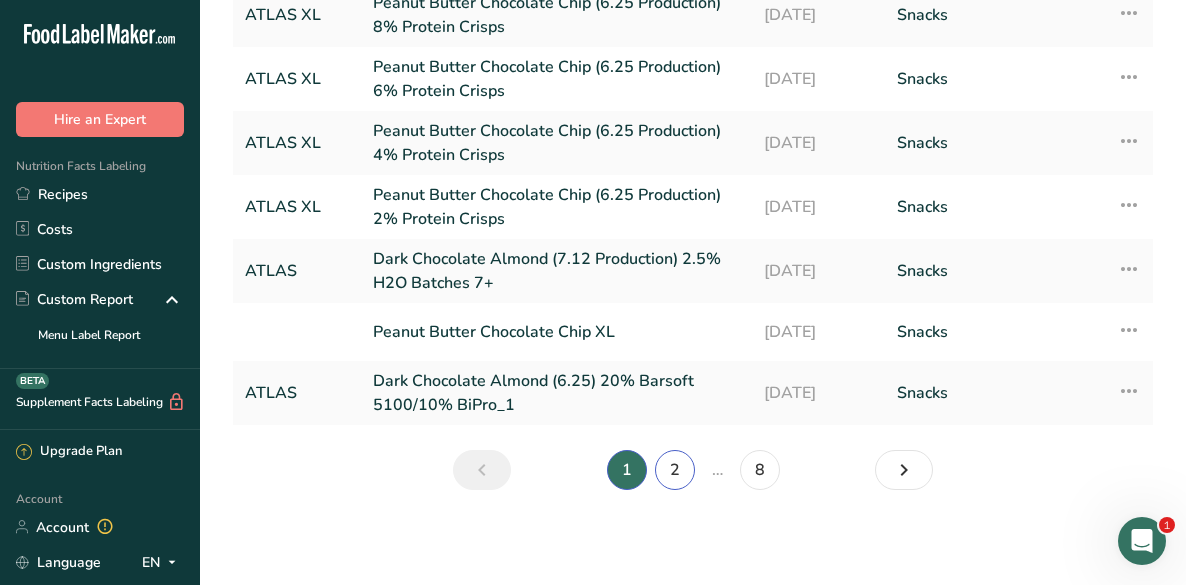 click on "2" at bounding box center (675, 470) 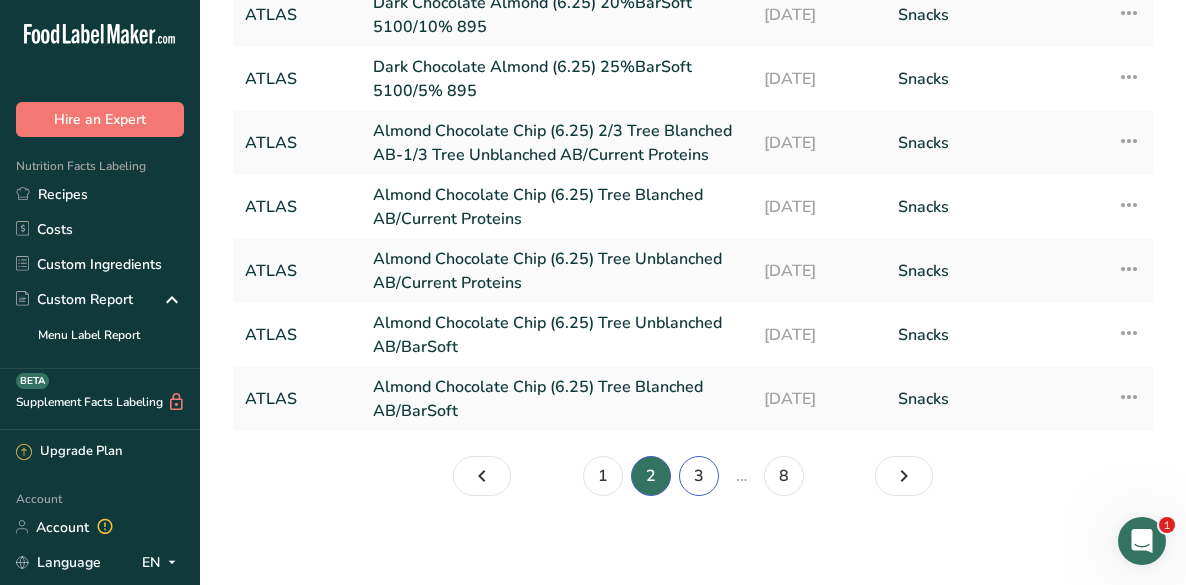 click on "3" at bounding box center (699, 476) 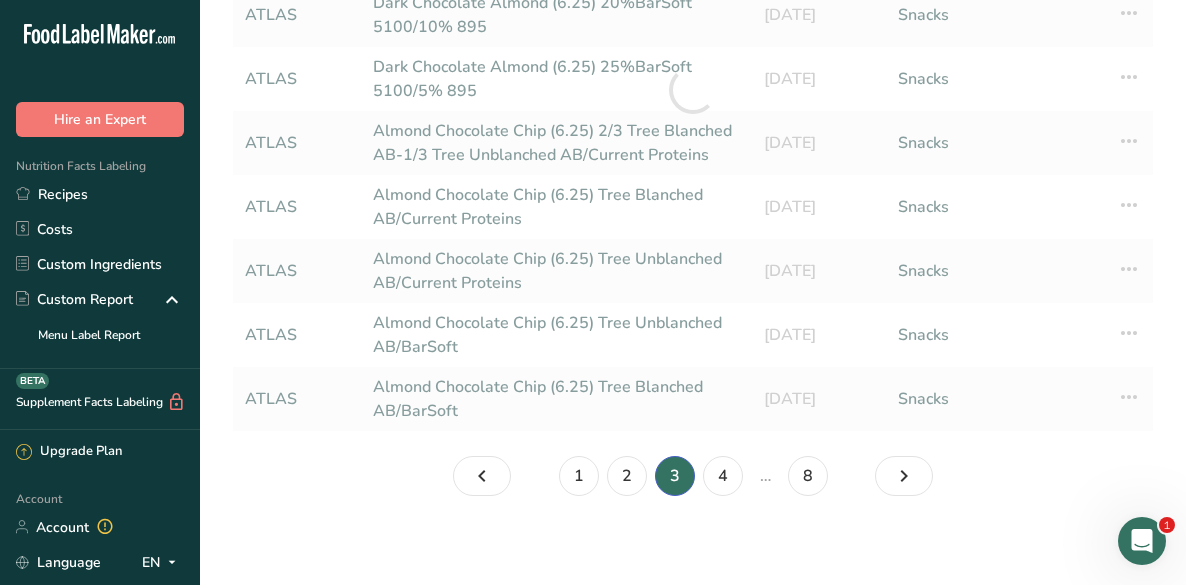 scroll, scrollTop: 327, scrollLeft: 0, axis: vertical 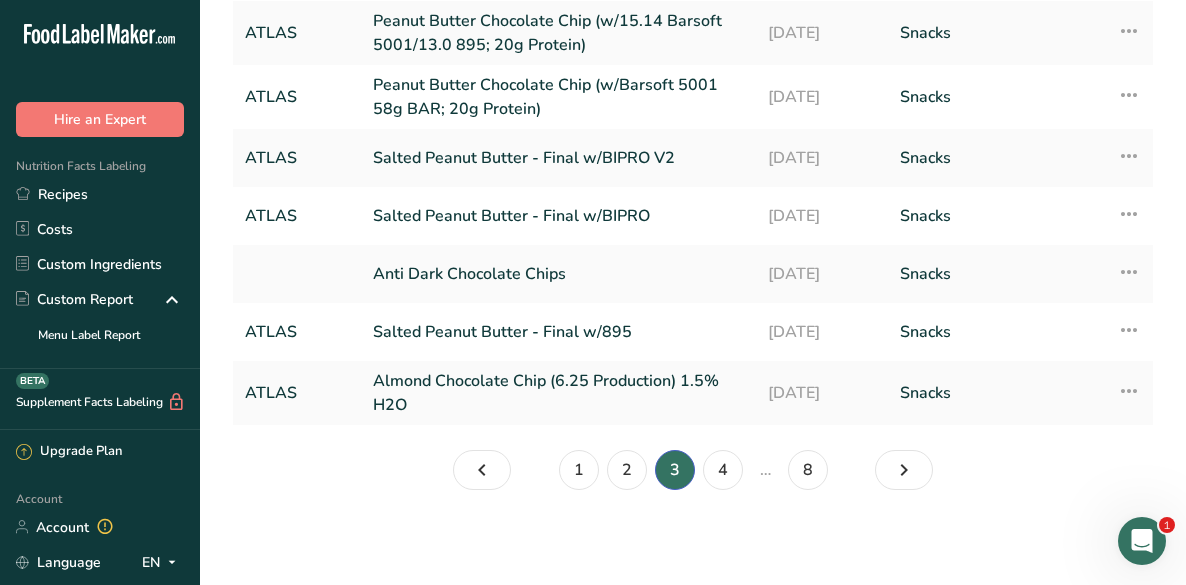 click on "Almond Chocolate Chip (6.25 Production) 1.5% H2O" at bounding box center (558, 393) 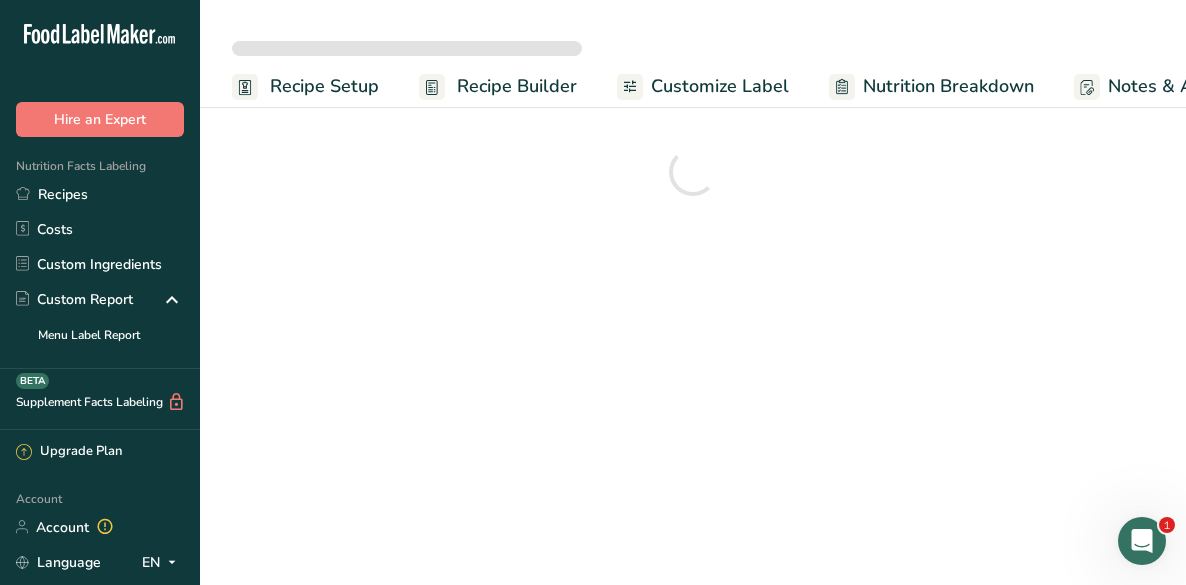 scroll, scrollTop: 0, scrollLeft: 0, axis: both 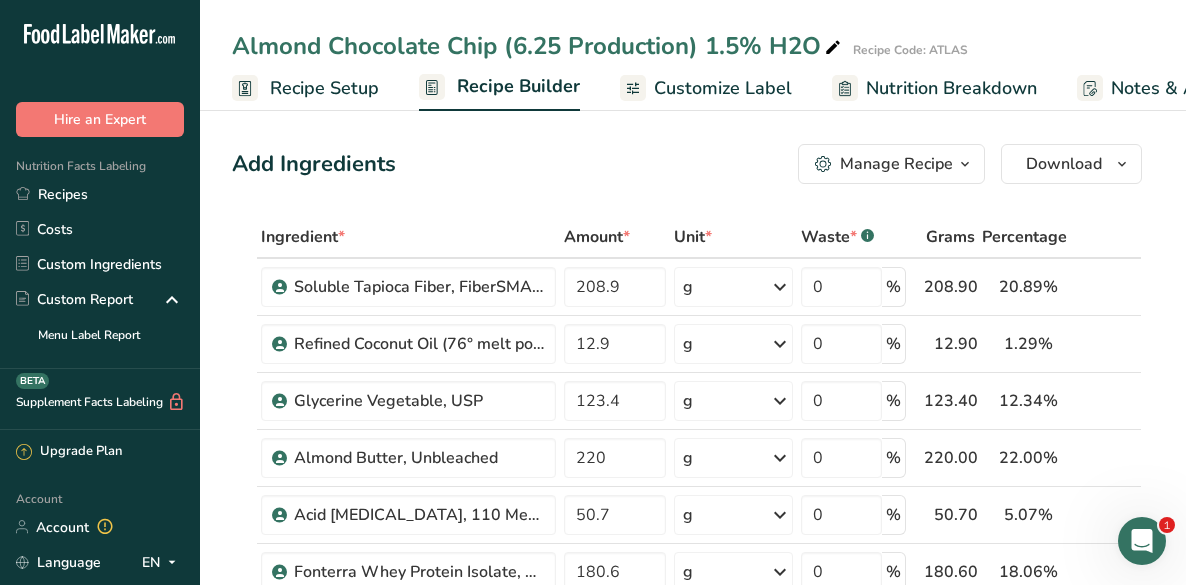 click on "Recipe Setup" at bounding box center [324, 88] 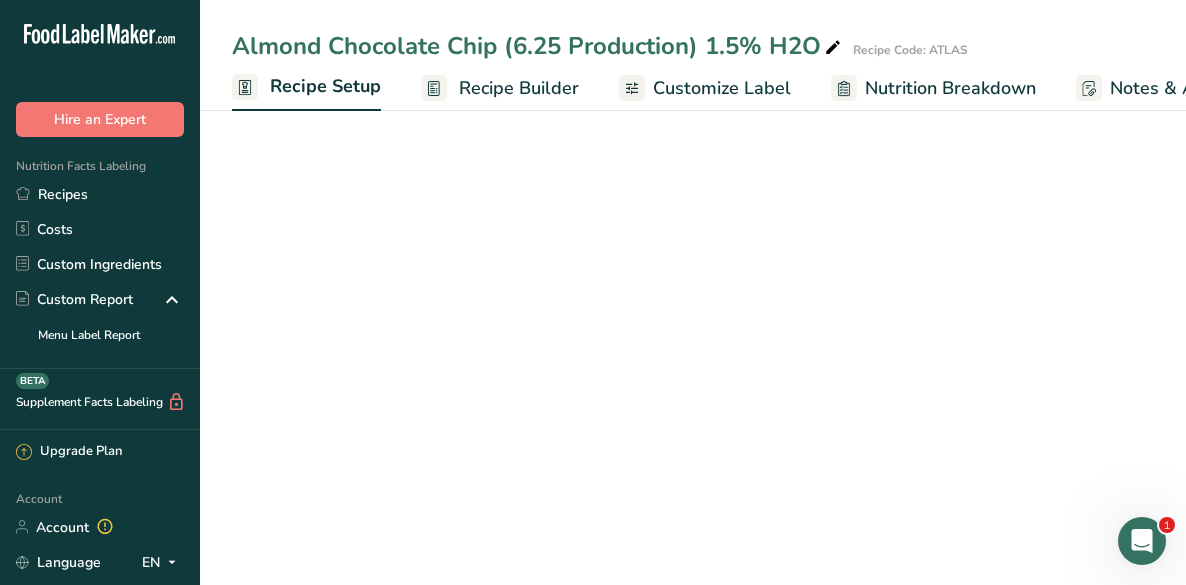 scroll, scrollTop: 0, scrollLeft: 7, axis: horizontal 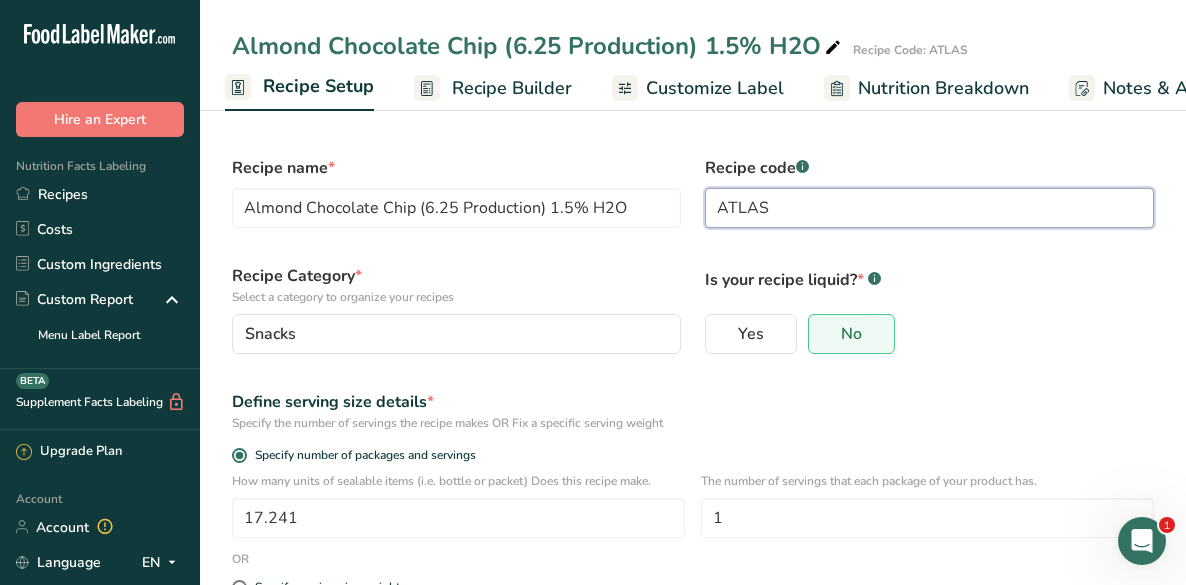 click on "ATLAS" at bounding box center [929, 208] 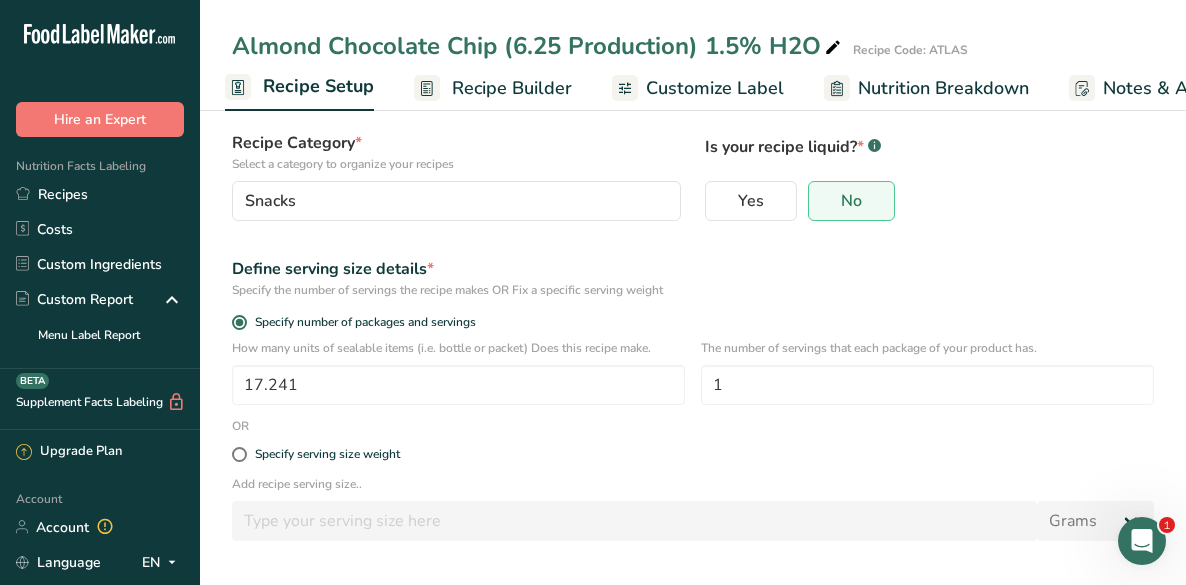 scroll, scrollTop: 205, scrollLeft: 0, axis: vertical 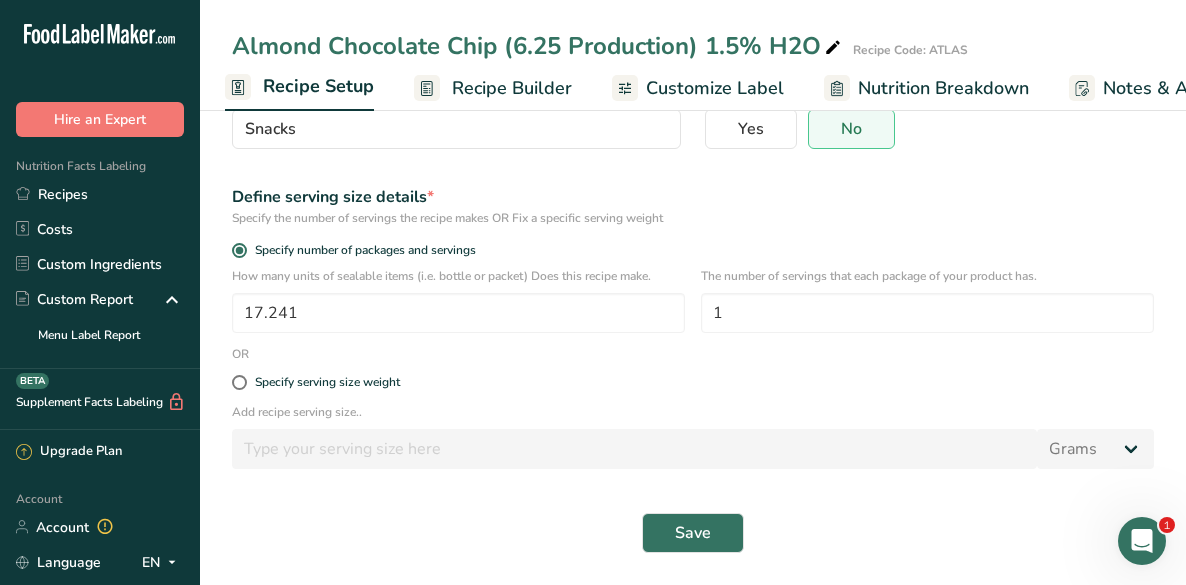 type on "ATLAS BASE" 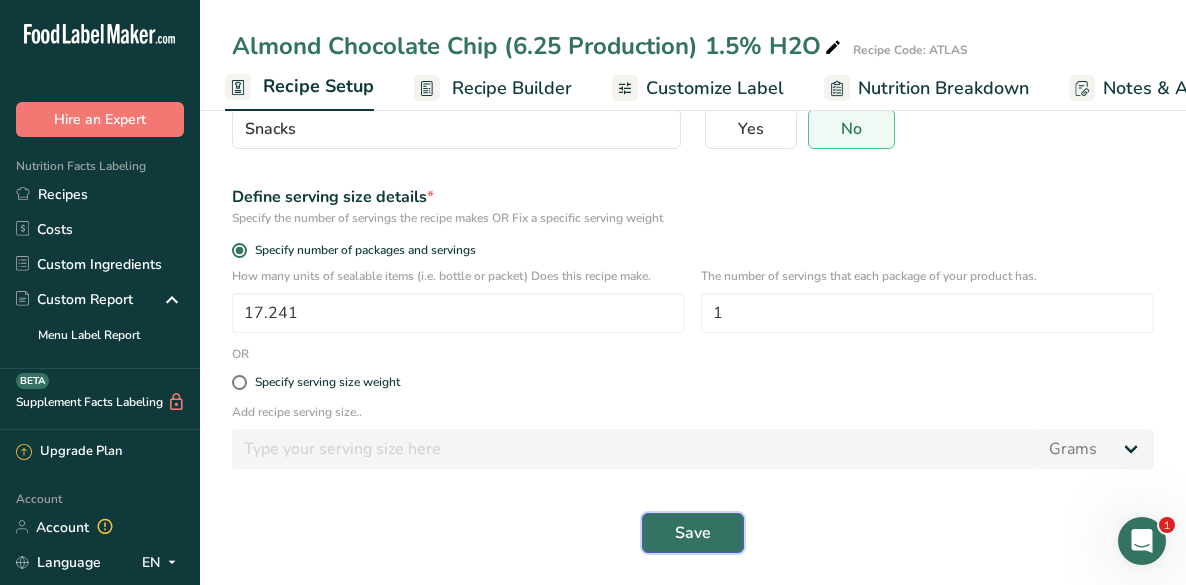 click on "Save" at bounding box center (693, 533) 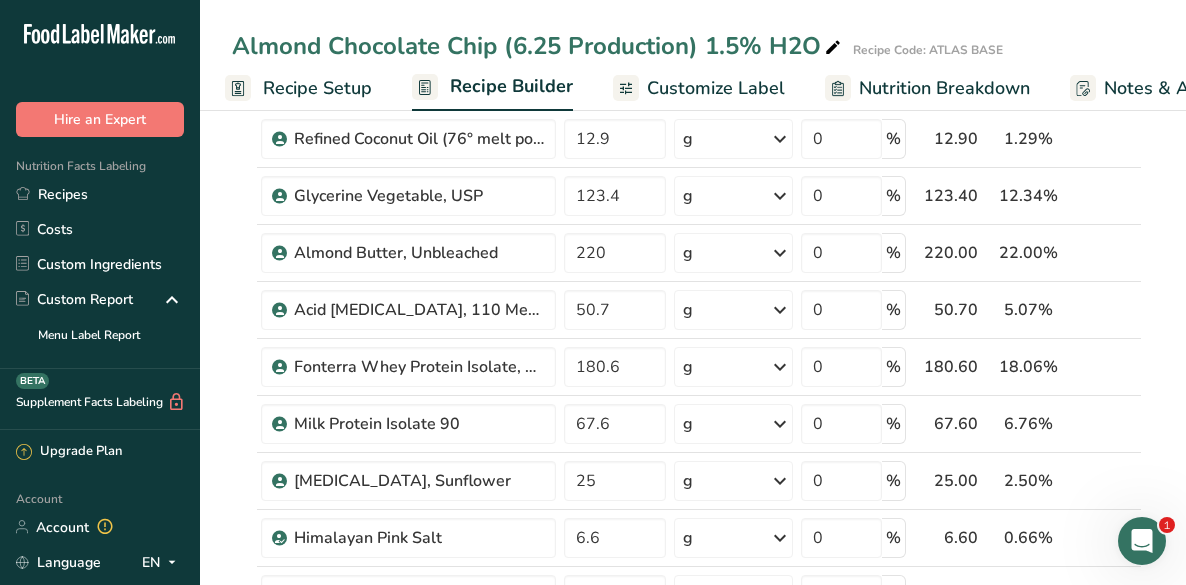 click on "Recipes" at bounding box center [100, 194] 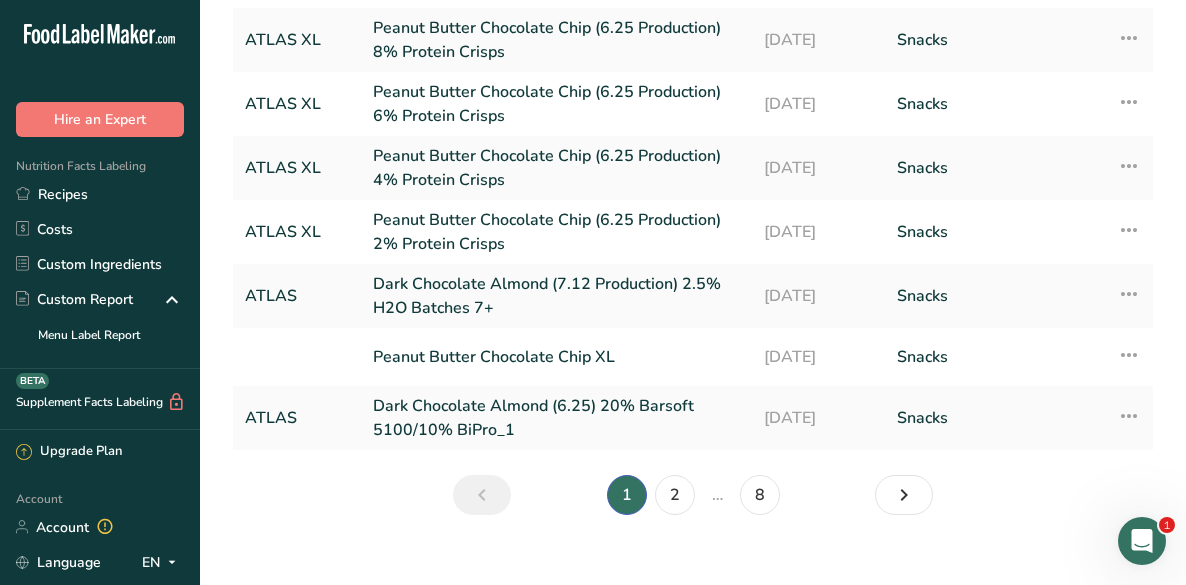 scroll, scrollTop: 345, scrollLeft: 0, axis: vertical 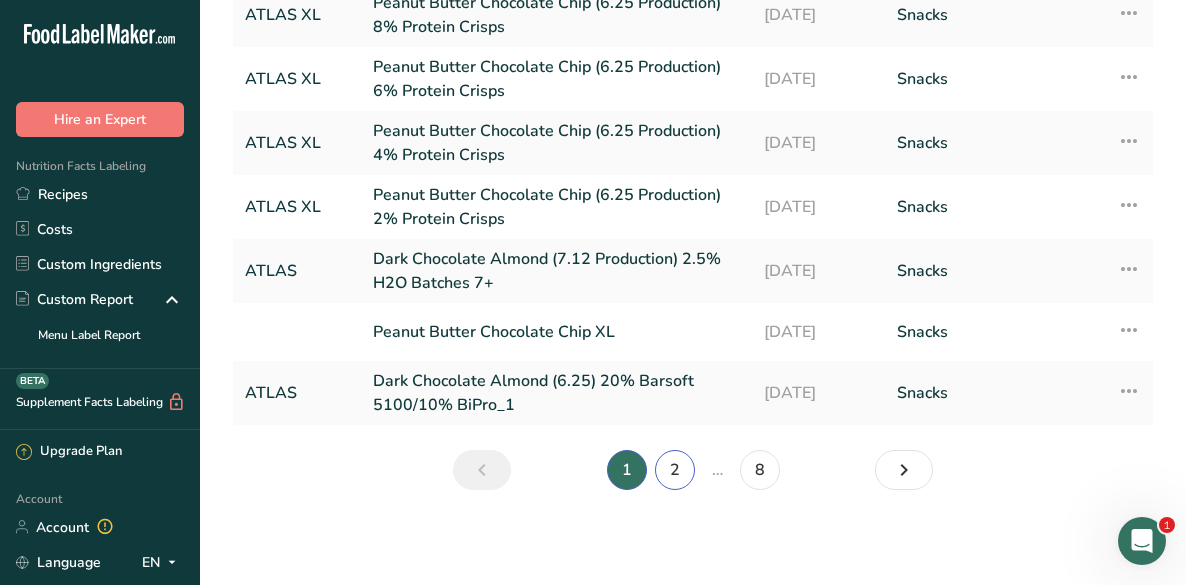 click on "2" at bounding box center (675, 470) 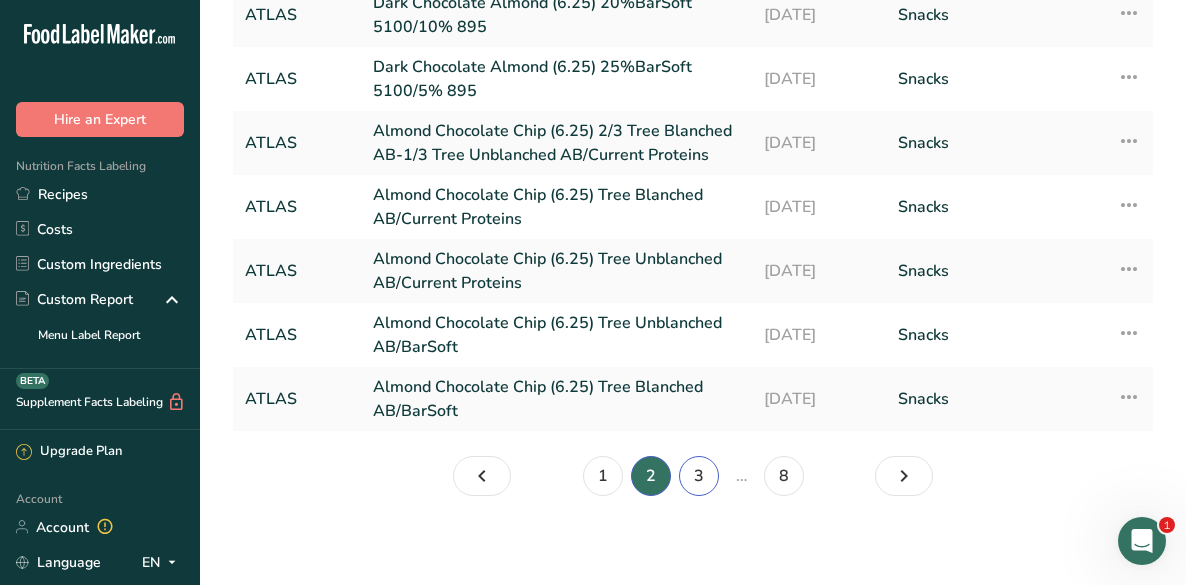 click on "3" at bounding box center [699, 476] 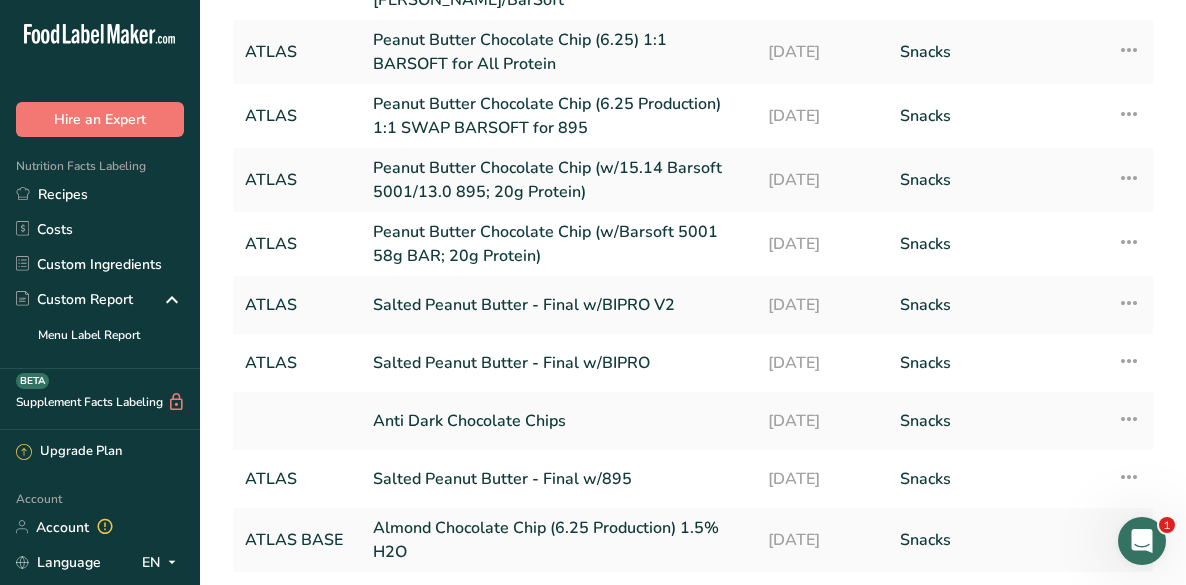 scroll, scrollTop: 260, scrollLeft: 0, axis: vertical 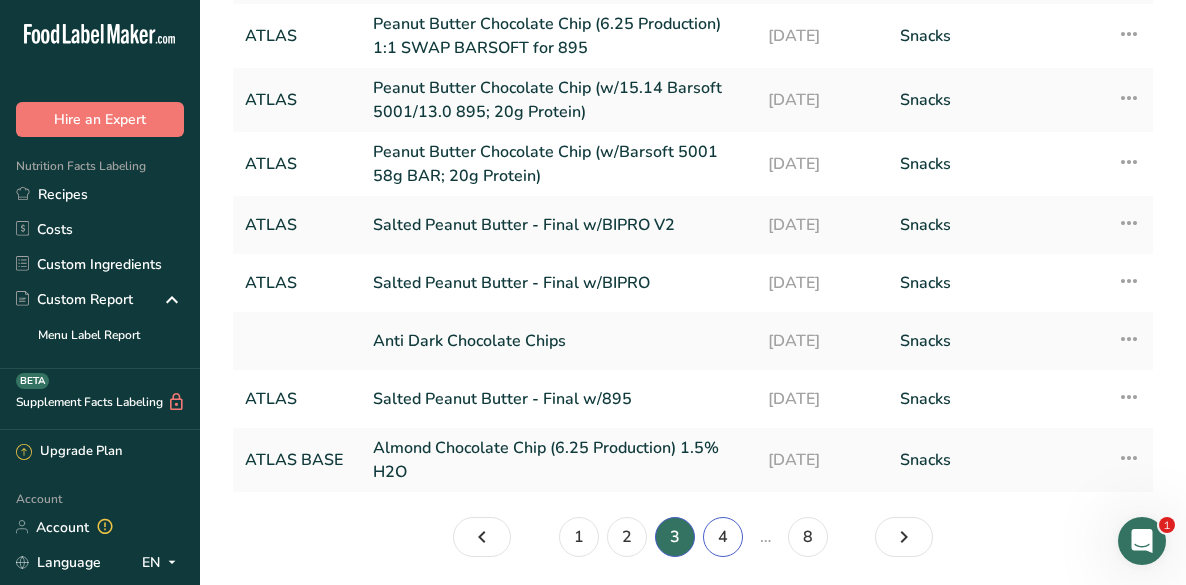click on "4" at bounding box center (723, 537) 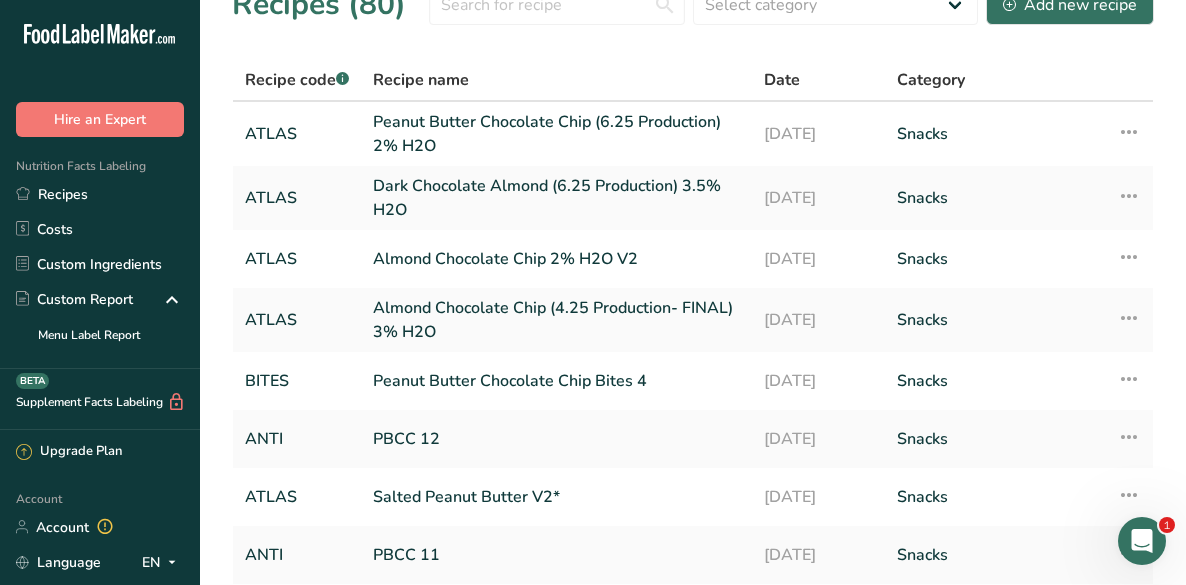 scroll, scrollTop: 0, scrollLeft: 0, axis: both 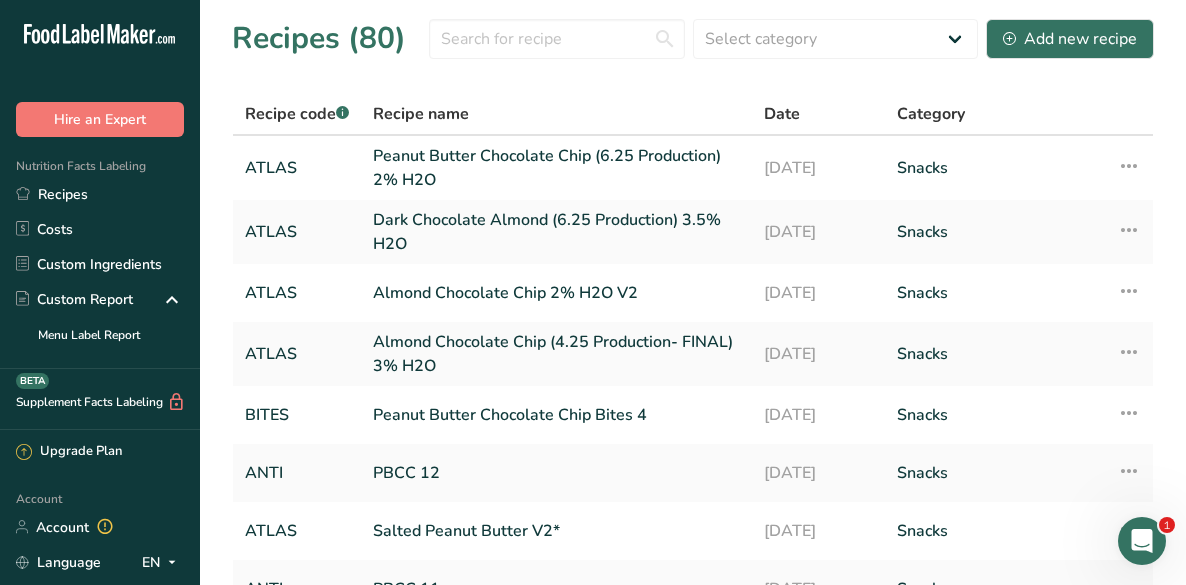 click on "ATLAS" at bounding box center (297, 168) 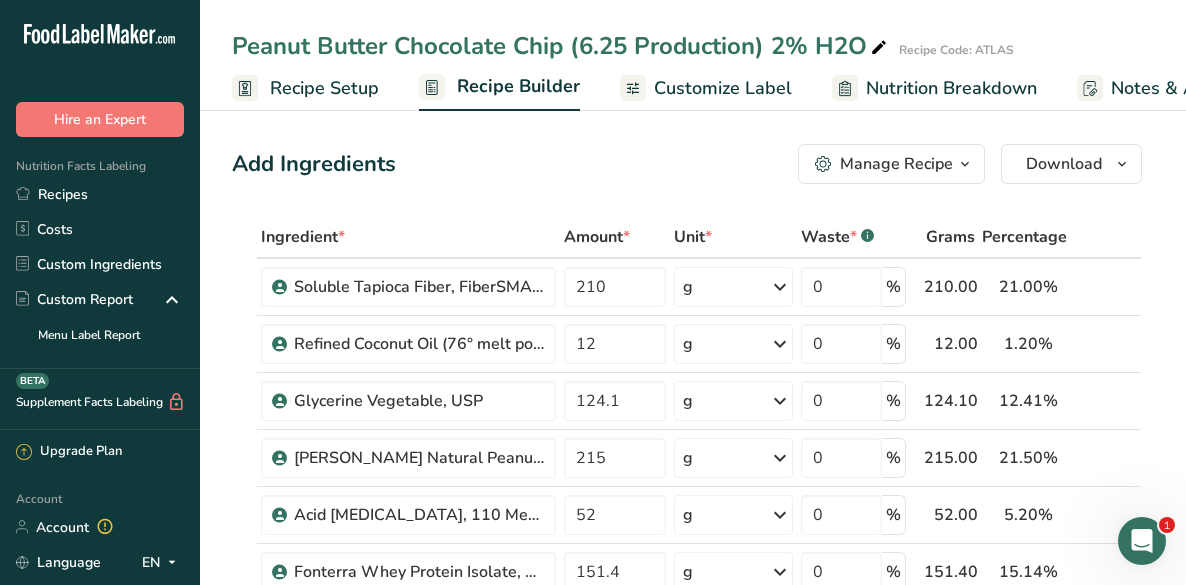 click on "Recipe Setup" at bounding box center [324, 88] 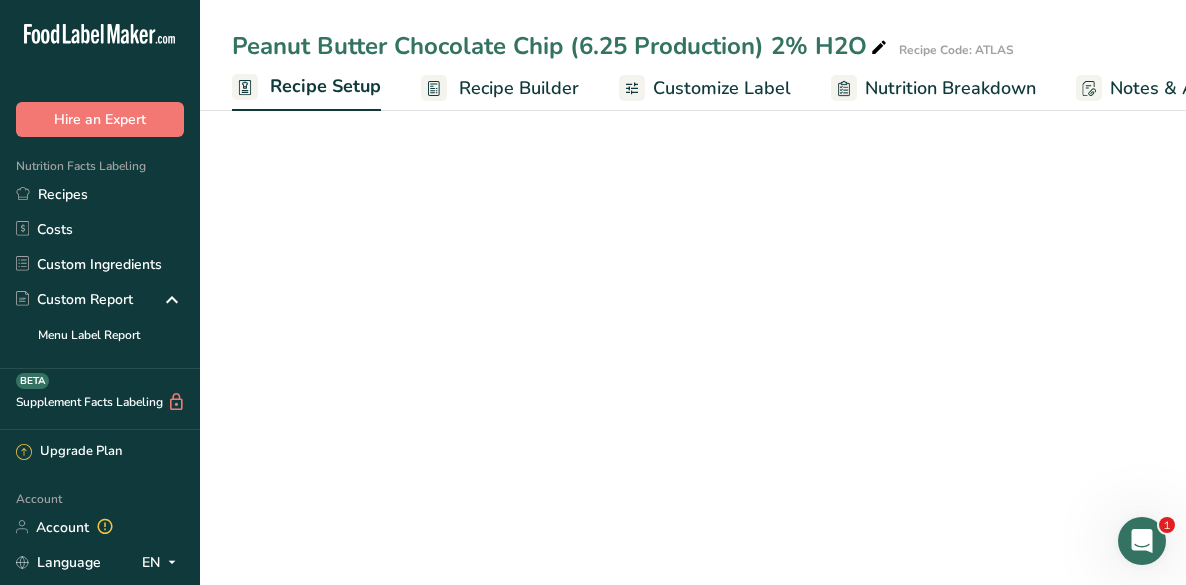 scroll, scrollTop: 0, scrollLeft: 7, axis: horizontal 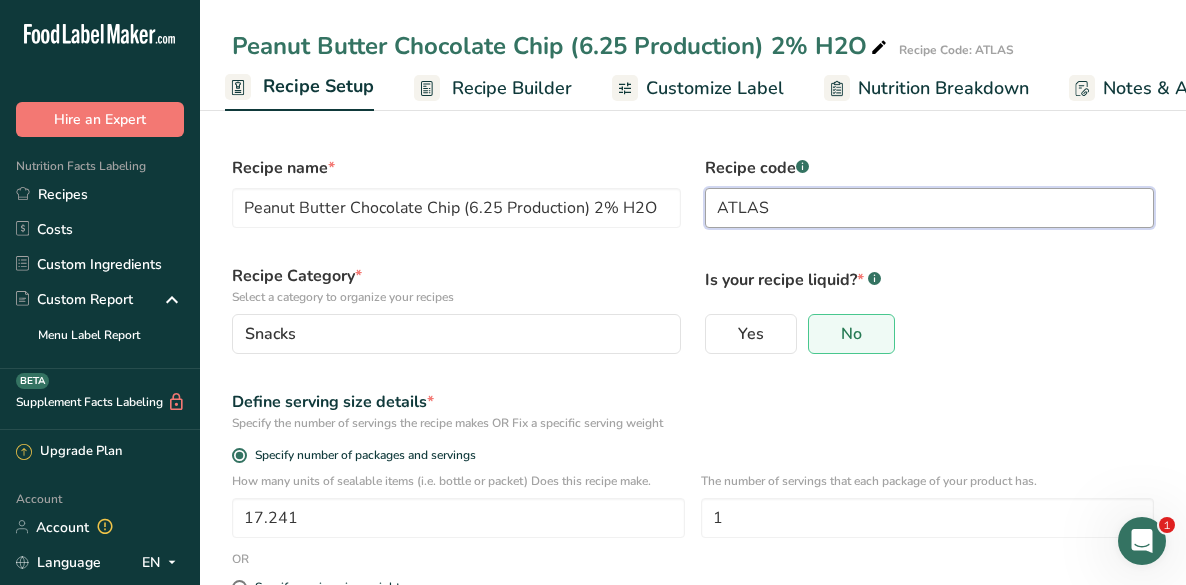 click on "ATLAS" at bounding box center [929, 208] 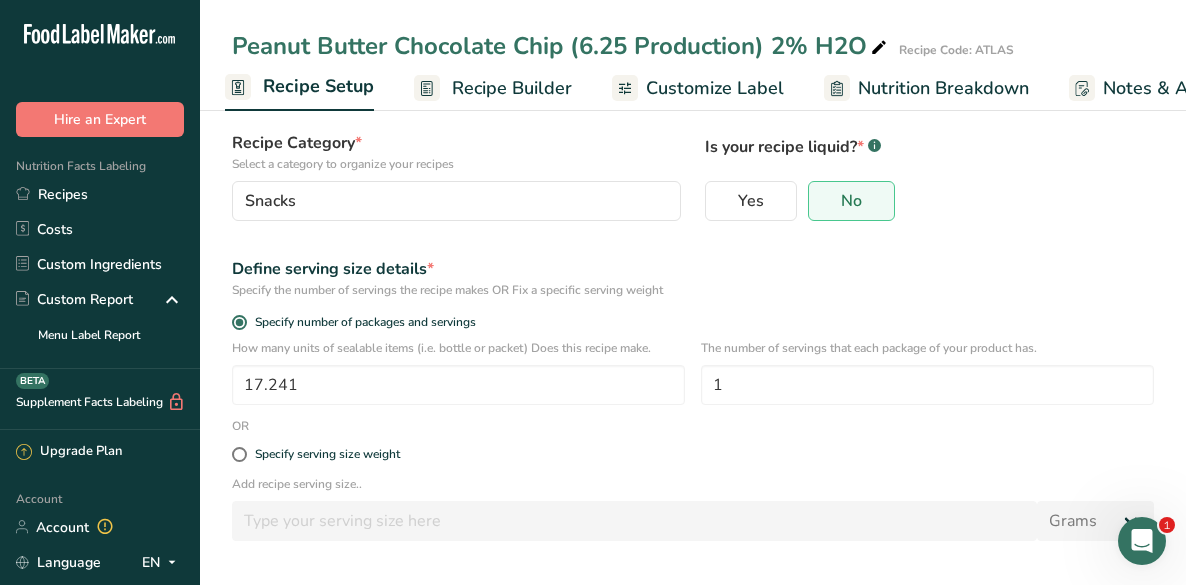 scroll, scrollTop: 205, scrollLeft: 0, axis: vertical 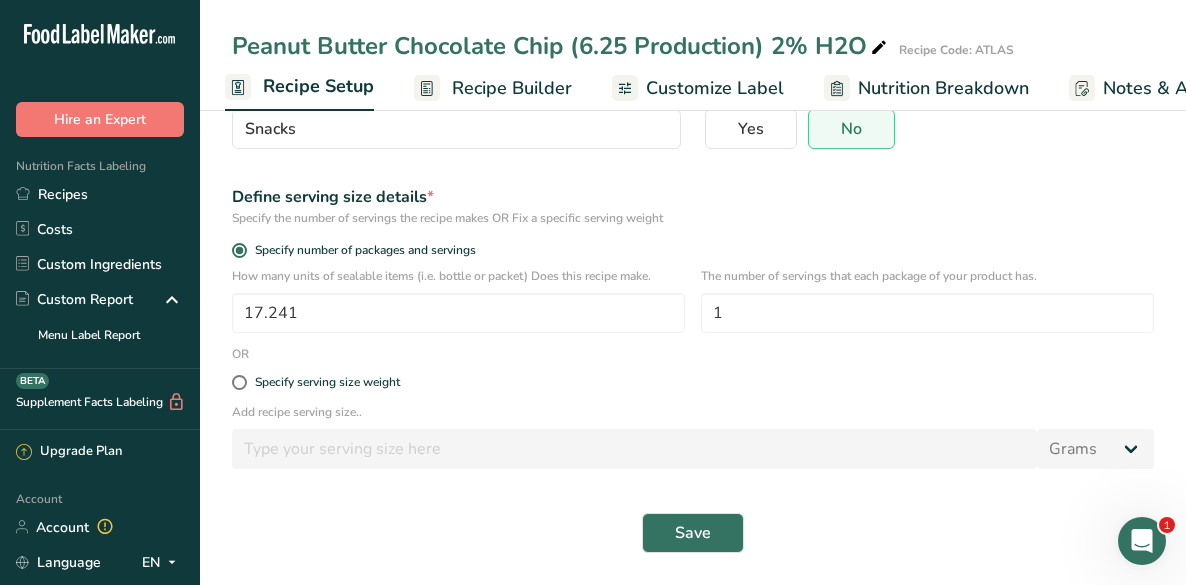 drag, startPoint x: 1186, startPoint y: 572, endPoint x: 13, endPoint y: 30, distance: 1292.166 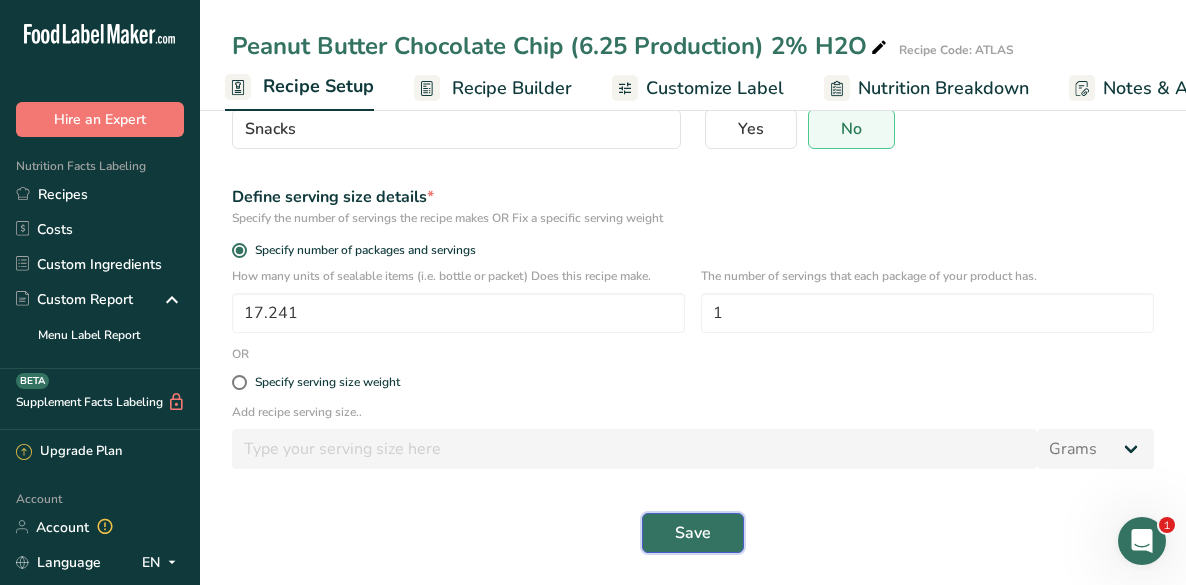 click on "Save" at bounding box center [693, 533] 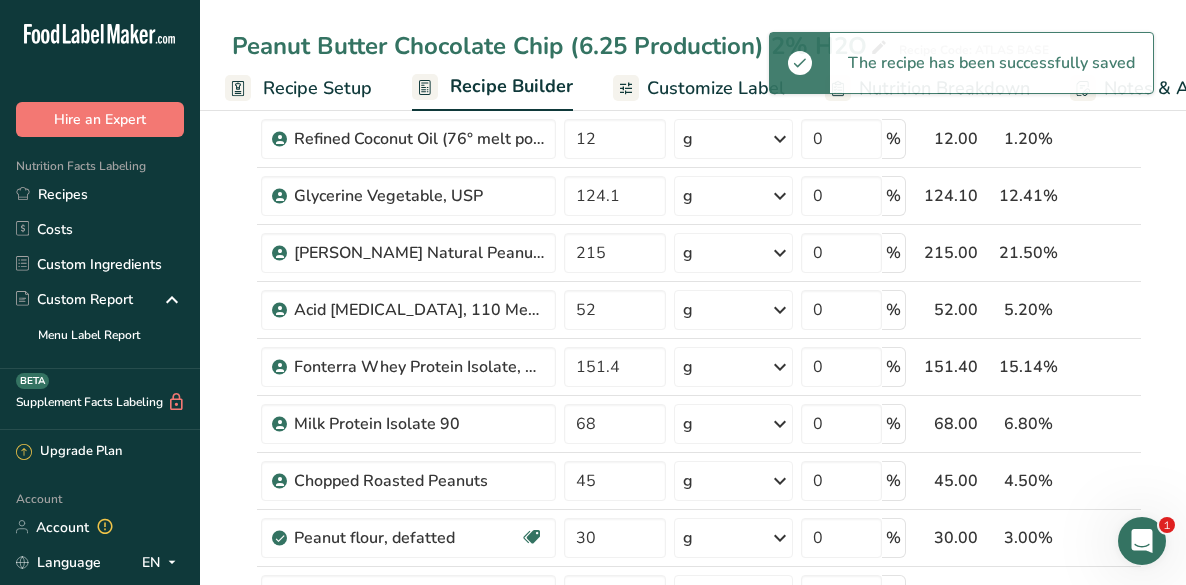 click on "Recipes" at bounding box center [100, 194] 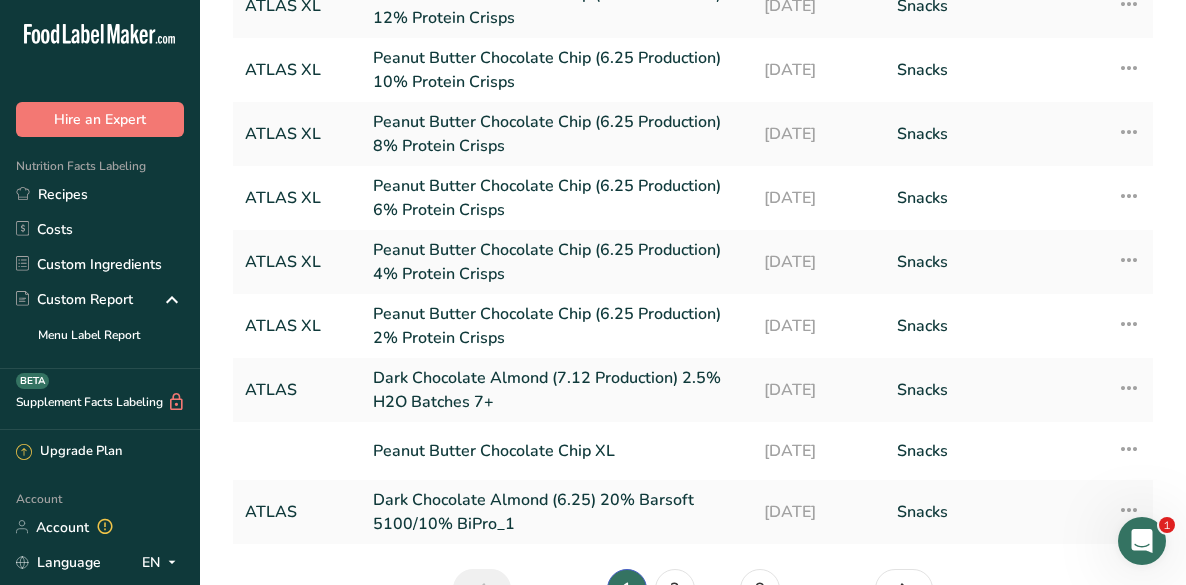scroll, scrollTop: 345, scrollLeft: 0, axis: vertical 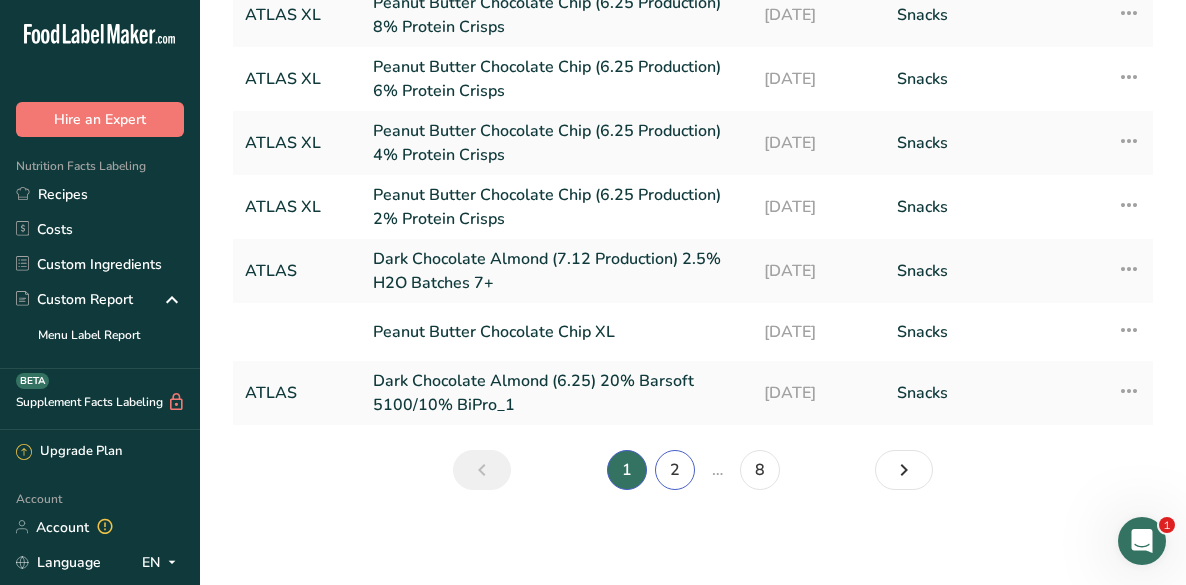 click on "2" at bounding box center [675, 470] 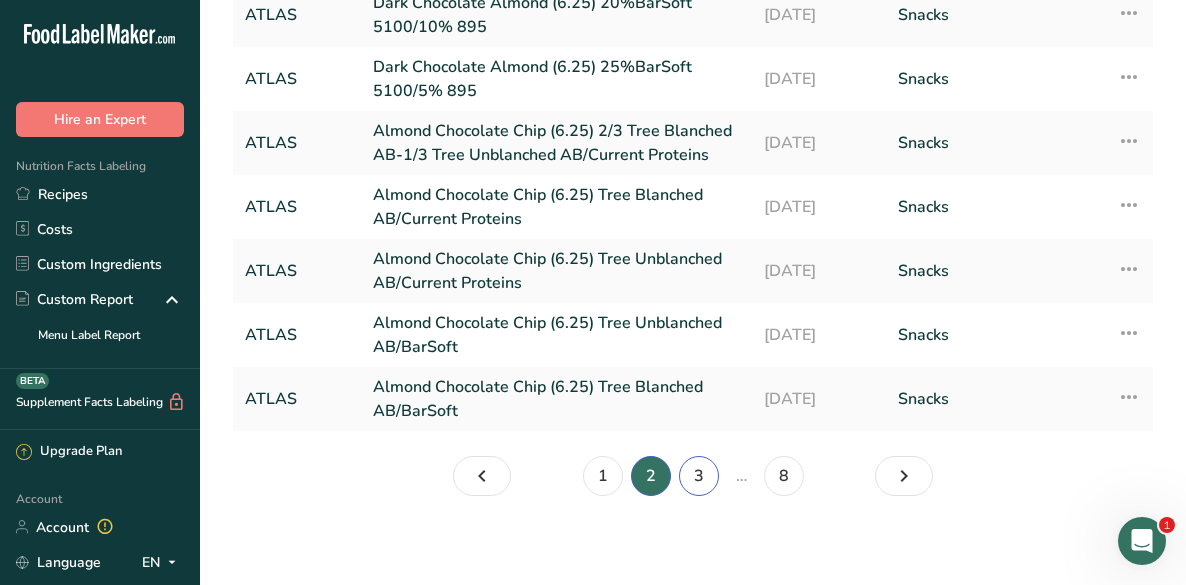 click on "3" at bounding box center [699, 476] 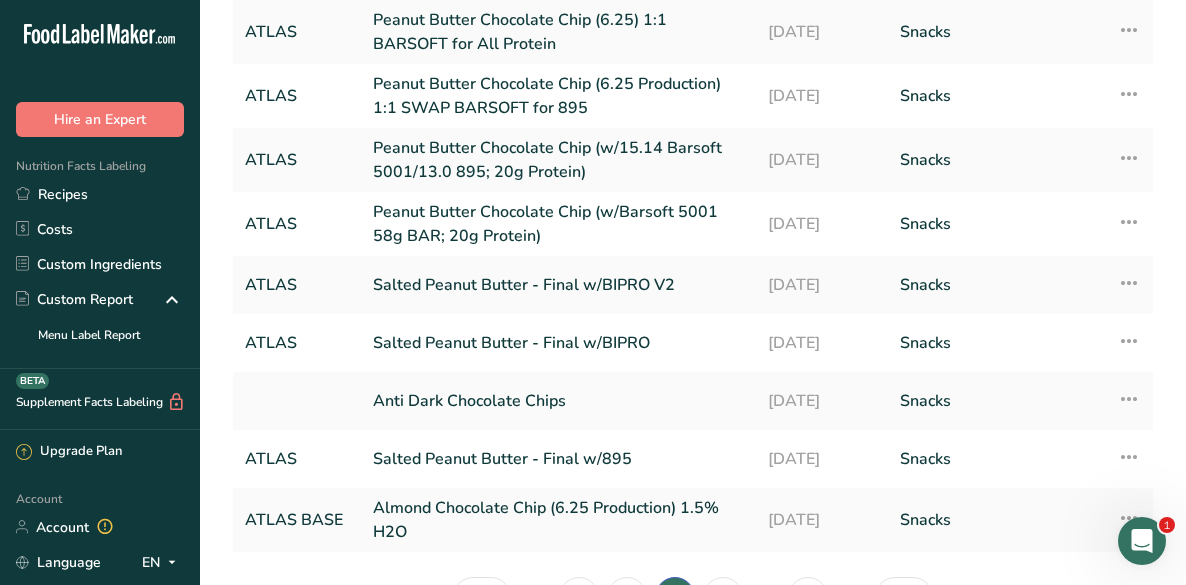 scroll, scrollTop: 280, scrollLeft: 0, axis: vertical 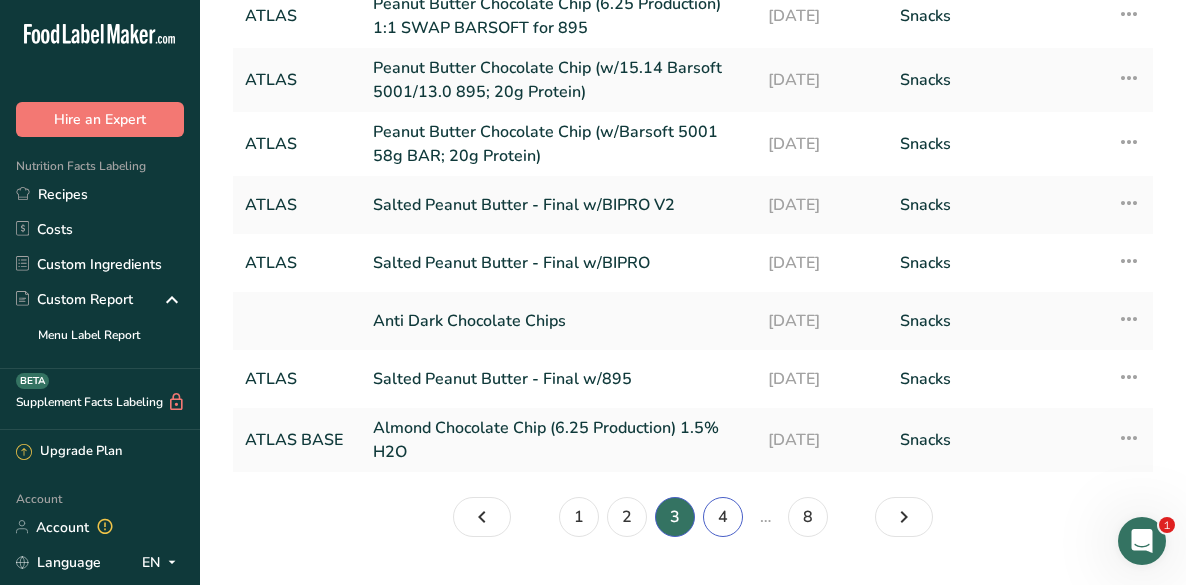 click on "4" at bounding box center [723, 517] 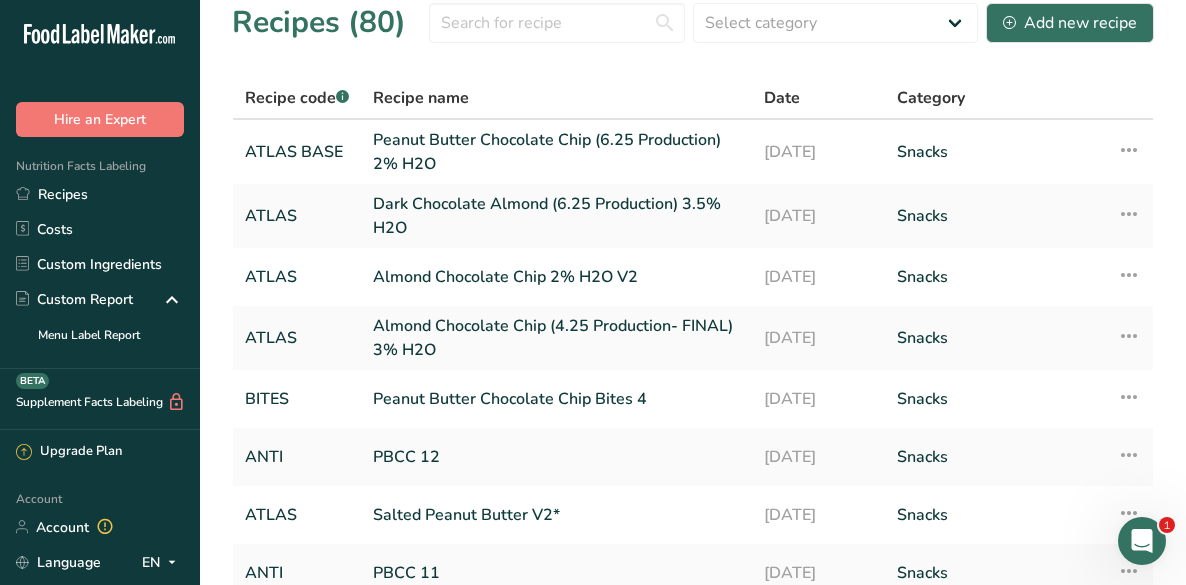 scroll, scrollTop: 0, scrollLeft: 0, axis: both 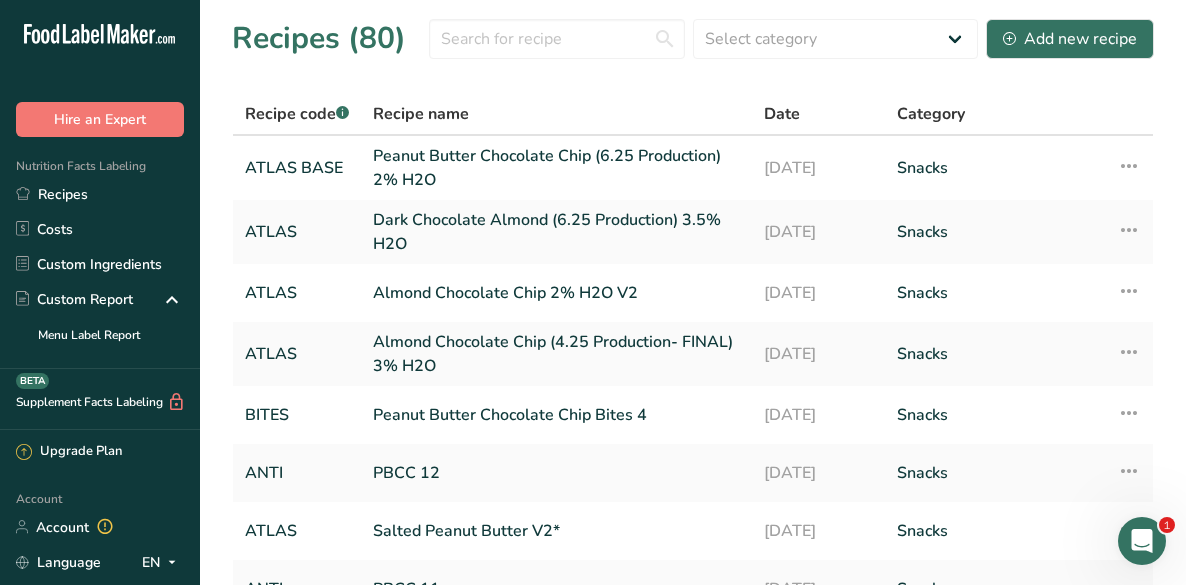 click on "ATLAS" at bounding box center [297, 232] 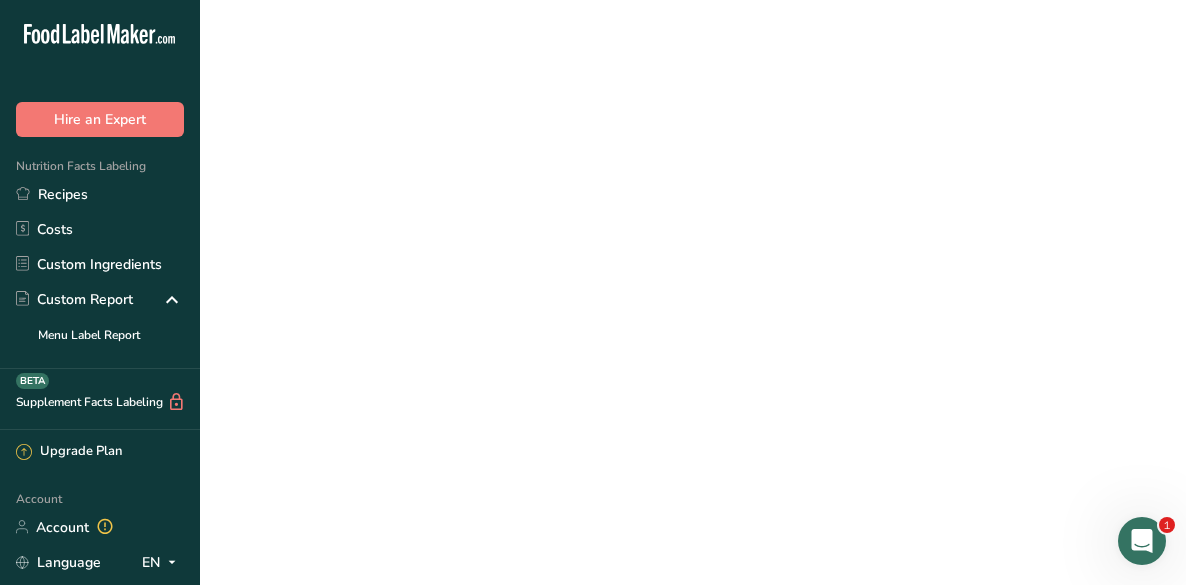 click on "ATLAS" at bounding box center (297, 232) 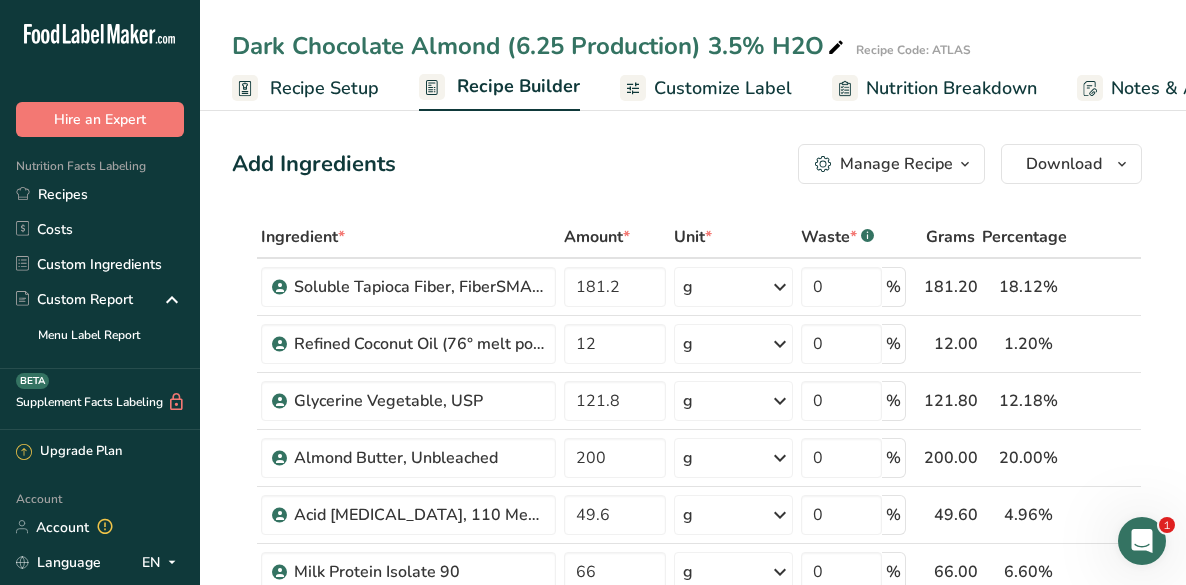 click on "Recipe Setup" at bounding box center [324, 88] 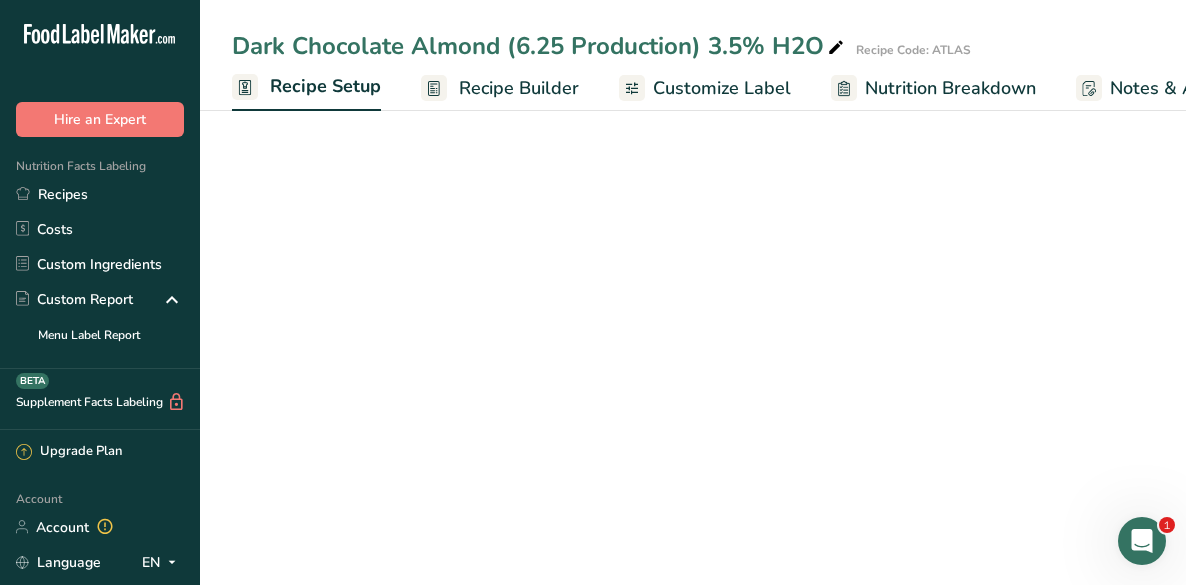 scroll, scrollTop: 0, scrollLeft: 7, axis: horizontal 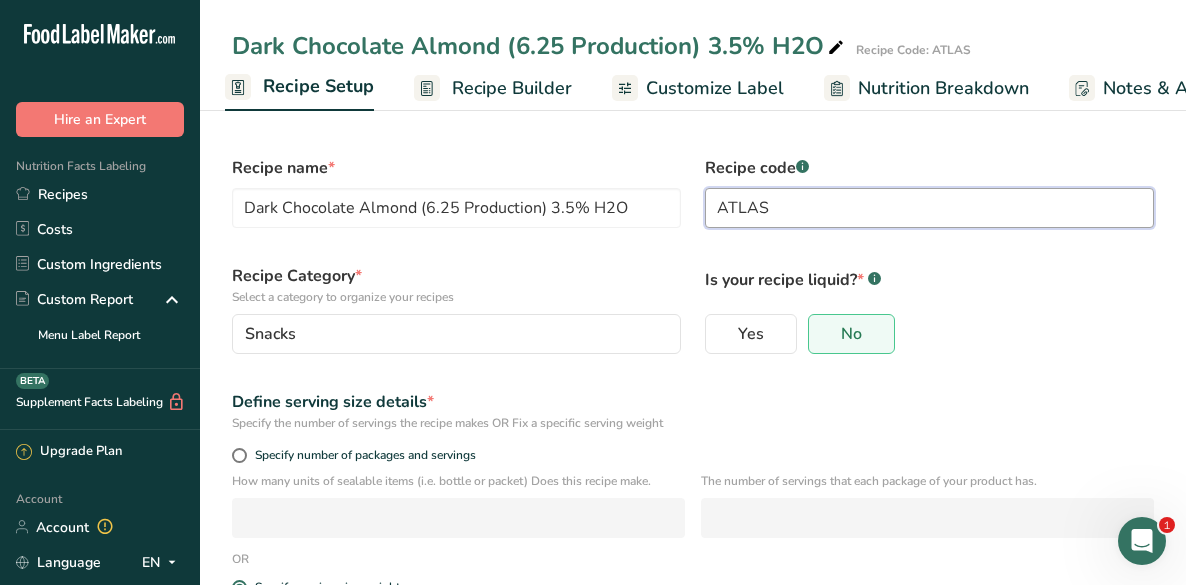 click on "ATLAS" at bounding box center (929, 208) 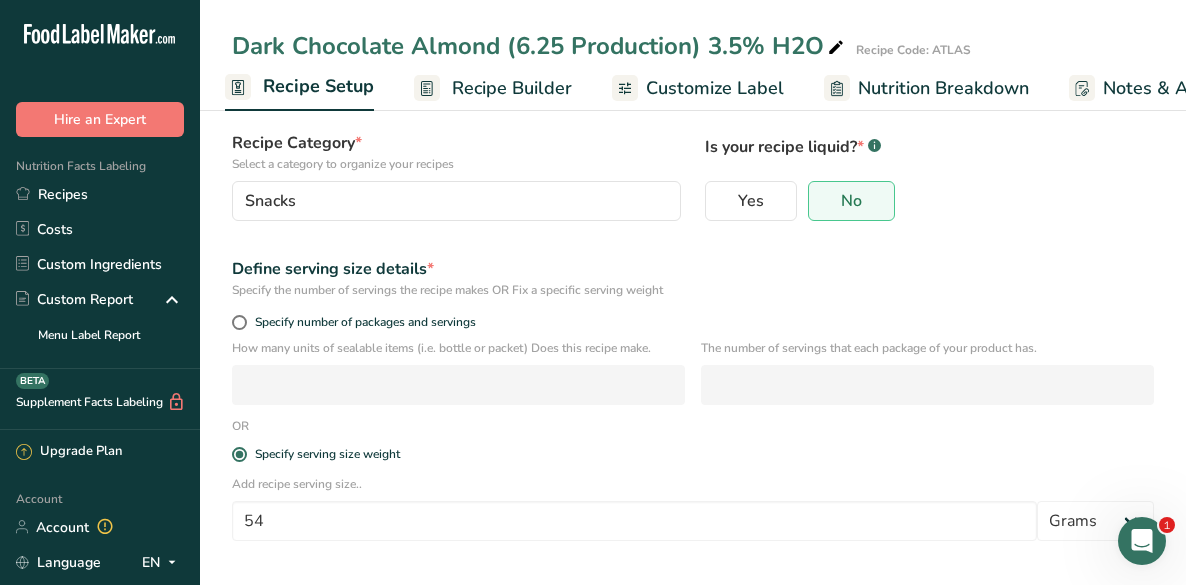 scroll, scrollTop: 205, scrollLeft: 0, axis: vertical 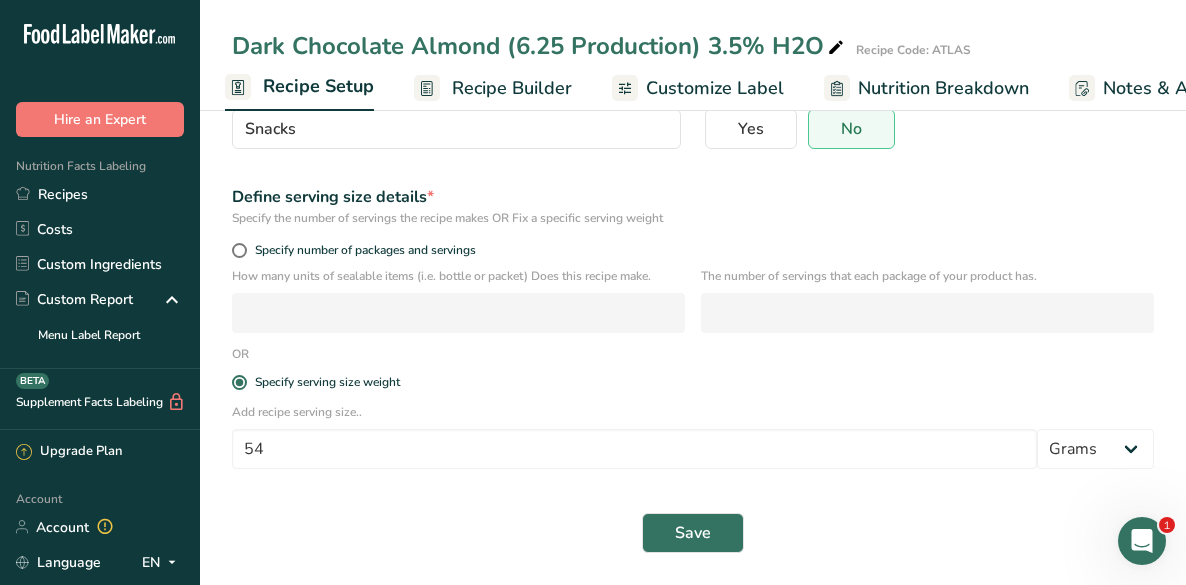 type on "ATLAS BASE" 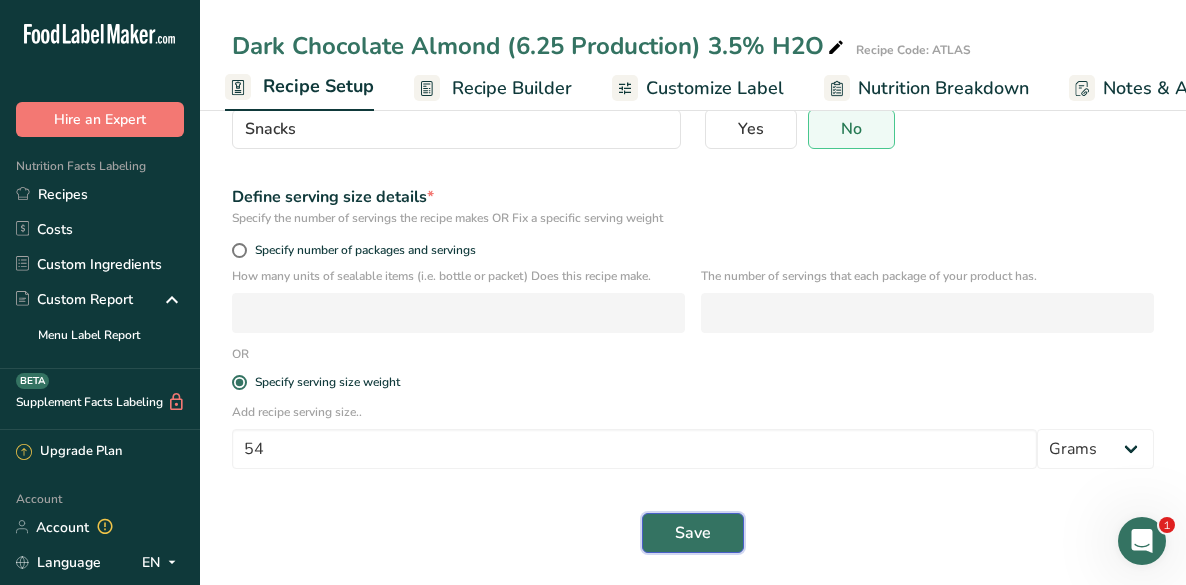 click on "Save" at bounding box center (693, 533) 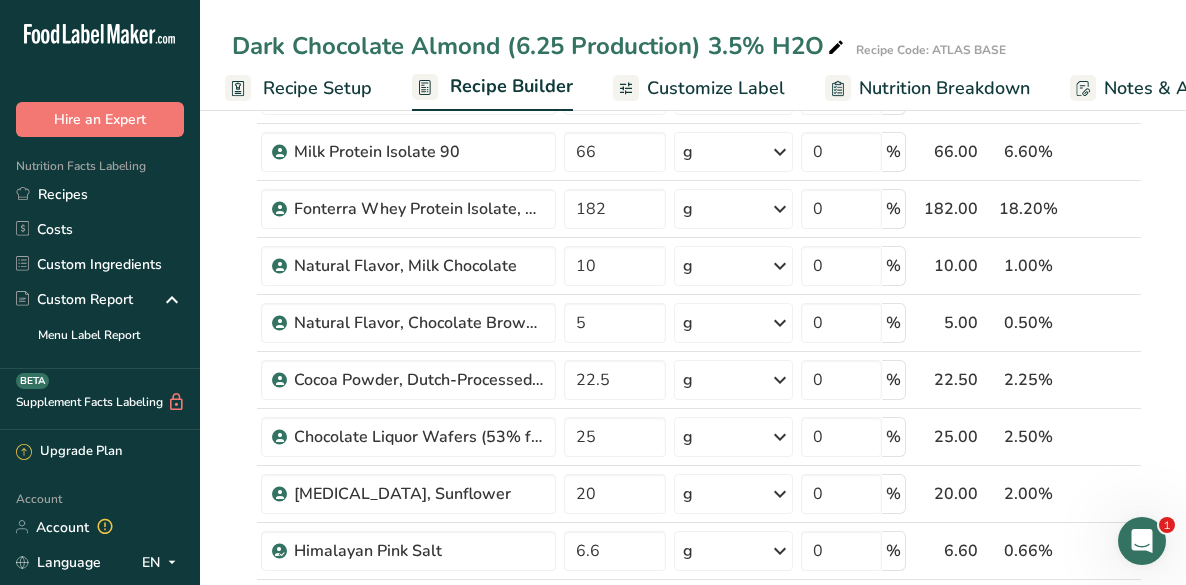 scroll, scrollTop: 432, scrollLeft: 0, axis: vertical 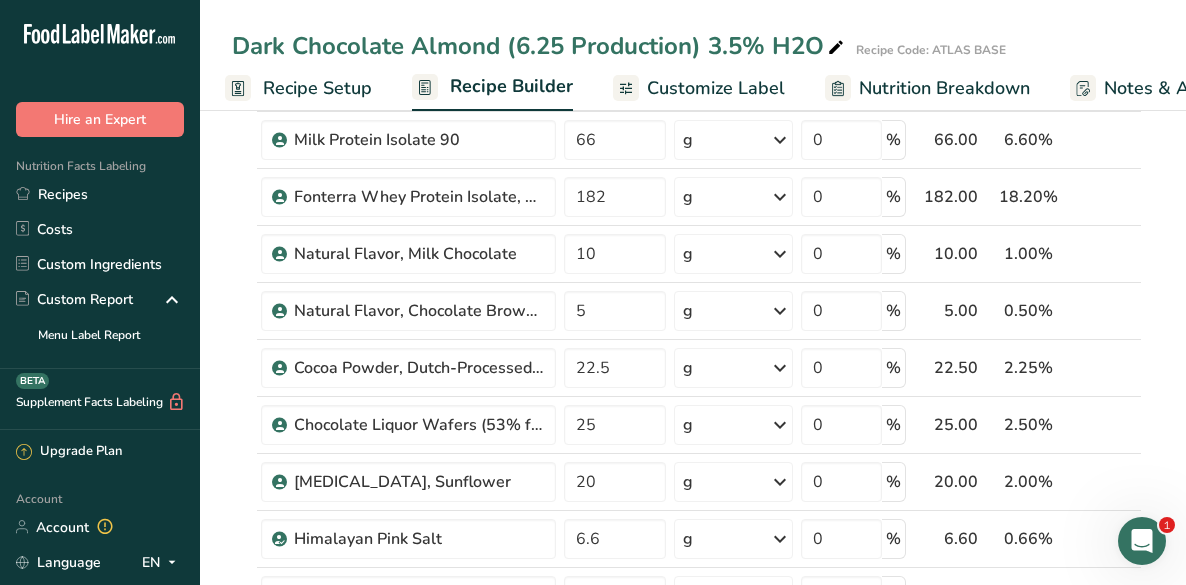 click at bounding box center (836, 48) 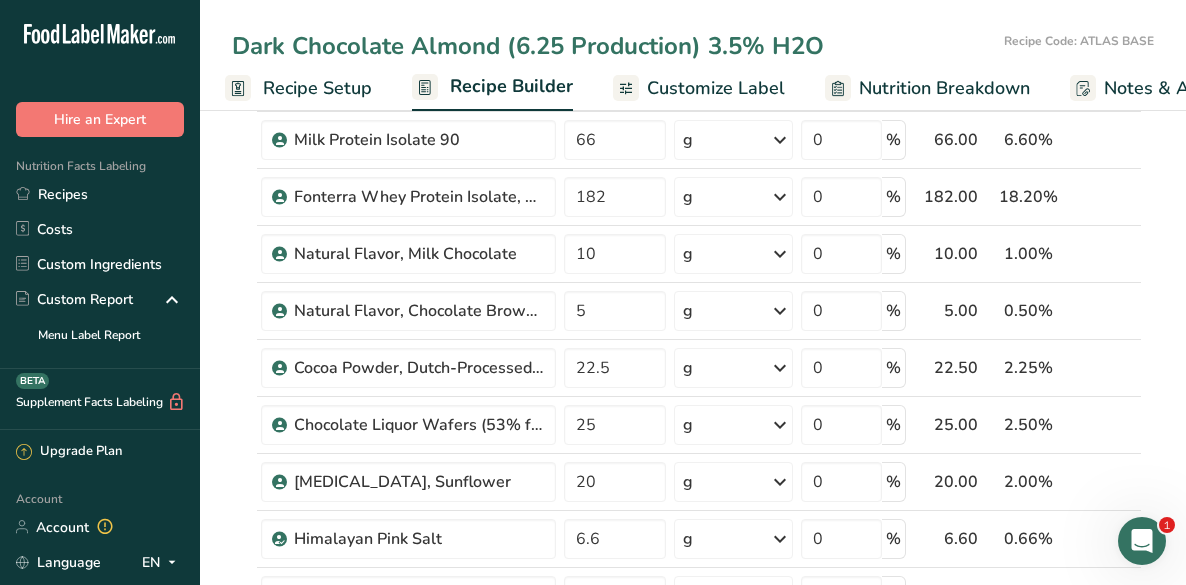 click on "Dark Chocolate Almond (6.25 Production) 3.5% H2O" at bounding box center [614, 46] 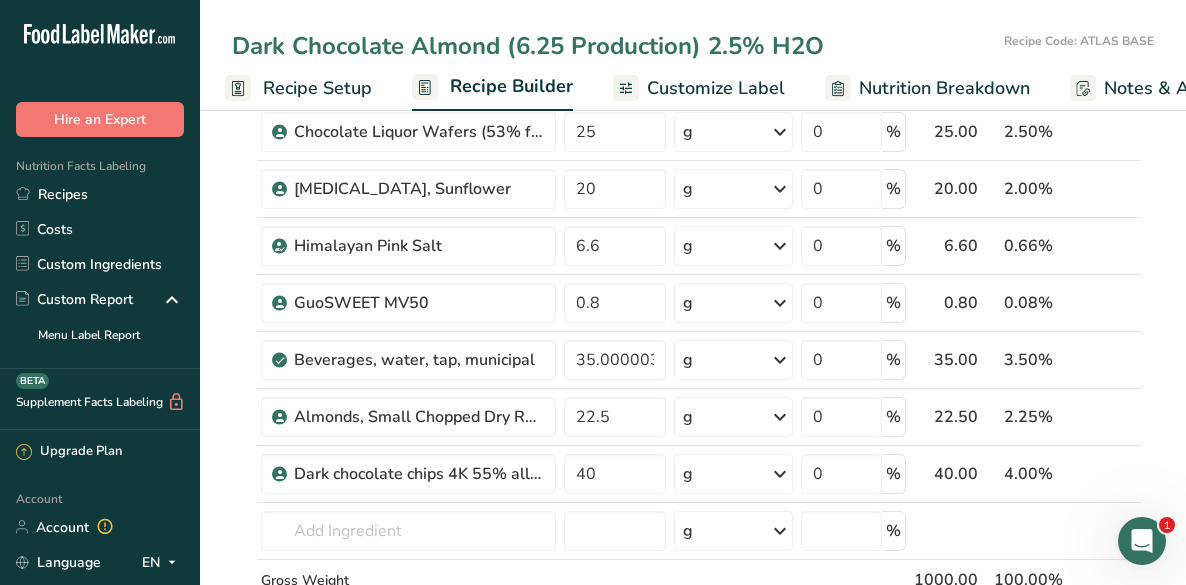 scroll, scrollTop: 805, scrollLeft: 0, axis: vertical 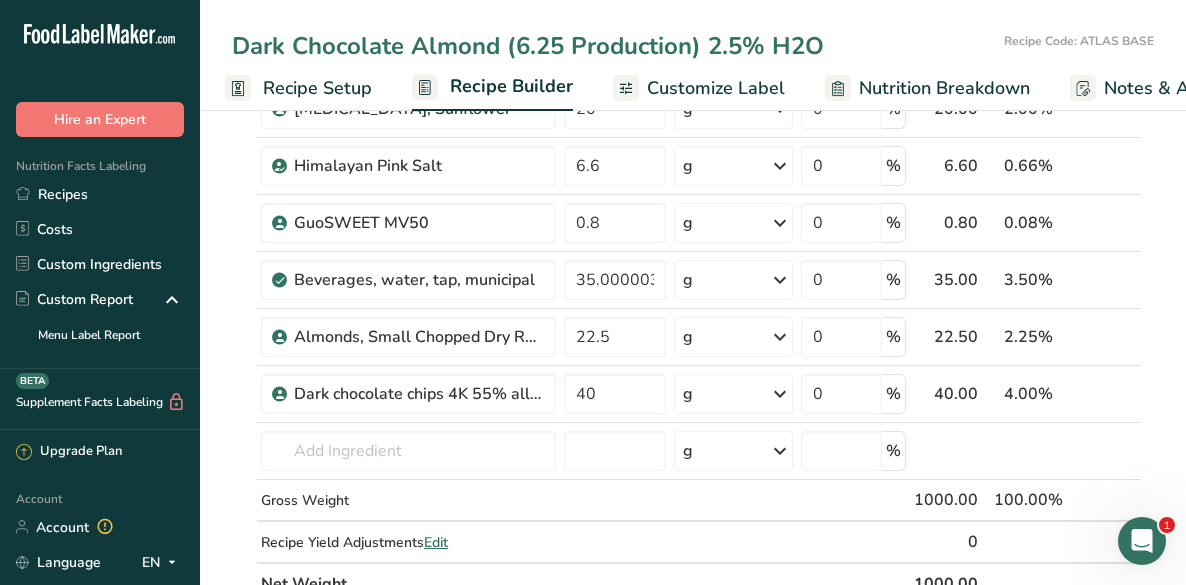 type on "Dark Chocolate Almond (6.25 Production) 2.5% H2O" 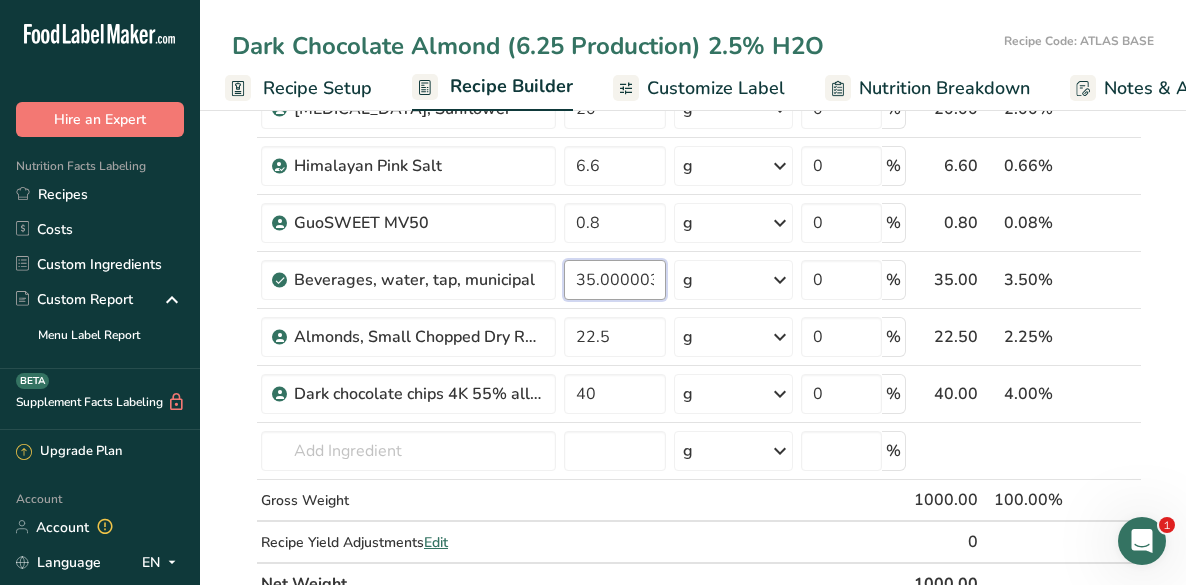 click on "35.000003" at bounding box center (615, 280) 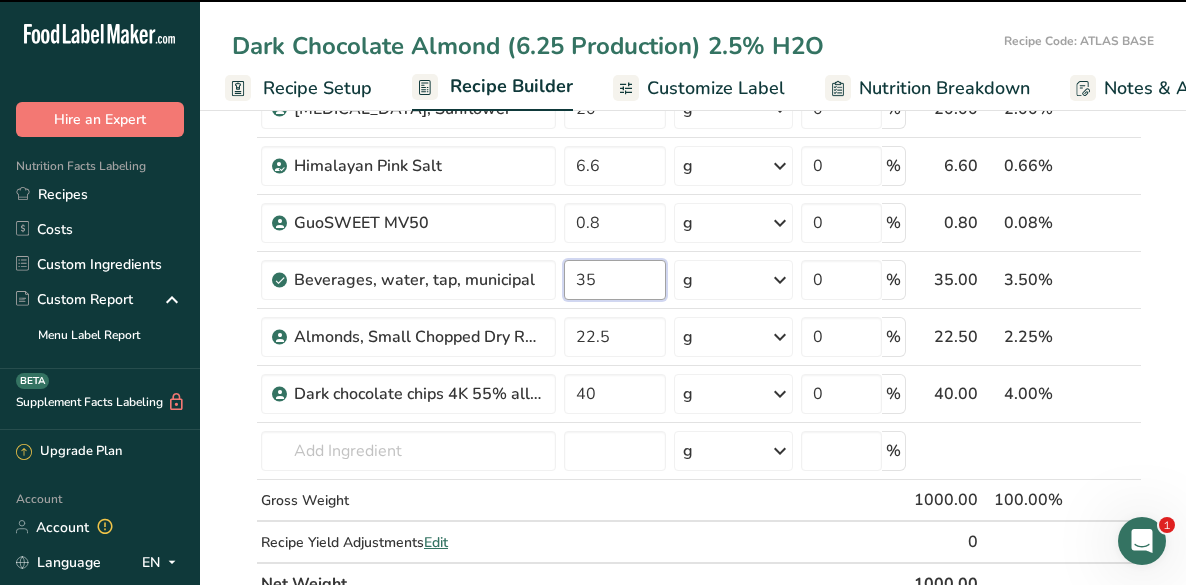 type on "3" 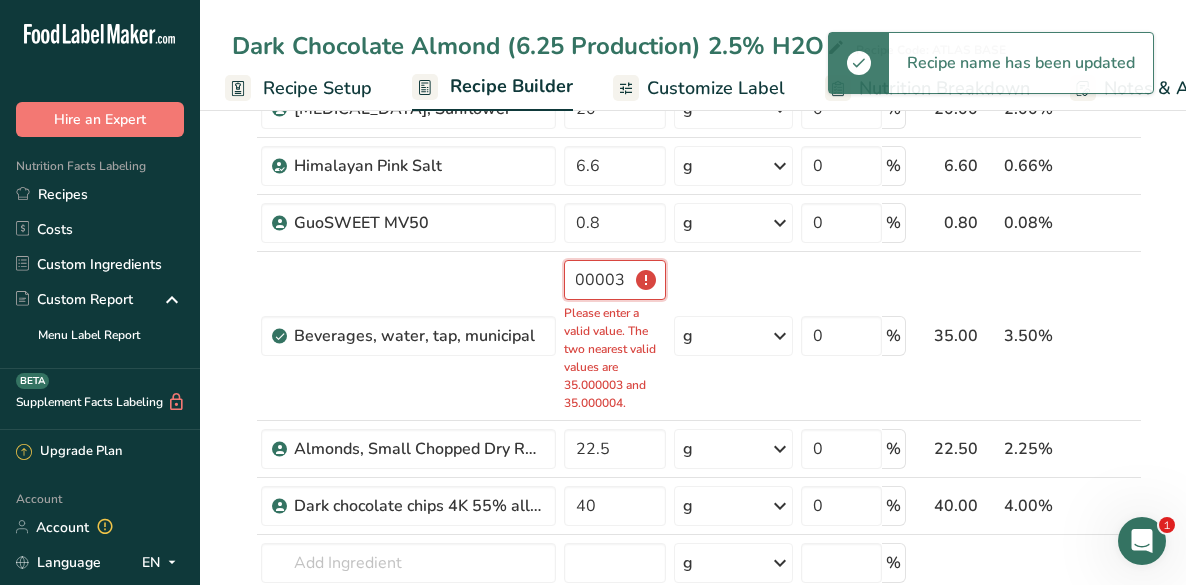 scroll, scrollTop: 0, scrollLeft: 0, axis: both 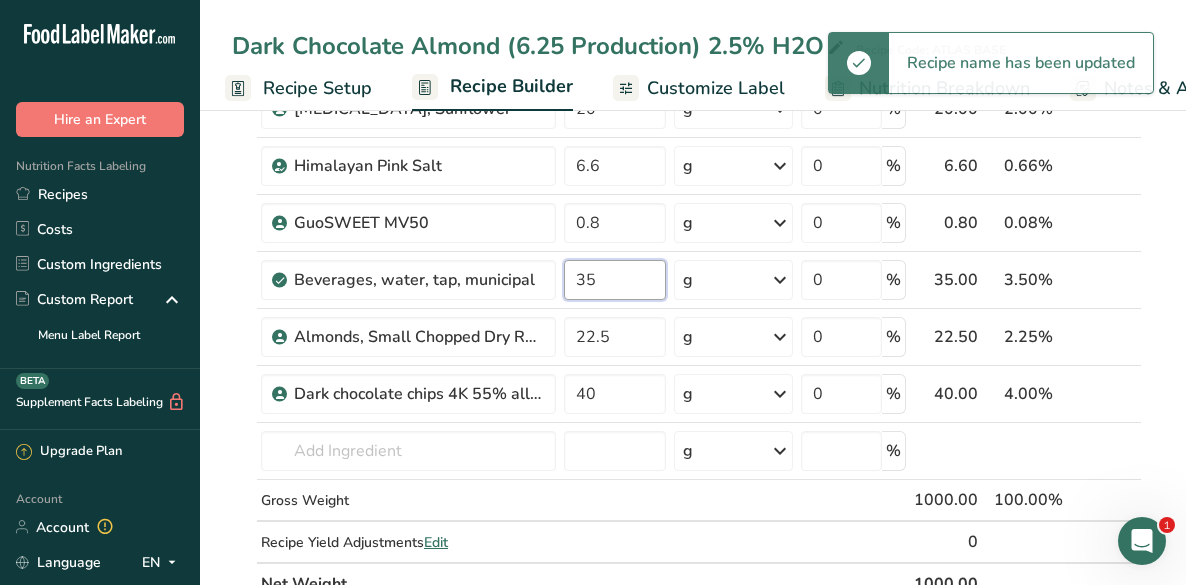 type on "3" 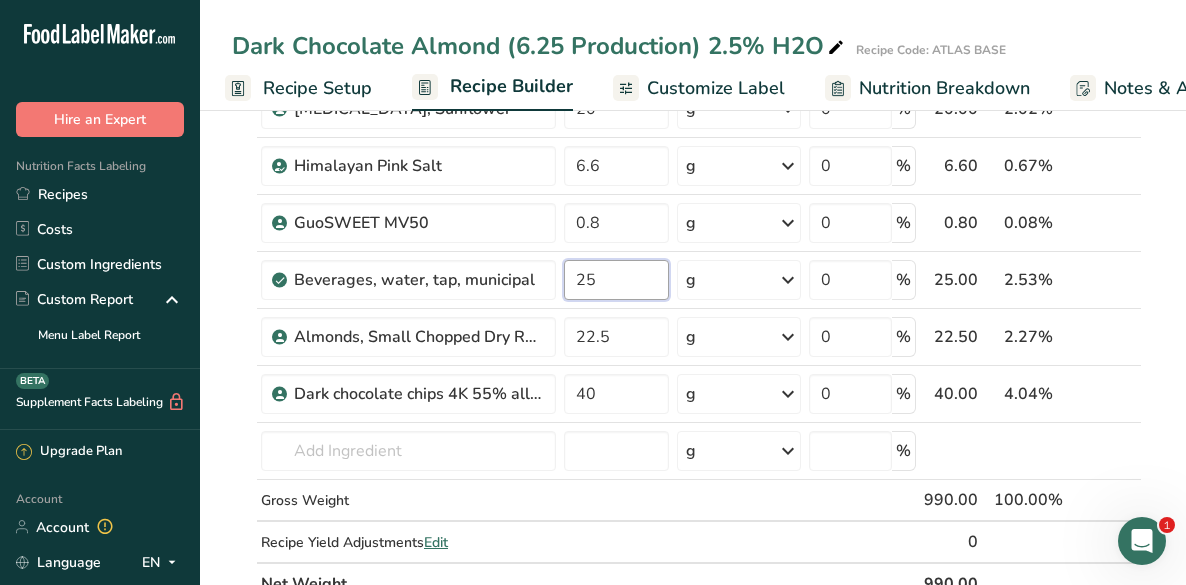 type on "25" 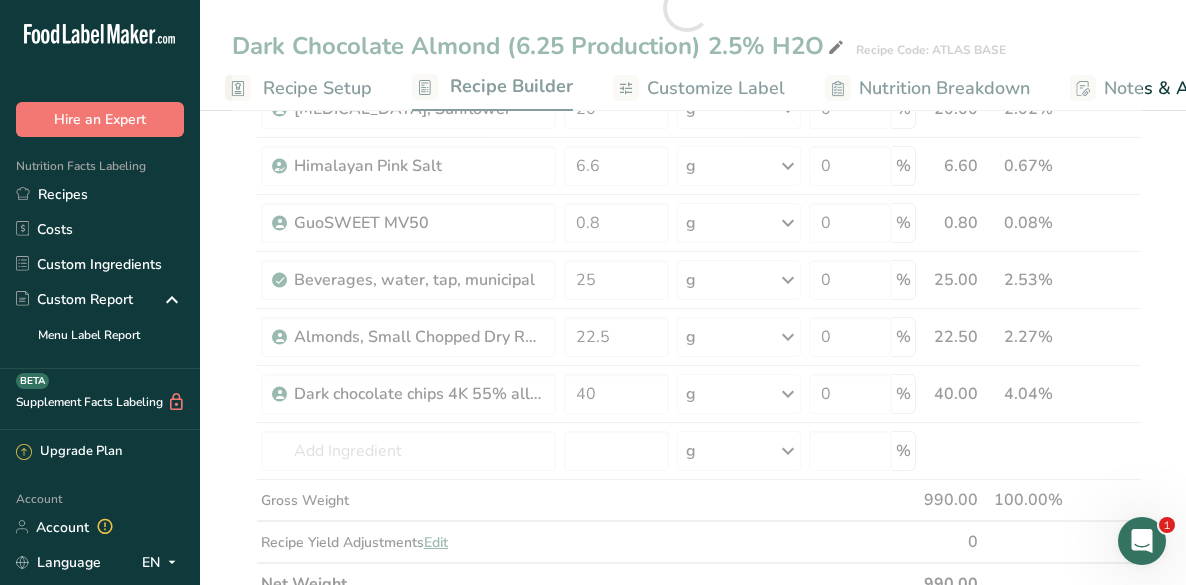 click on "Ingredient *
Amount *
Unit *
Waste *   .a-a{fill:#347362;}.b-a{fill:#fff;}          Grams
Percentage
Soluble Tapioca Fiber, FiberSMART TS90
181.2
g
Weight Units
g
kg
mg
See more
Volume Units
l
mL
fl oz
See more
0
%
181.20
18.30%
i
Refined Coconut Oil (76° melt point)
12
g
Weight Units
g
kg
mg
See more
Volume Units
l
mL
fl oz
See more
0
%
12.00
1.21%" at bounding box center [687, 8] 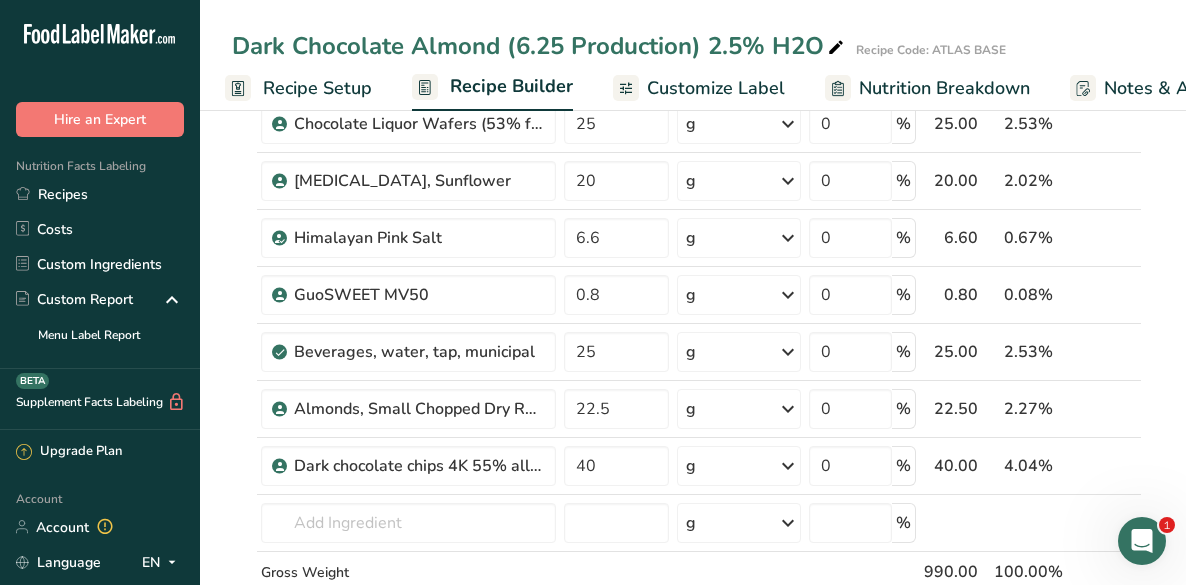 scroll, scrollTop: 725, scrollLeft: 0, axis: vertical 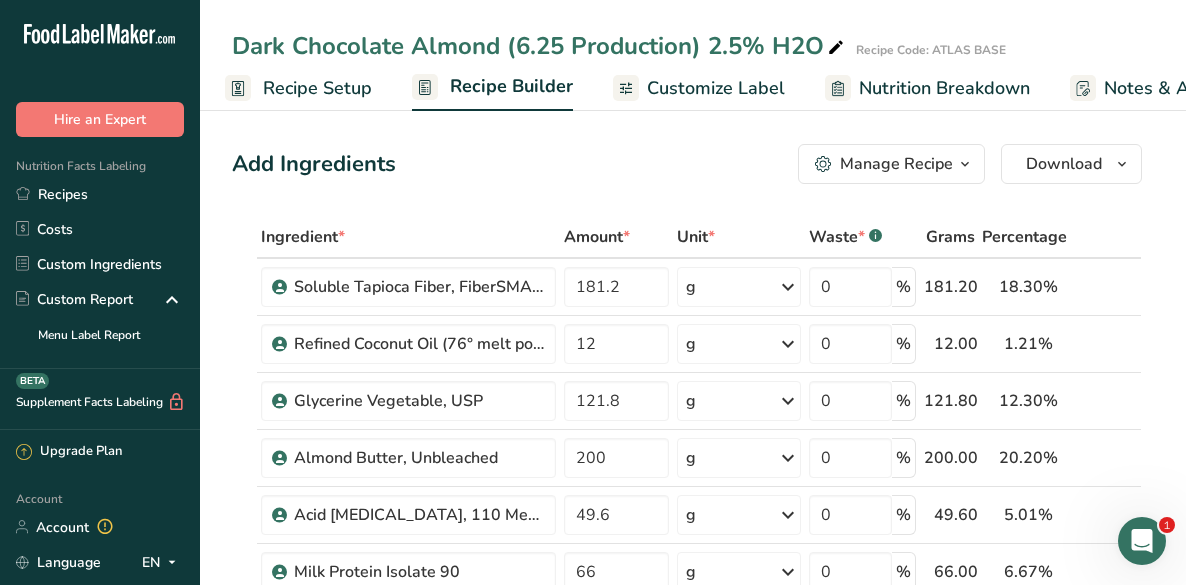 click on "Recipes" at bounding box center [100, 194] 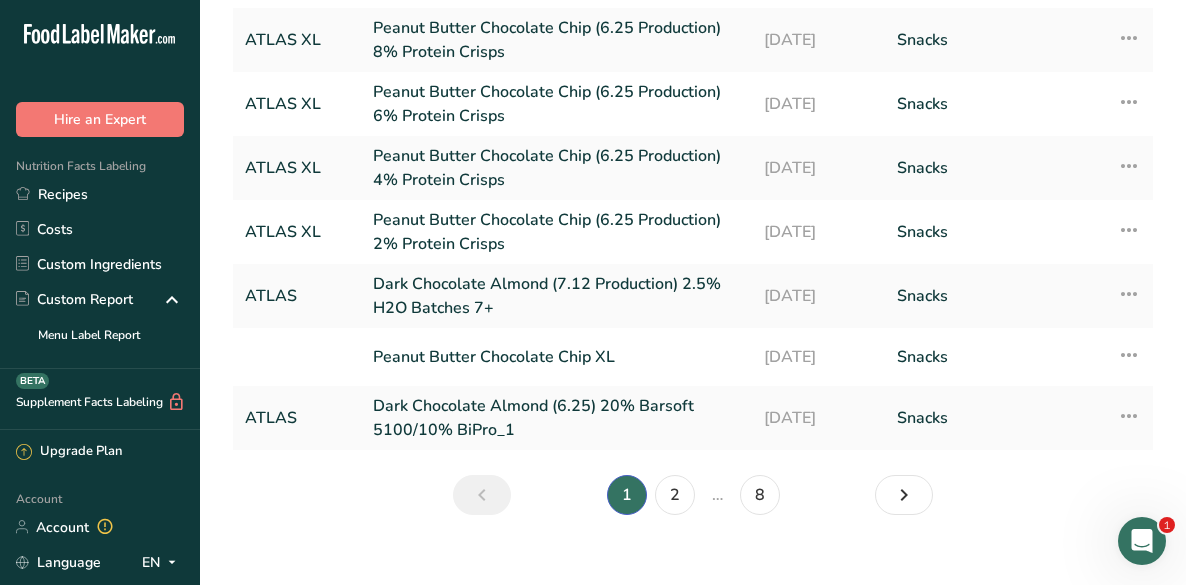 scroll, scrollTop: 345, scrollLeft: 0, axis: vertical 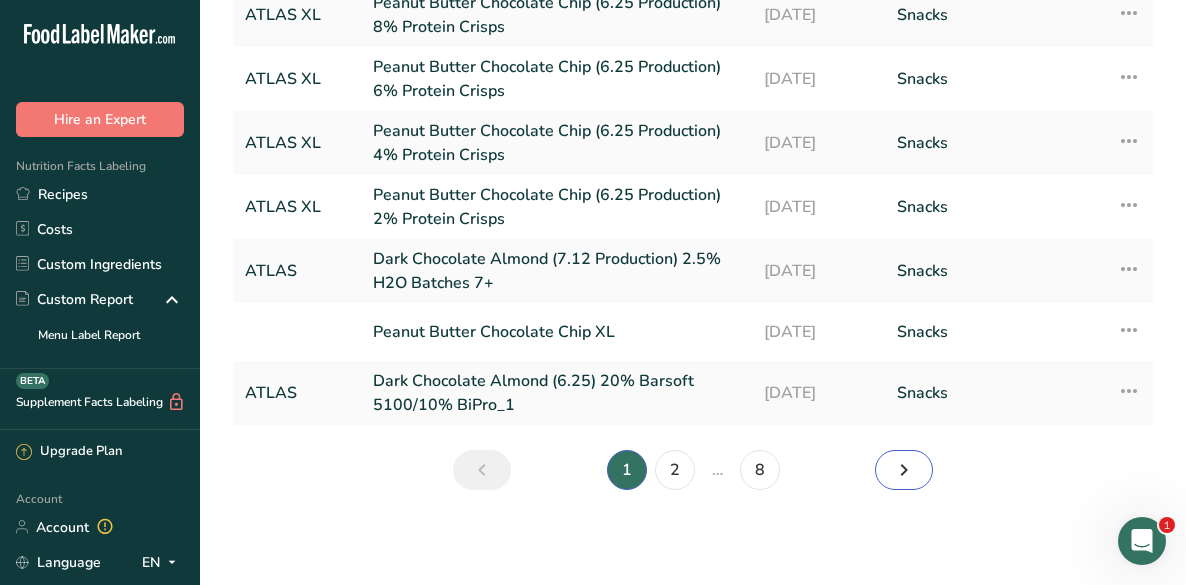 click at bounding box center [904, 470] 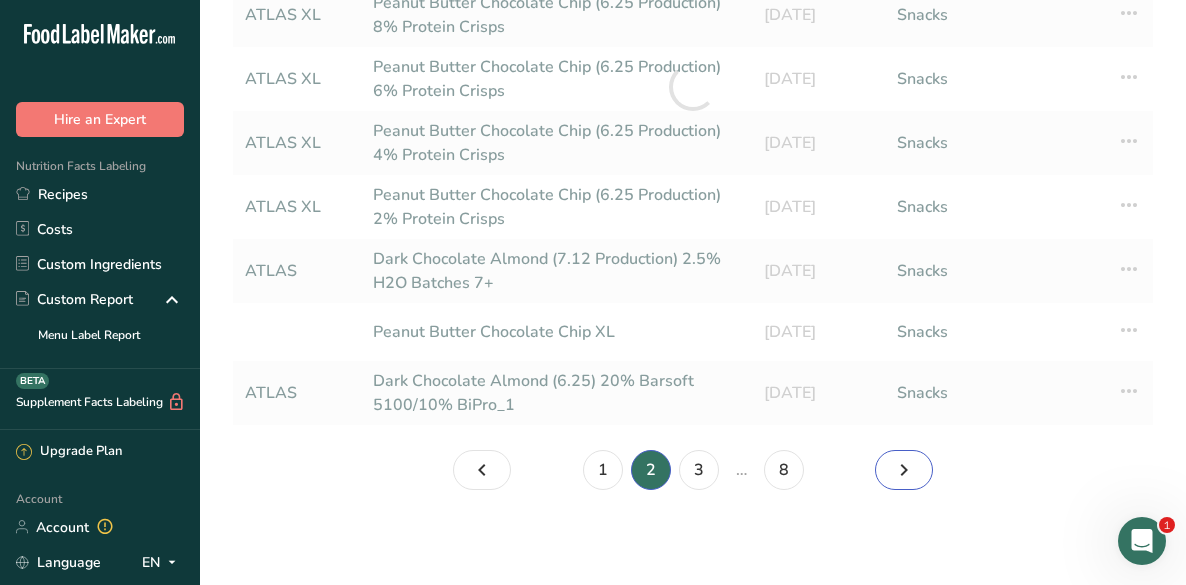 click at bounding box center [904, 470] 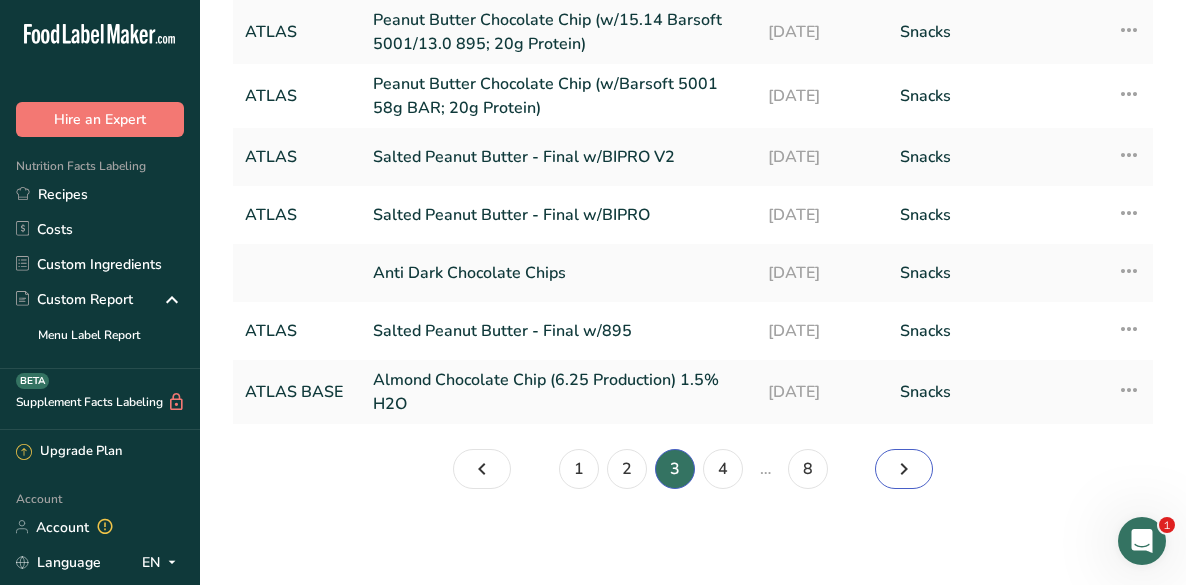 scroll, scrollTop: 327, scrollLeft: 0, axis: vertical 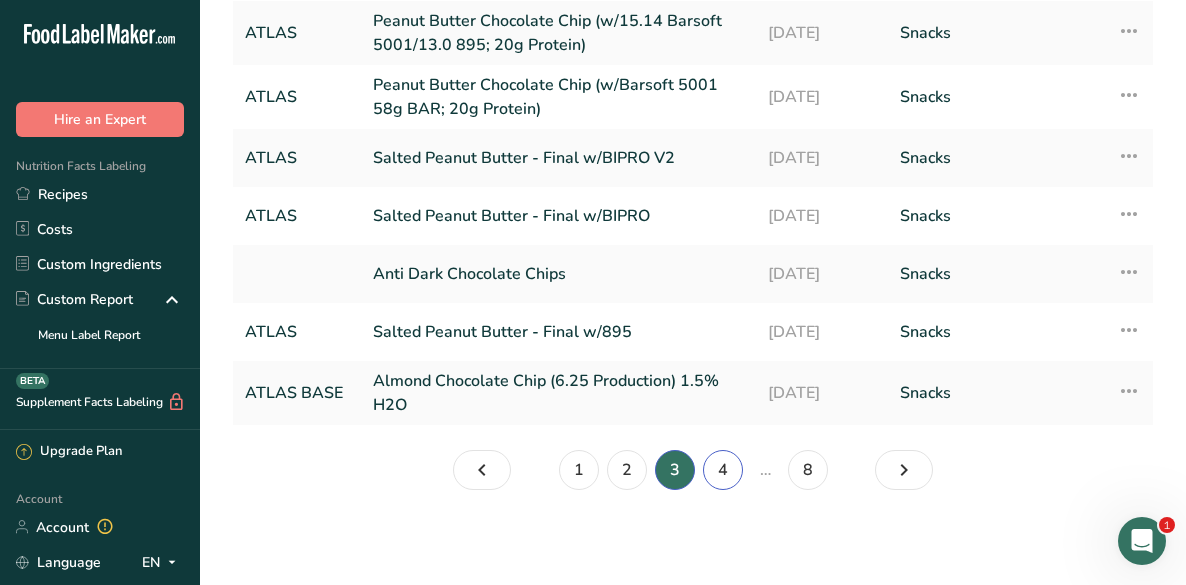 click on "4" at bounding box center [723, 470] 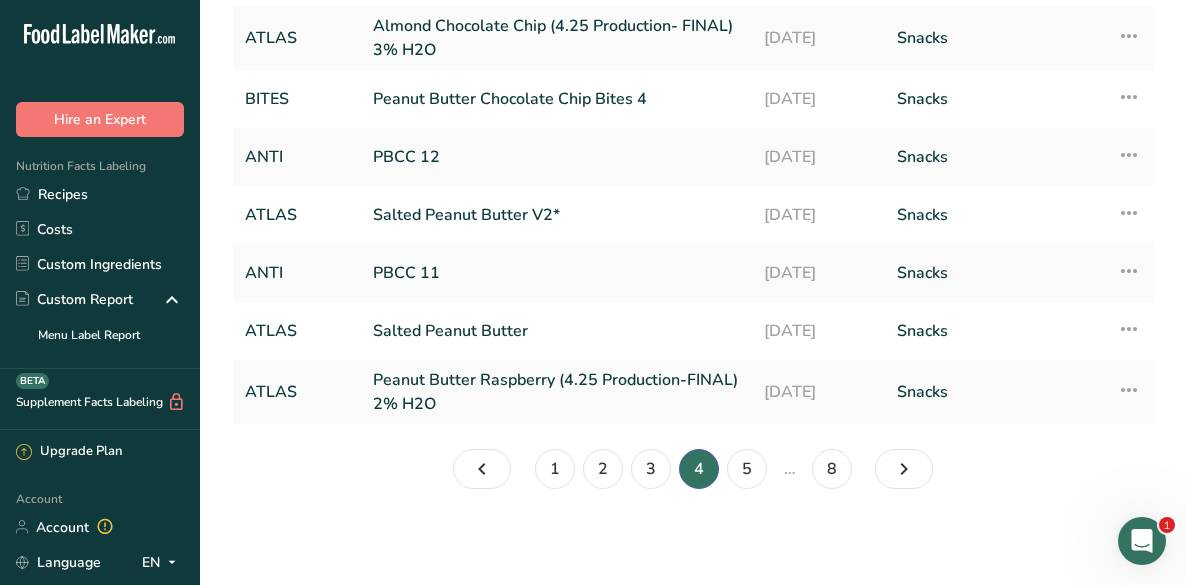 scroll, scrollTop: 315, scrollLeft: 0, axis: vertical 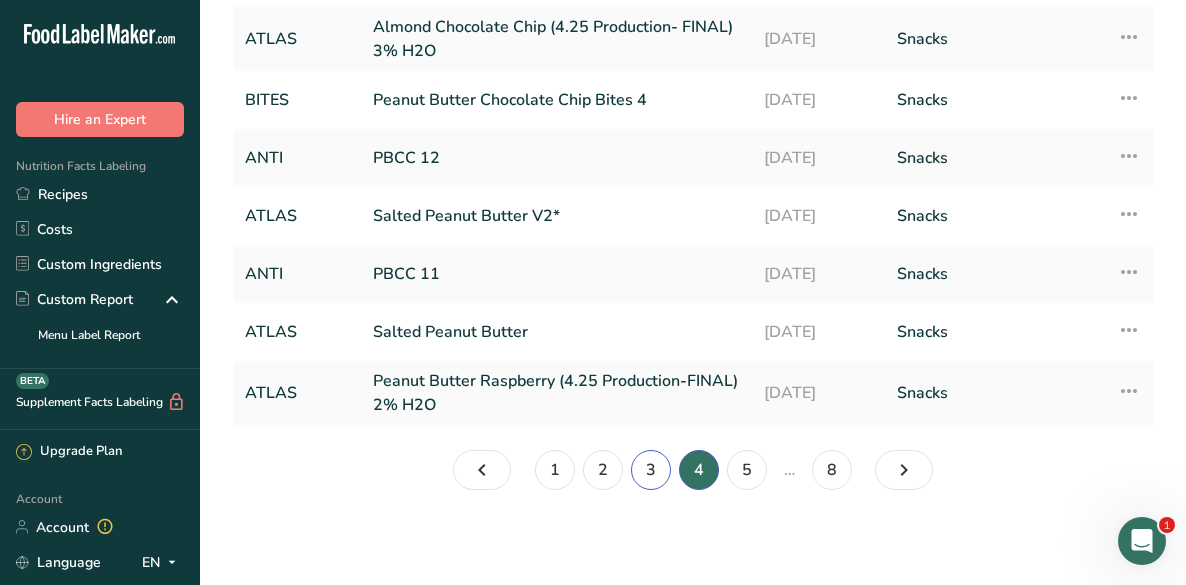click on "3" at bounding box center [651, 470] 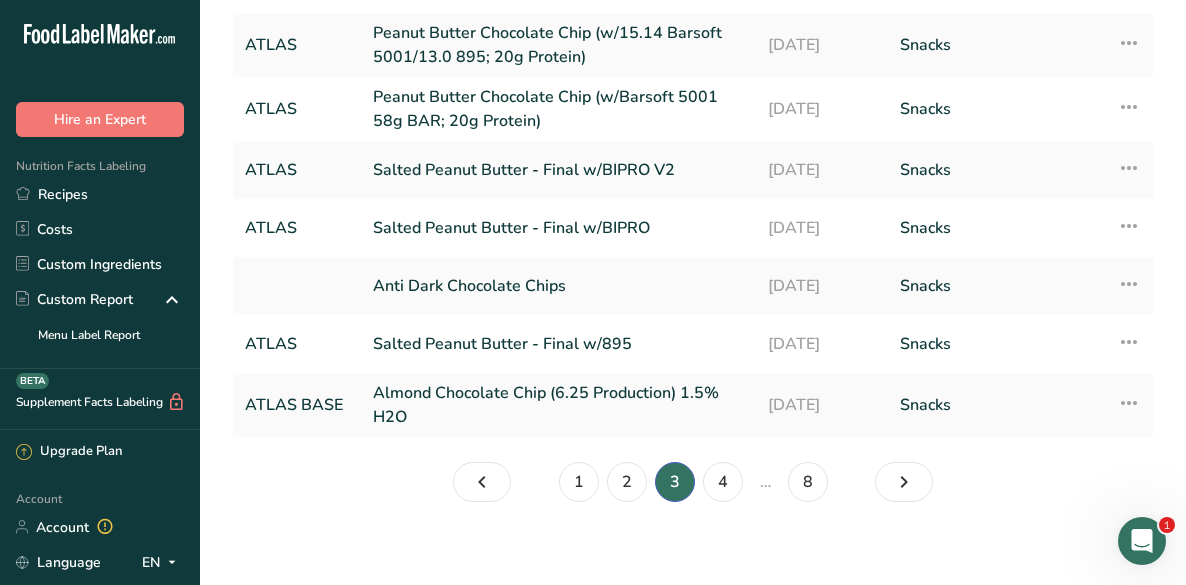 click on "Almond Chocolate Chip (6.25 Production) 1.5% H2O" at bounding box center (558, 405) 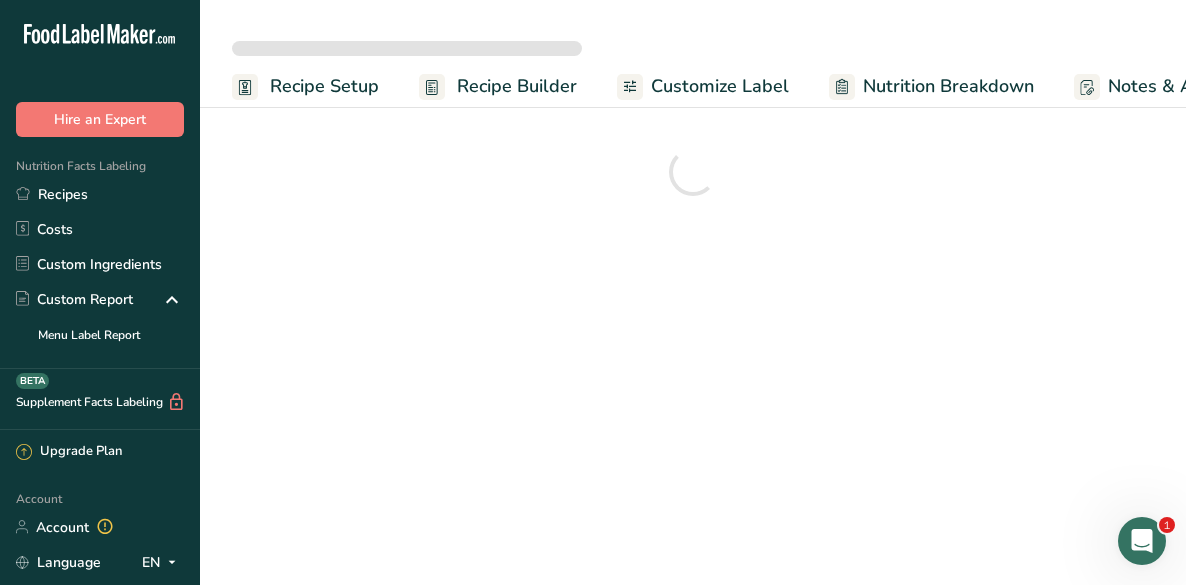 scroll, scrollTop: 0, scrollLeft: 0, axis: both 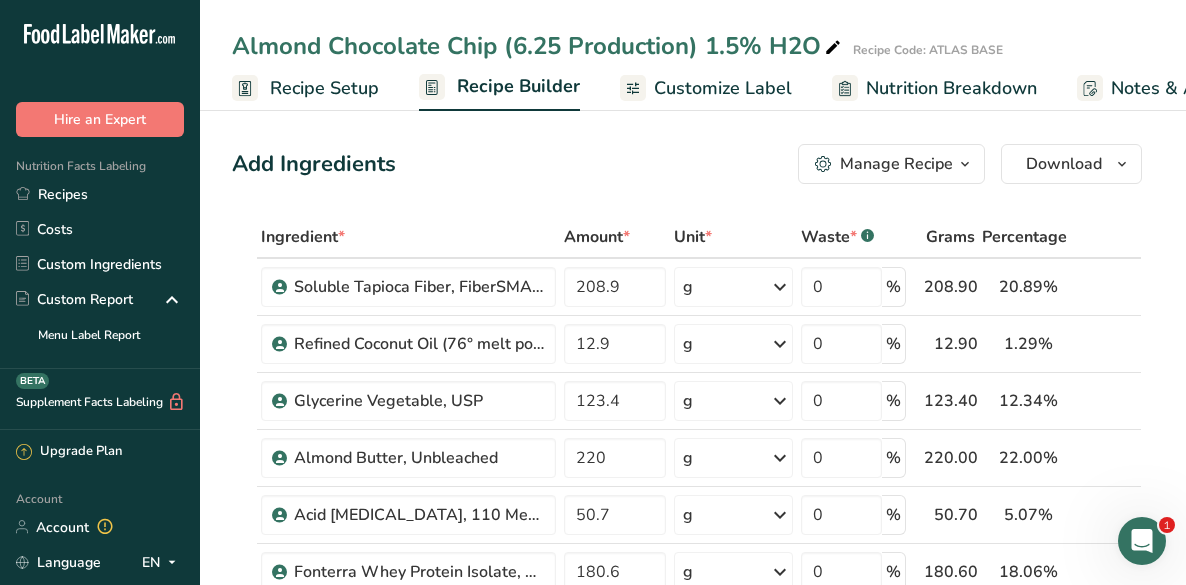 click at bounding box center [833, 48] 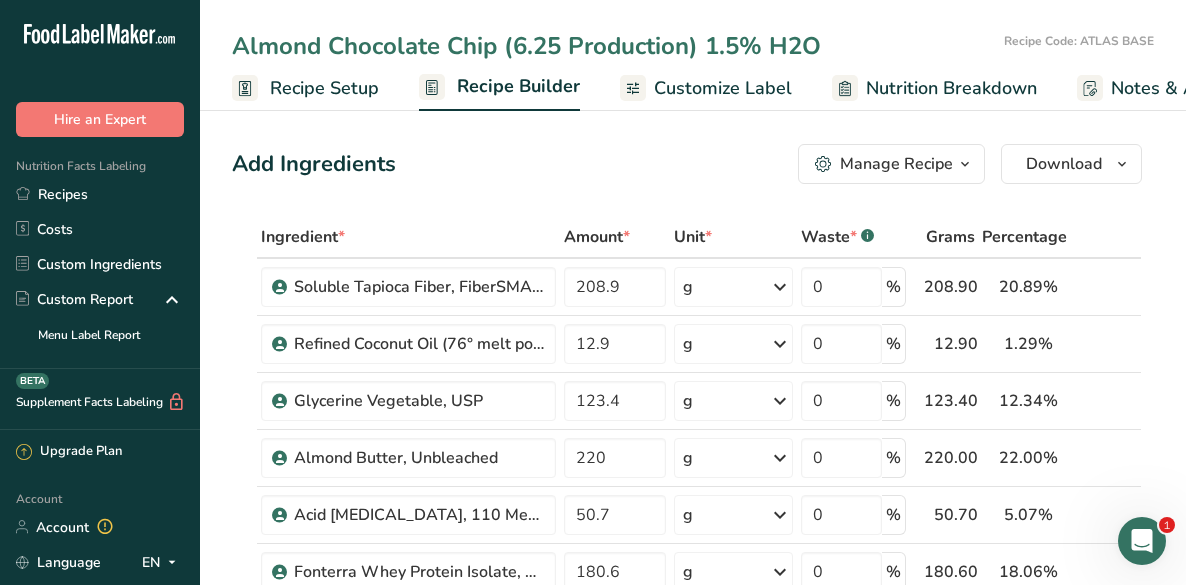 click on "Almond Chocolate Chip (6.25 Production) 1.5% H2O" at bounding box center [614, 46] 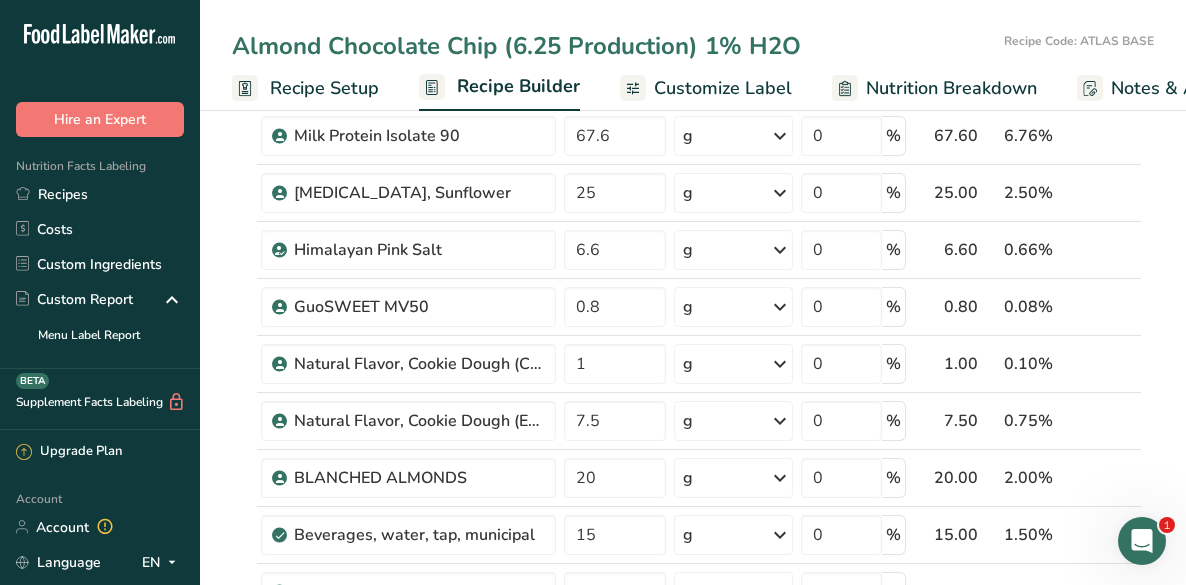 scroll, scrollTop: 533, scrollLeft: 0, axis: vertical 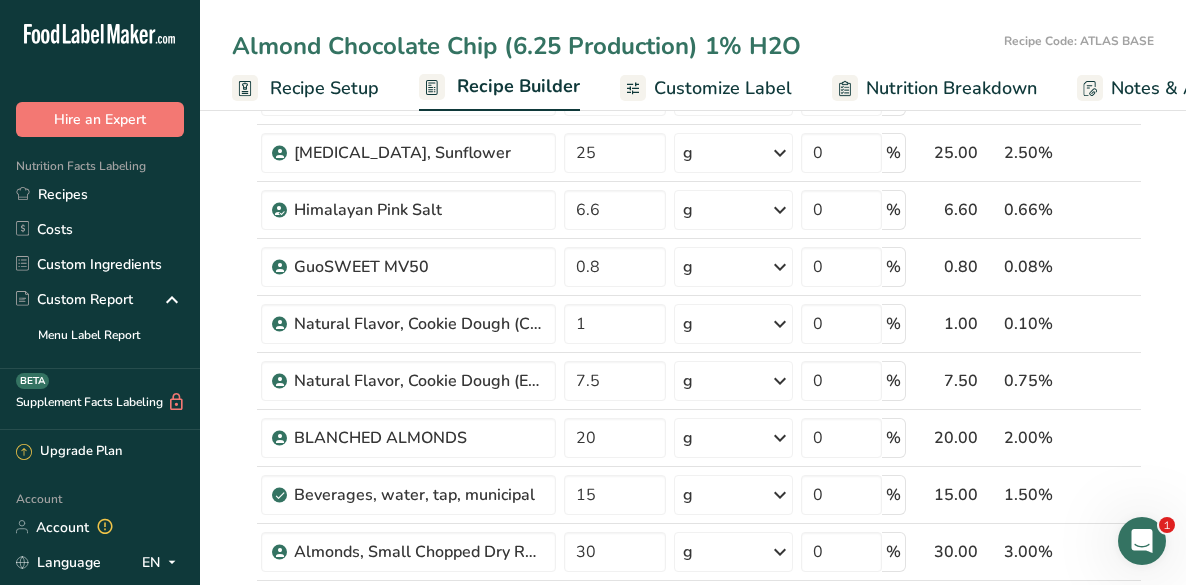 type on "Almond Chocolate Chip (6.25 Production) 1% H2O" 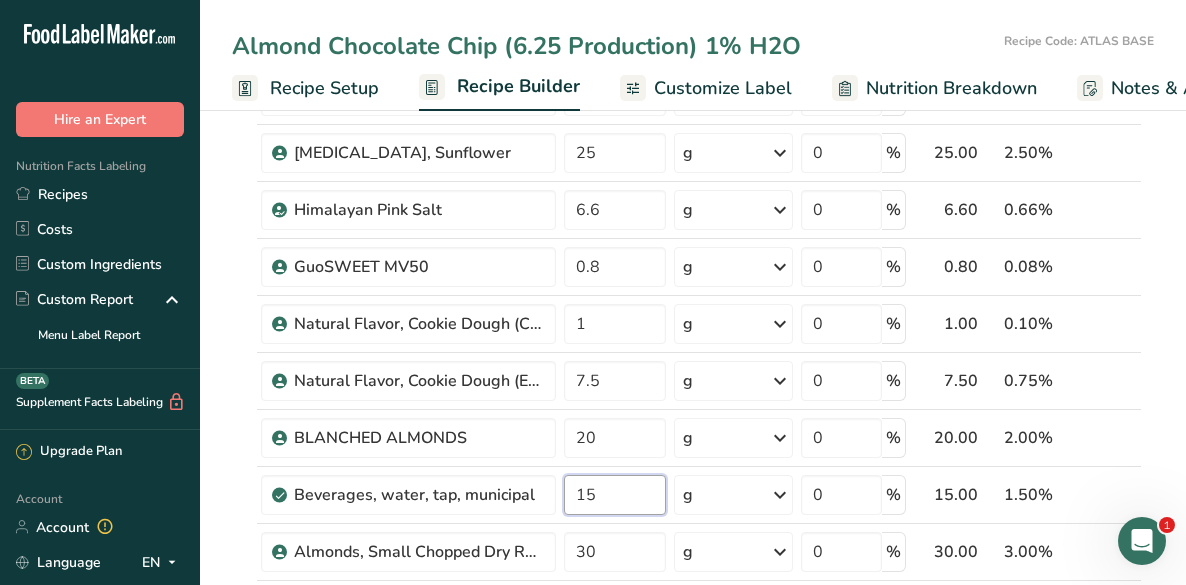 click on "15" at bounding box center [615, 495] 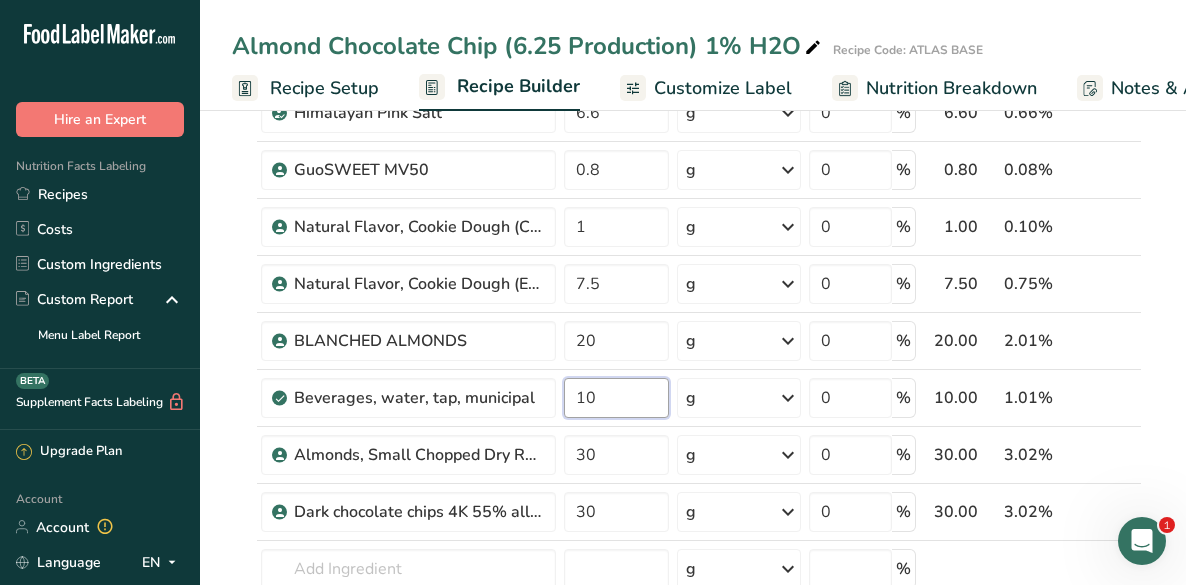 scroll, scrollTop: 586, scrollLeft: 0, axis: vertical 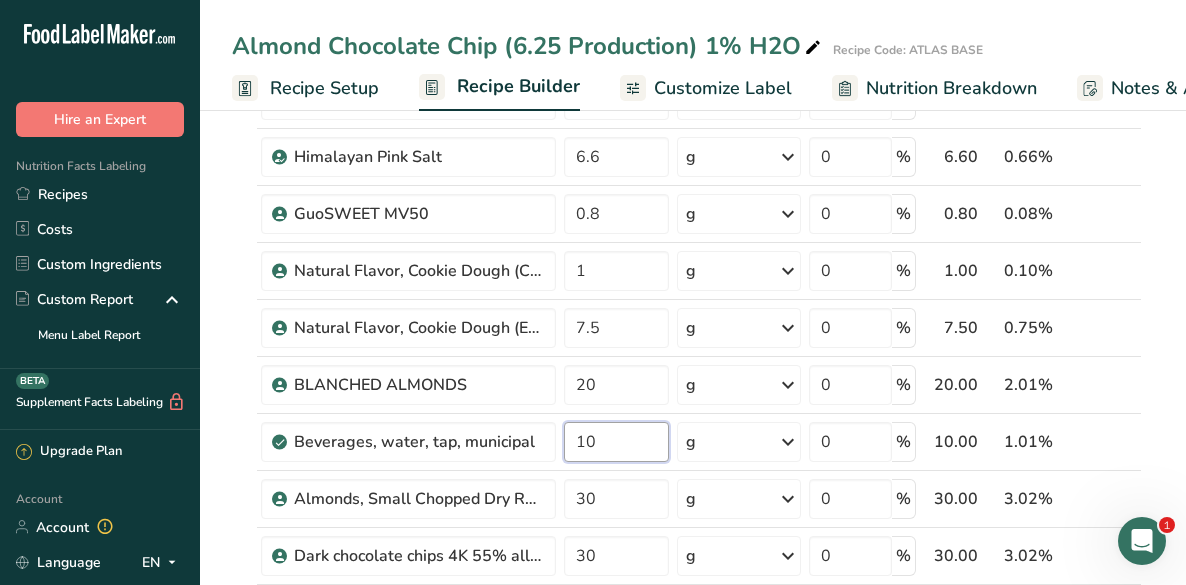 type on "10" 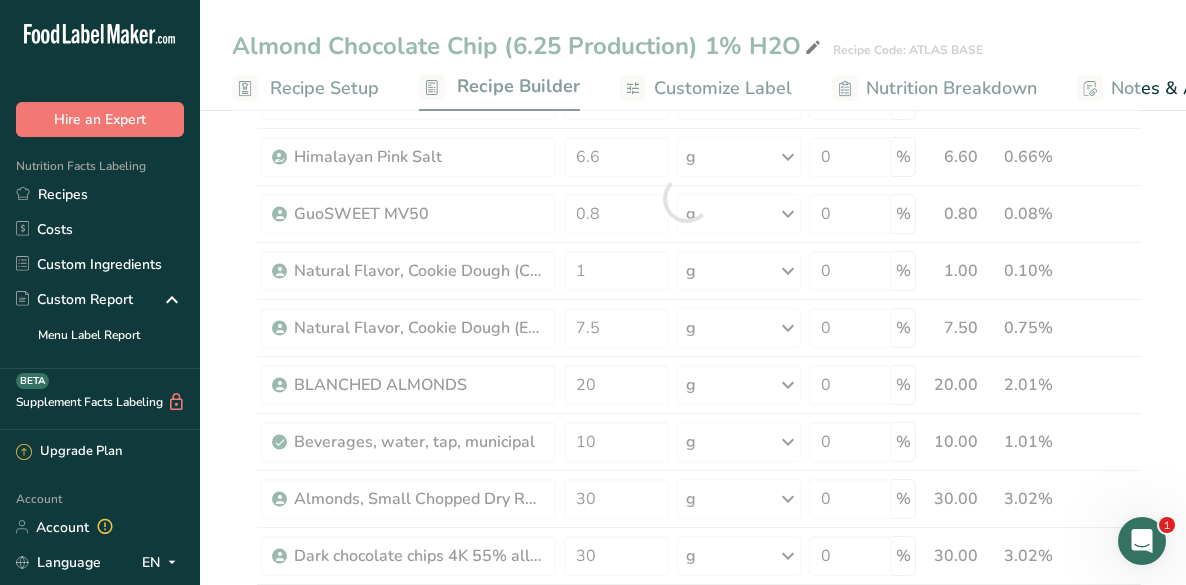 click on "Almond Chocolate Chip (6.25 Production) 1% H2O
Recipe Code: ATLAS BASE
Recipe Setup                       Recipe Builder   Customize Label               Nutrition Breakdown               Notes & Attachments                 Recipe Costing
Add Ingredients
Manage Recipe         Delete Recipe           Duplicate Recipe             Scale Recipe             Save as Sub-Recipe   .a-a{fill:#347362;}.b-a{fill:#fff;}                               Nutrition Breakdown                 Recipe Card
NEW
[MEDICAL_DATA] Pattern Report           Activity History
Download
Choose your preferred label style
Standard FDA label
Standard FDA label
The most common format for nutrition facts labels in compliance with the FDA's typeface, style and requirements" at bounding box center [693, 978] 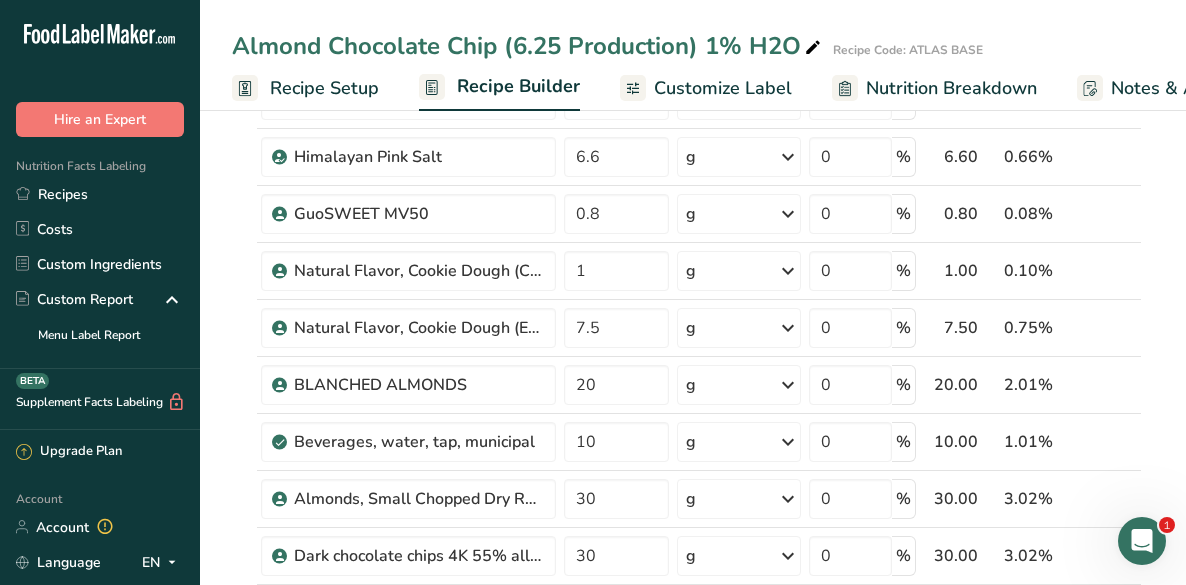 click on "Recipe Setup" at bounding box center [324, 88] 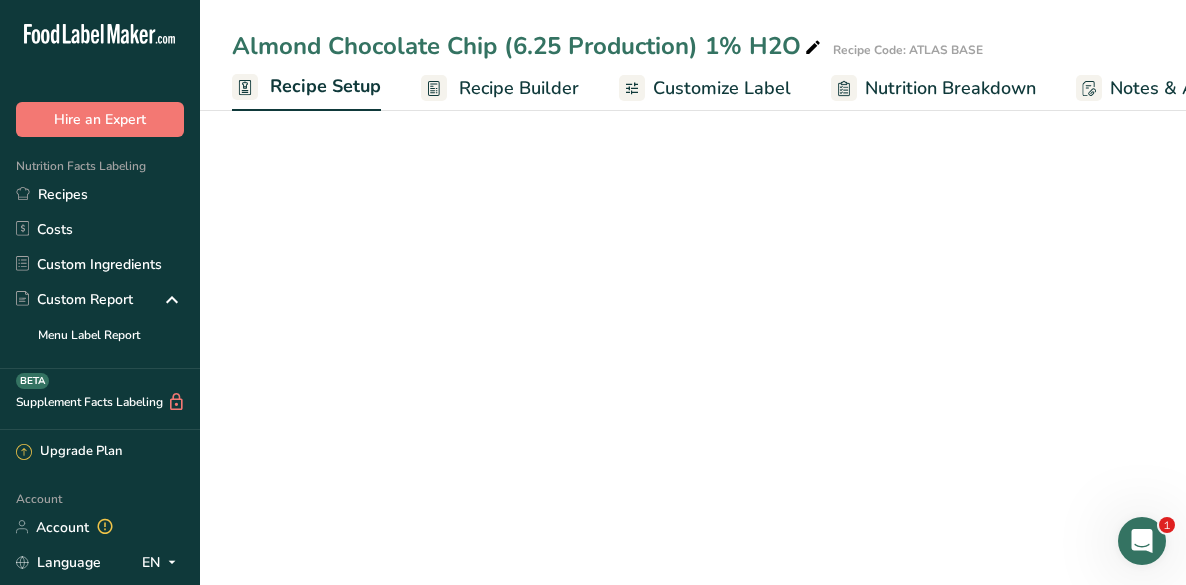 scroll, scrollTop: 0, scrollLeft: 7, axis: horizontal 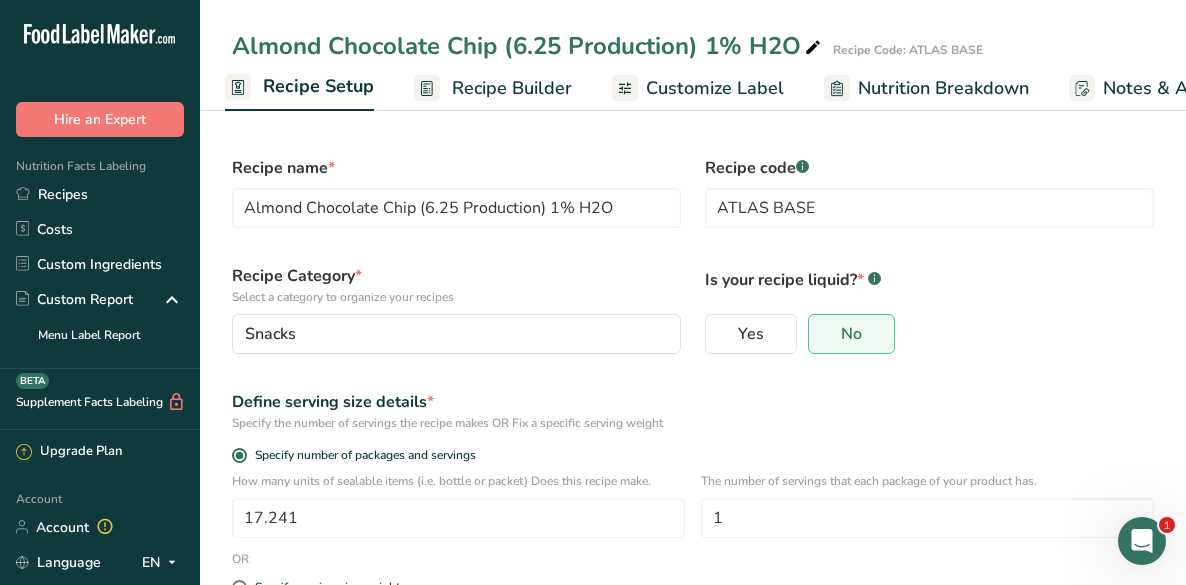 click on "Recipes" at bounding box center (100, 194) 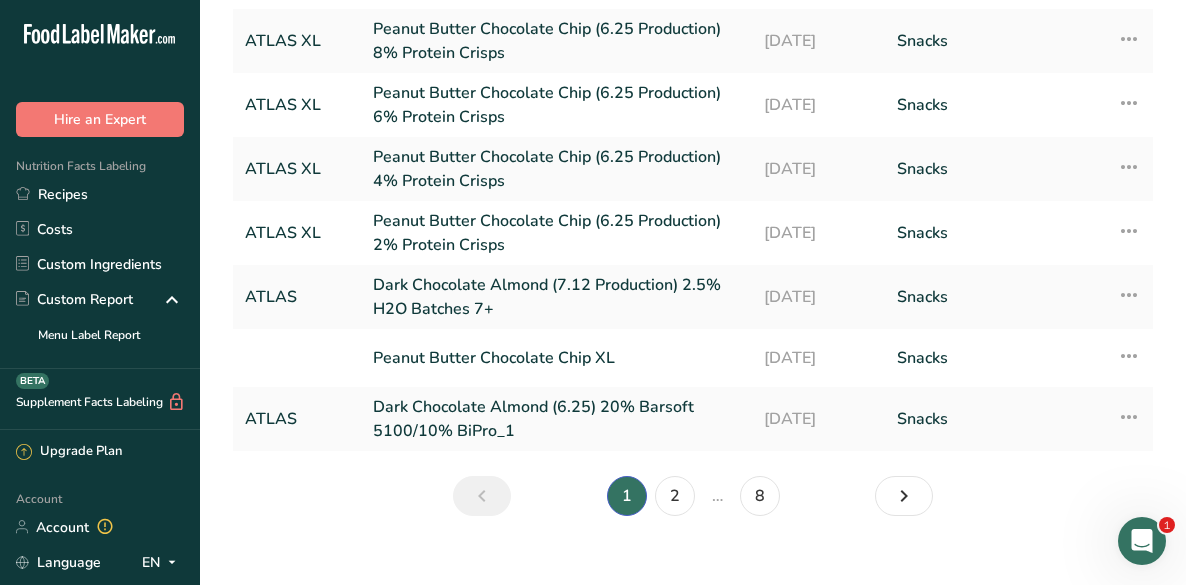 scroll, scrollTop: 345, scrollLeft: 0, axis: vertical 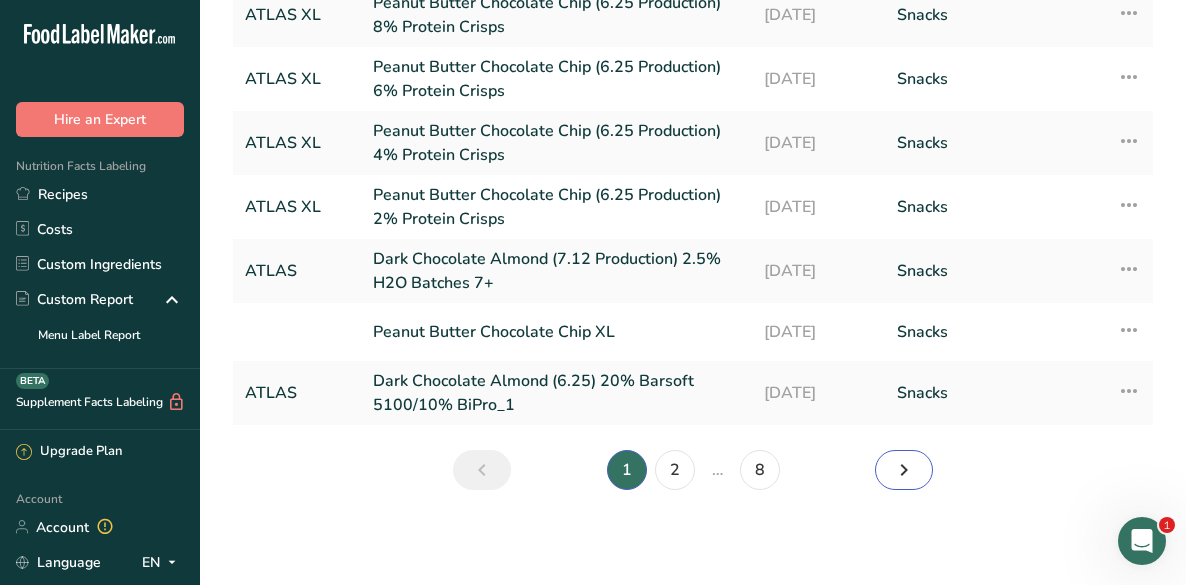 click at bounding box center (904, 470) 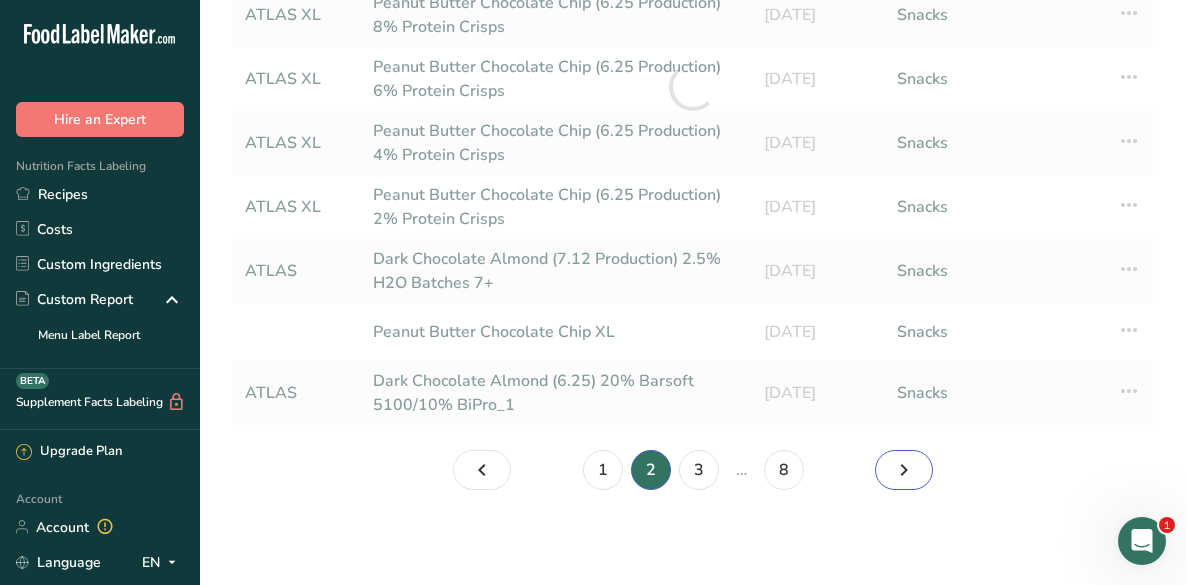click at bounding box center [904, 470] 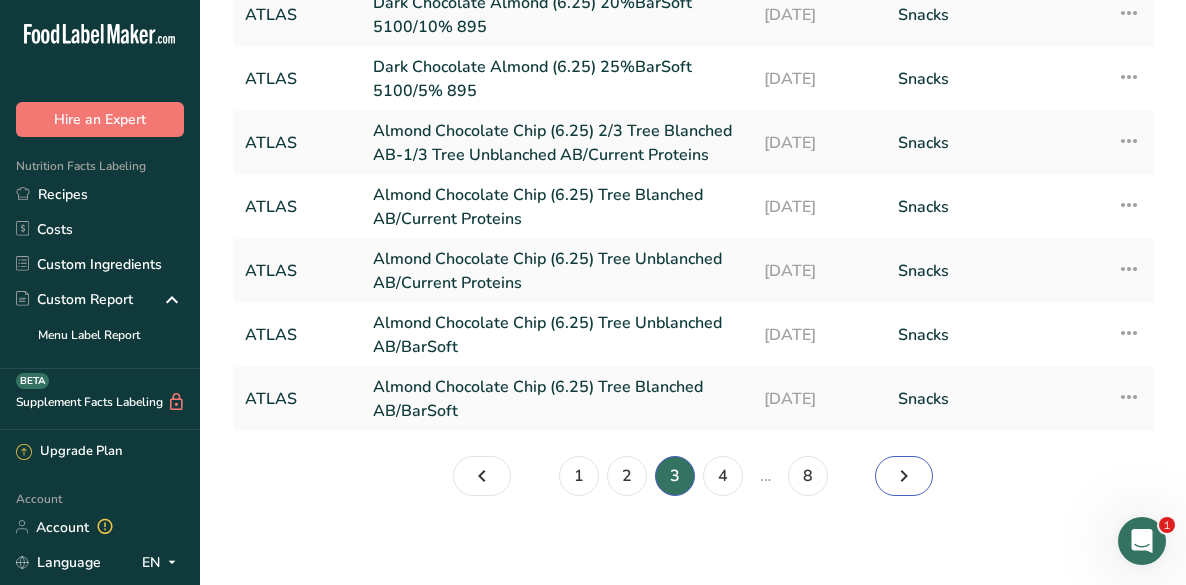 scroll, scrollTop: 327, scrollLeft: 0, axis: vertical 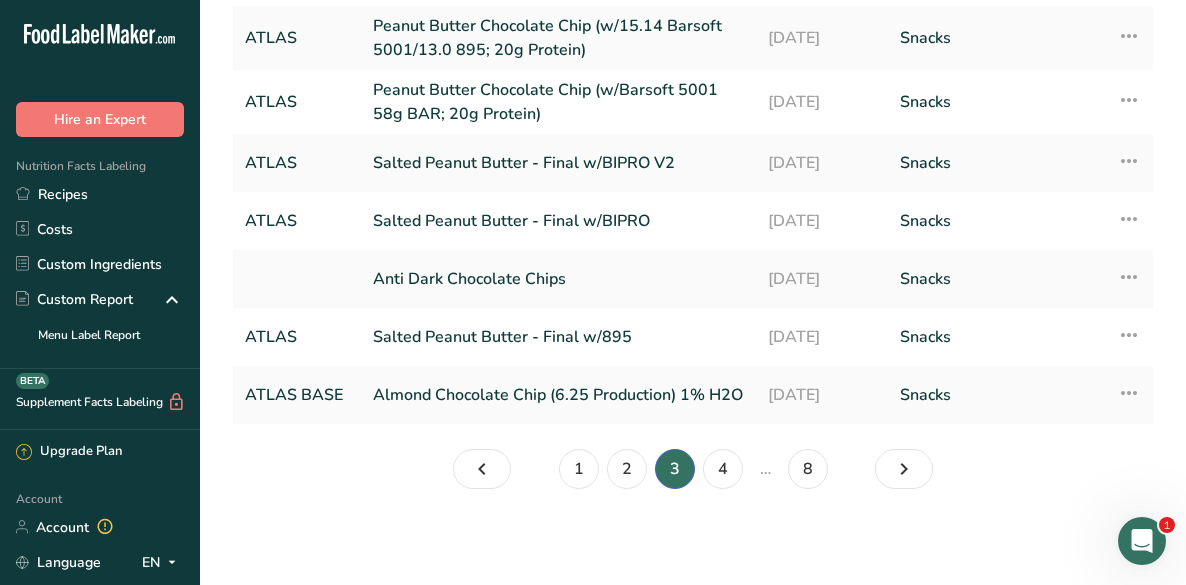 click on "3" at bounding box center (675, 469) 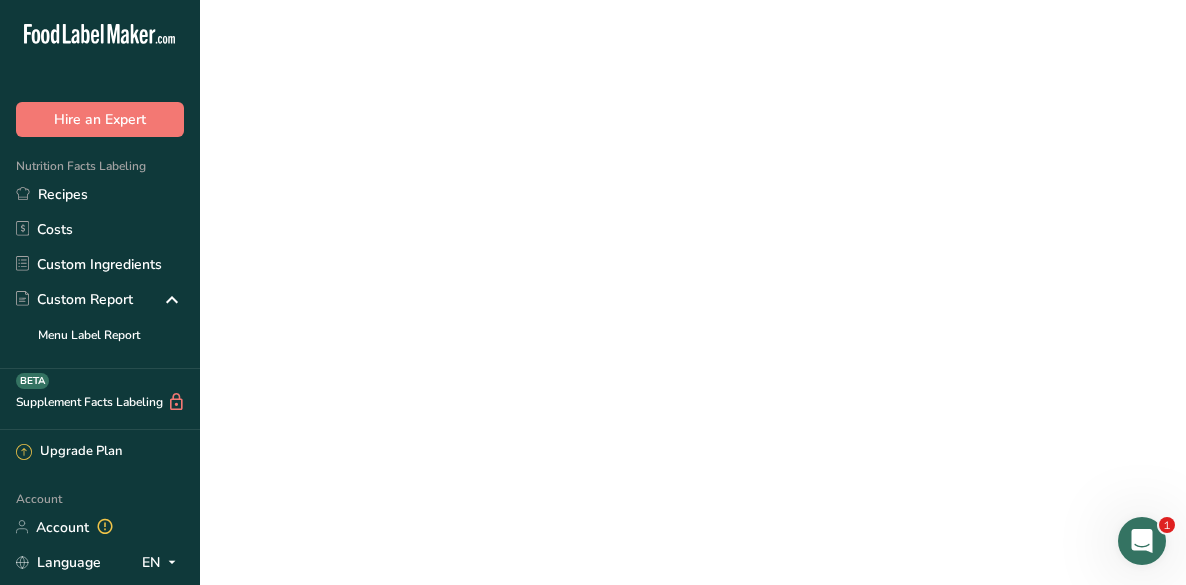scroll, scrollTop: 0, scrollLeft: 0, axis: both 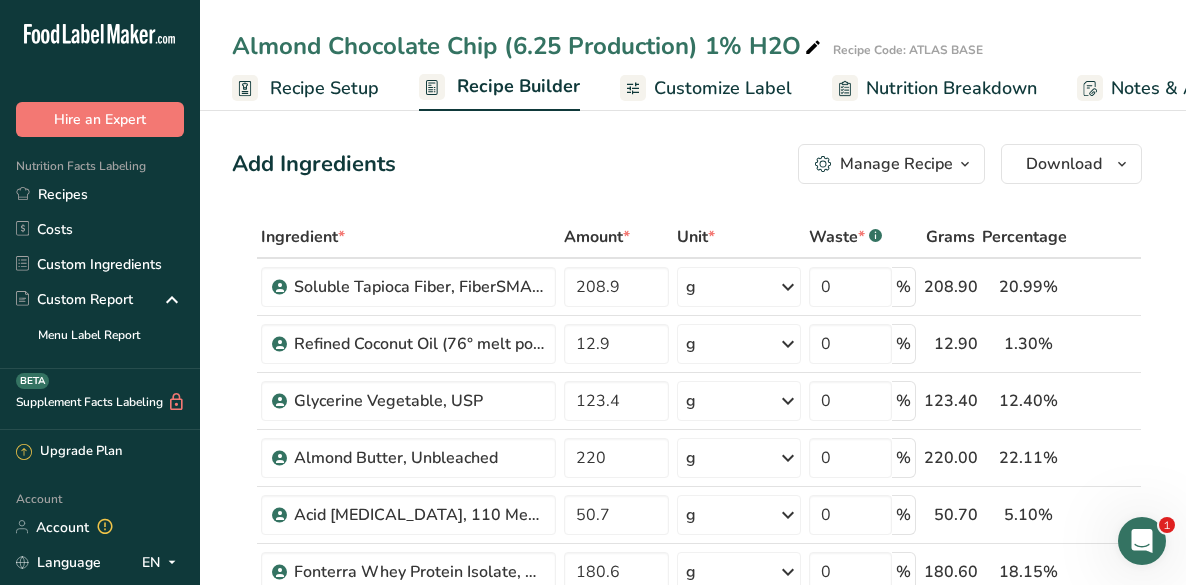 click on "Manage Recipe" at bounding box center [896, 164] 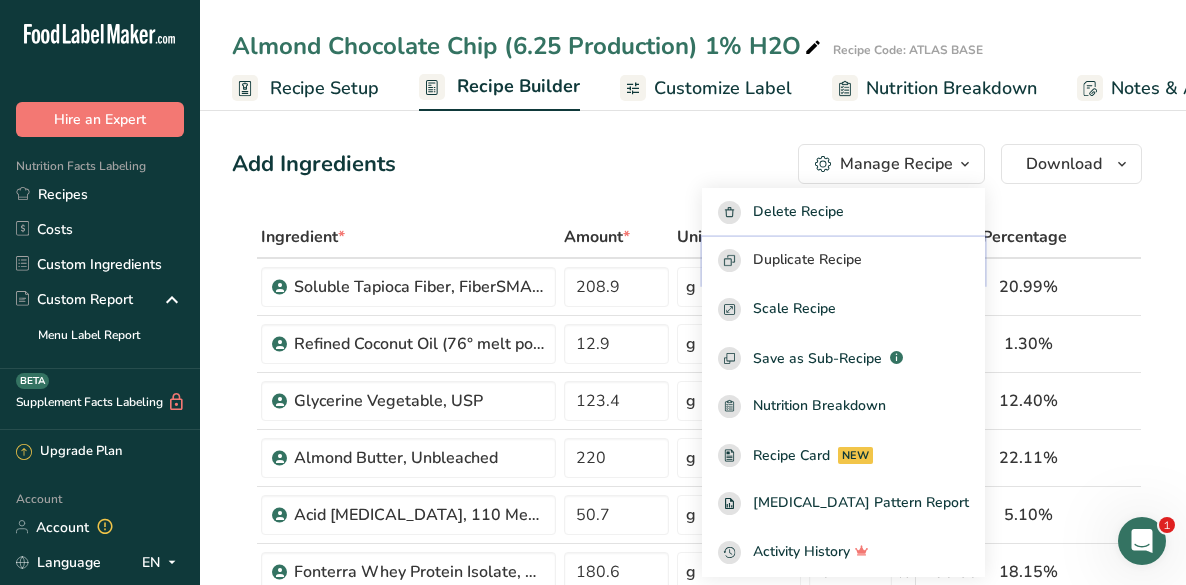 click on "Duplicate Recipe" at bounding box center [807, 260] 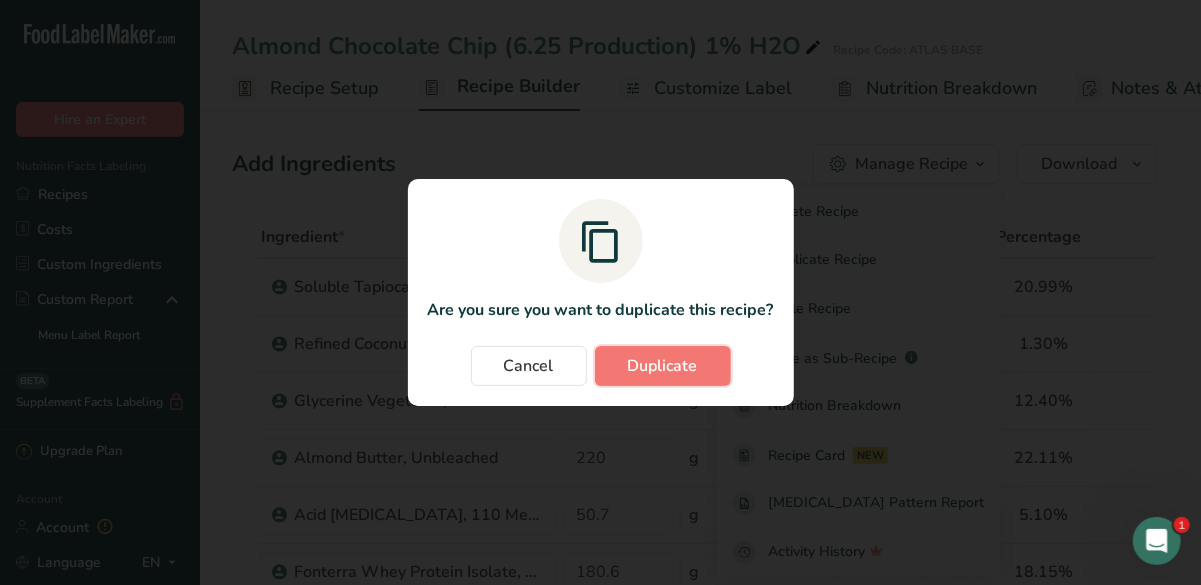 click on "Duplicate" at bounding box center (663, 366) 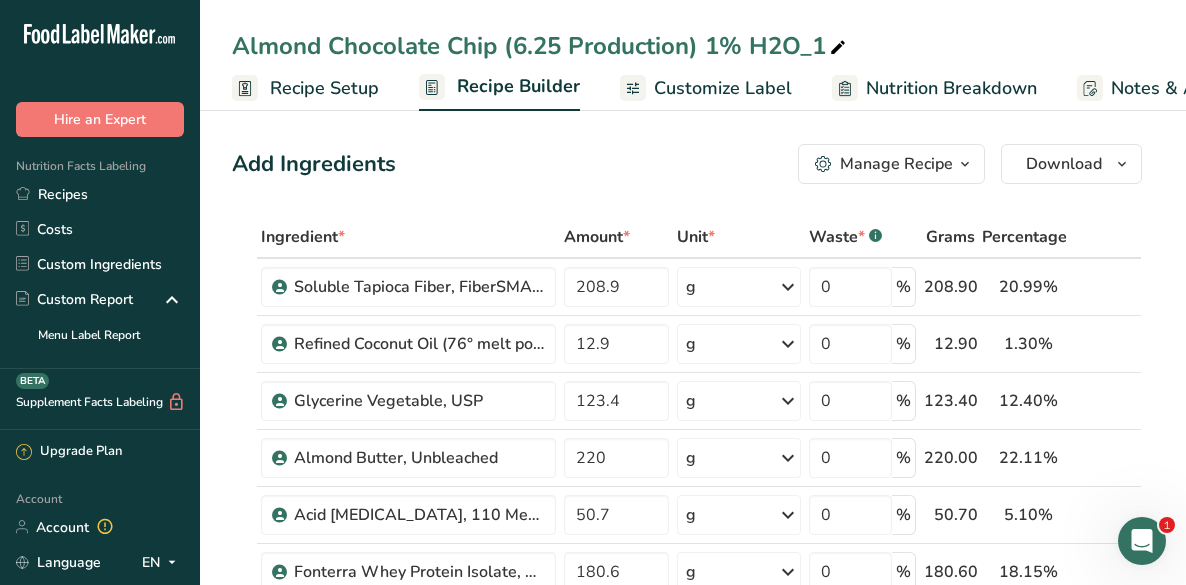 click at bounding box center (838, 48) 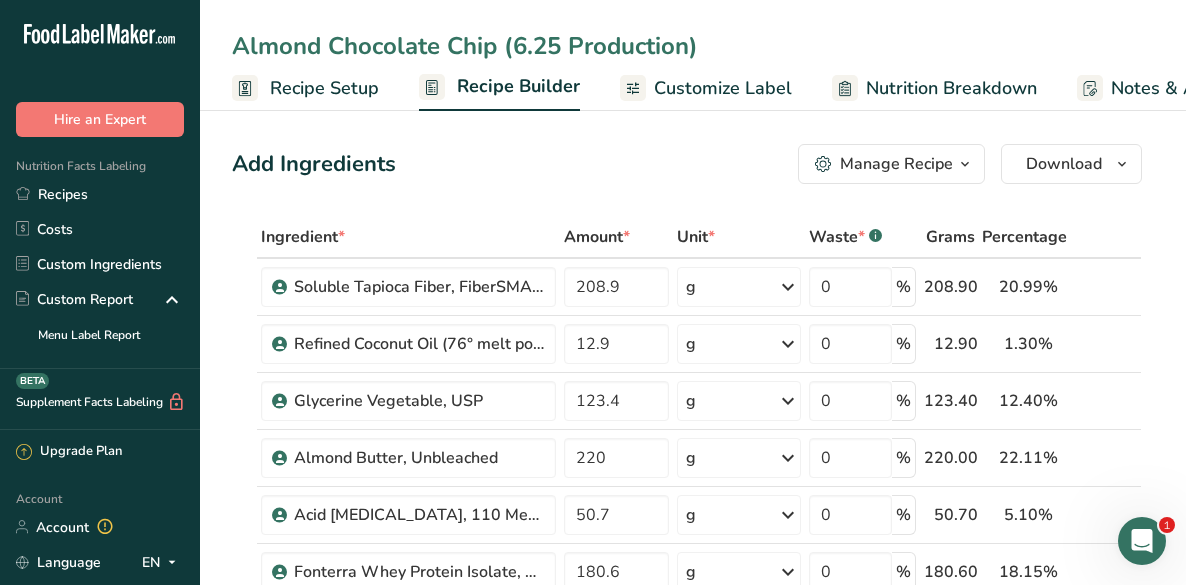 type on "Almond Chocolate Chip (6.25 Production)" 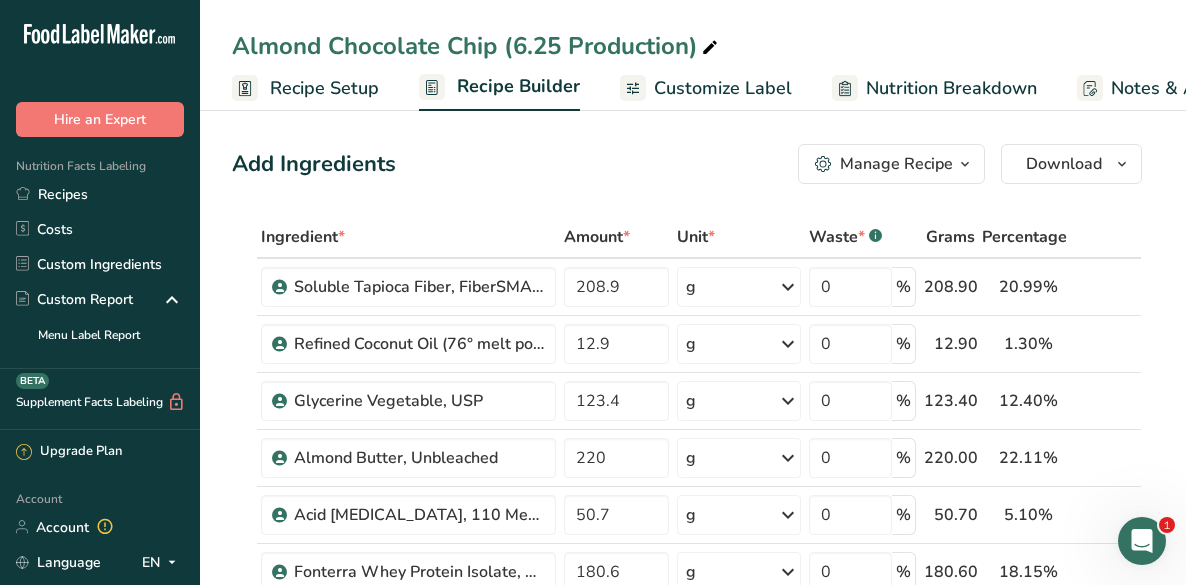 click at bounding box center (710, 48) 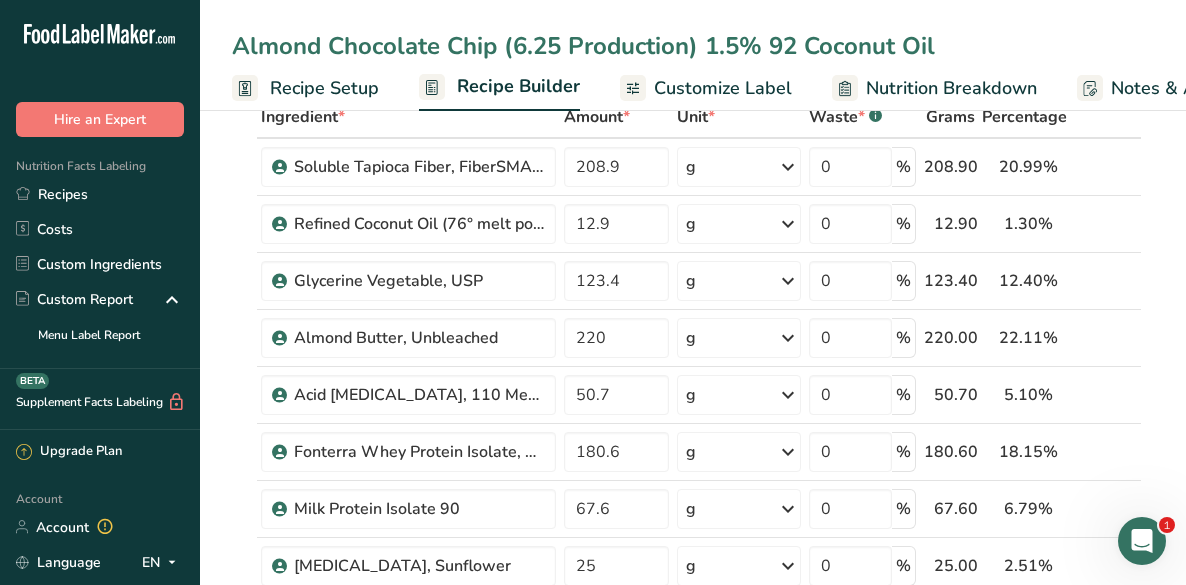 scroll, scrollTop: 146, scrollLeft: 0, axis: vertical 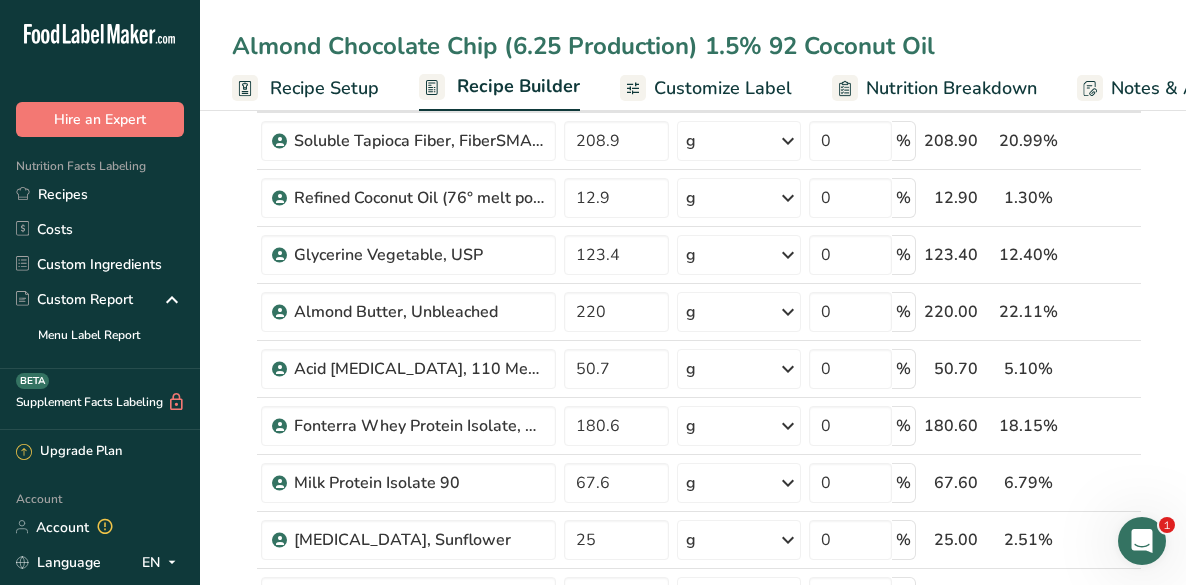 type on "Almond Chocolate Chip (6.25 Production) 1.5% 92 Coconut Oil" 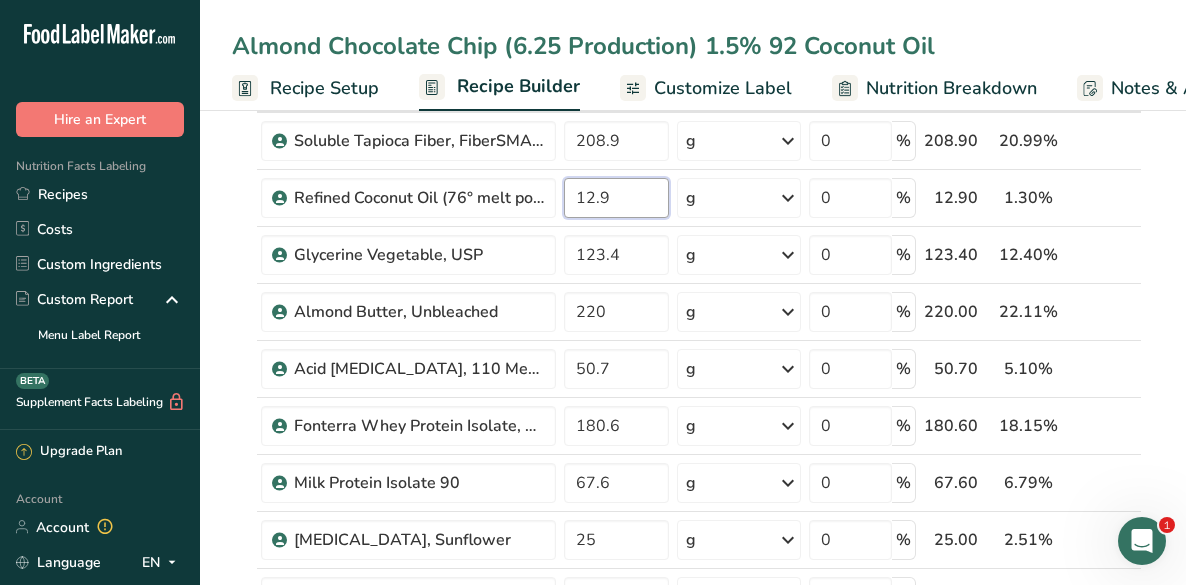 click on "12.9" at bounding box center (616, 198) 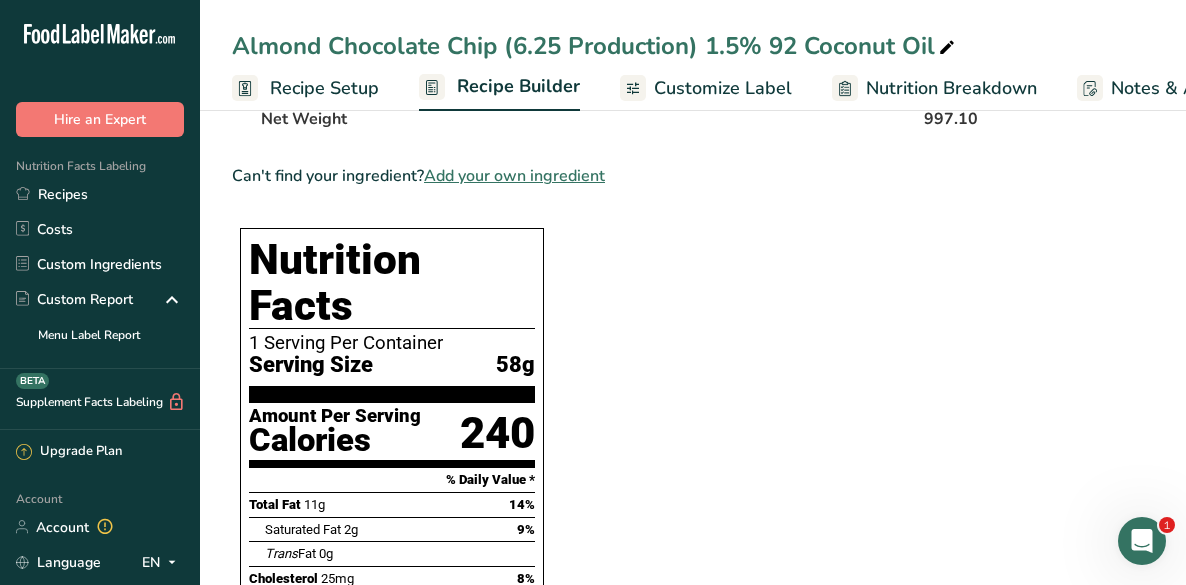 scroll, scrollTop: 1266, scrollLeft: 0, axis: vertical 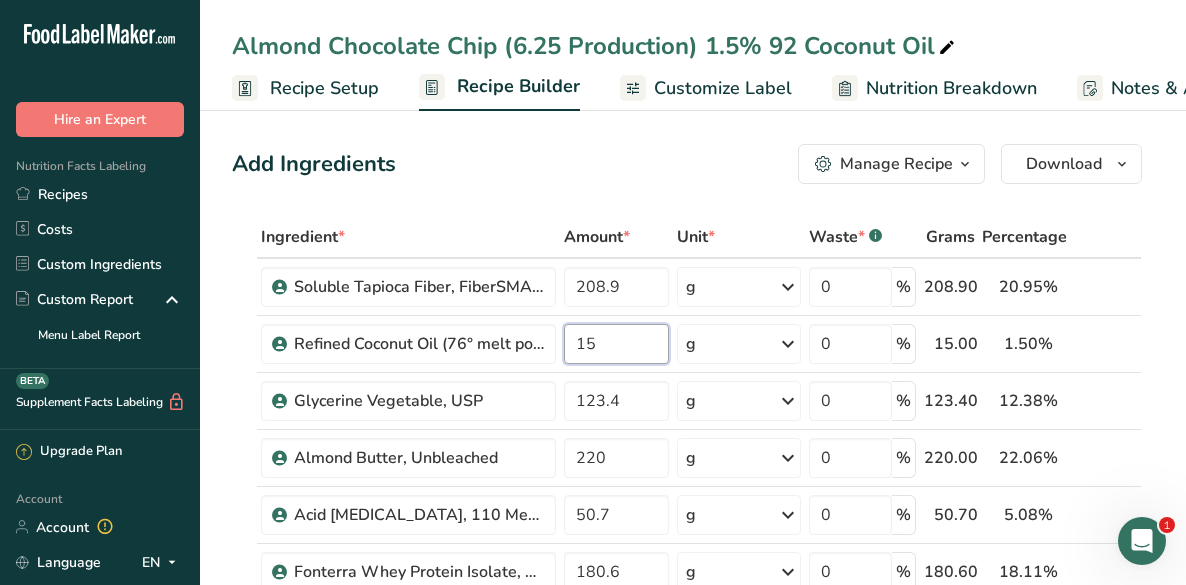 type on "15" 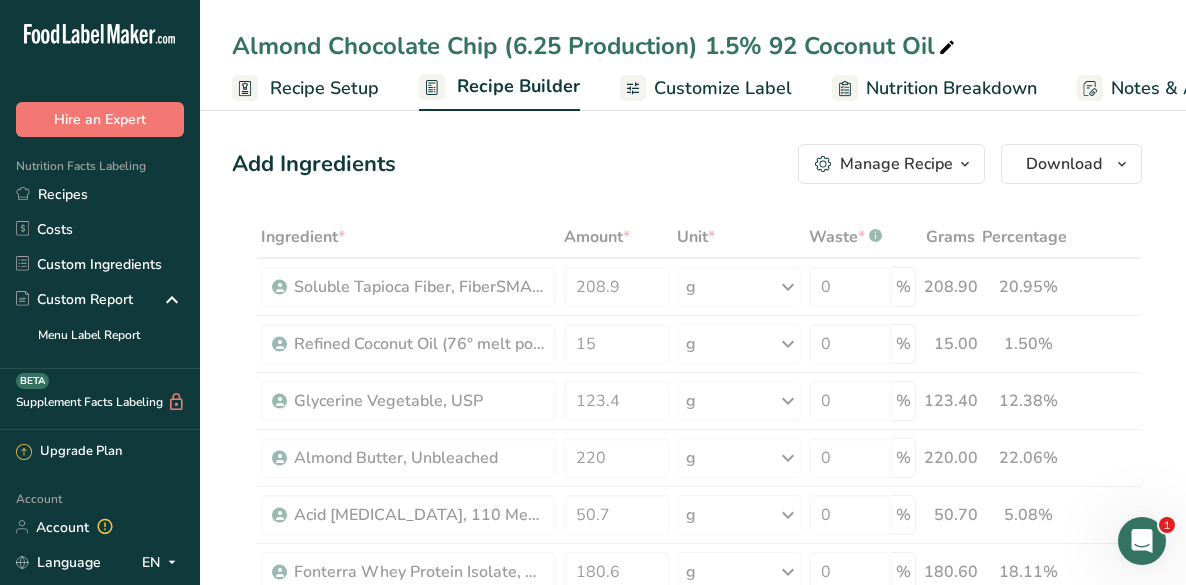 click on "Add Ingredients
Manage Recipe         Delete Recipe           Duplicate Recipe             Scale Recipe             Save as Sub-Recipe   .a-a{fill:#347362;}.b-a{fill:#fff;}                               Nutrition Breakdown                 Recipe Card
NEW
[MEDICAL_DATA] Pattern Report           Activity History
Download
Choose your preferred label style
Standard FDA label
Standard FDA label
The most common format for nutrition facts labels in compliance with the FDA's typeface, style and requirements
Tabular FDA label
A label format compliant with the FDA regulations presented in a tabular (horizontal) display.
Linear FDA label
A simple linear display for small sized packages.
Simplified FDA label" at bounding box center (687, 164) 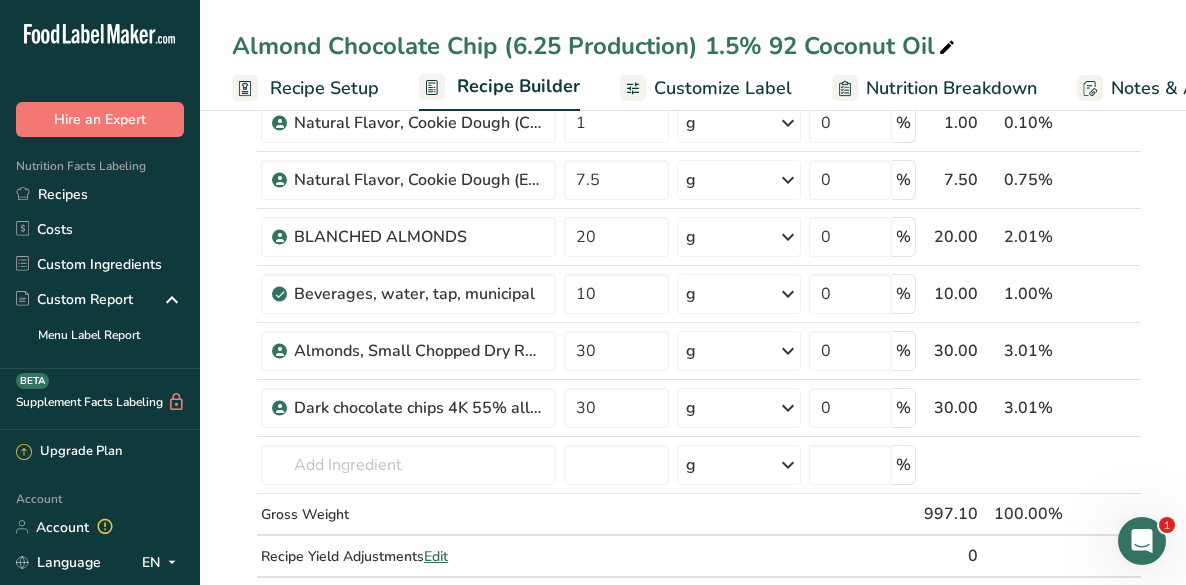 scroll, scrollTop: 746, scrollLeft: 0, axis: vertical 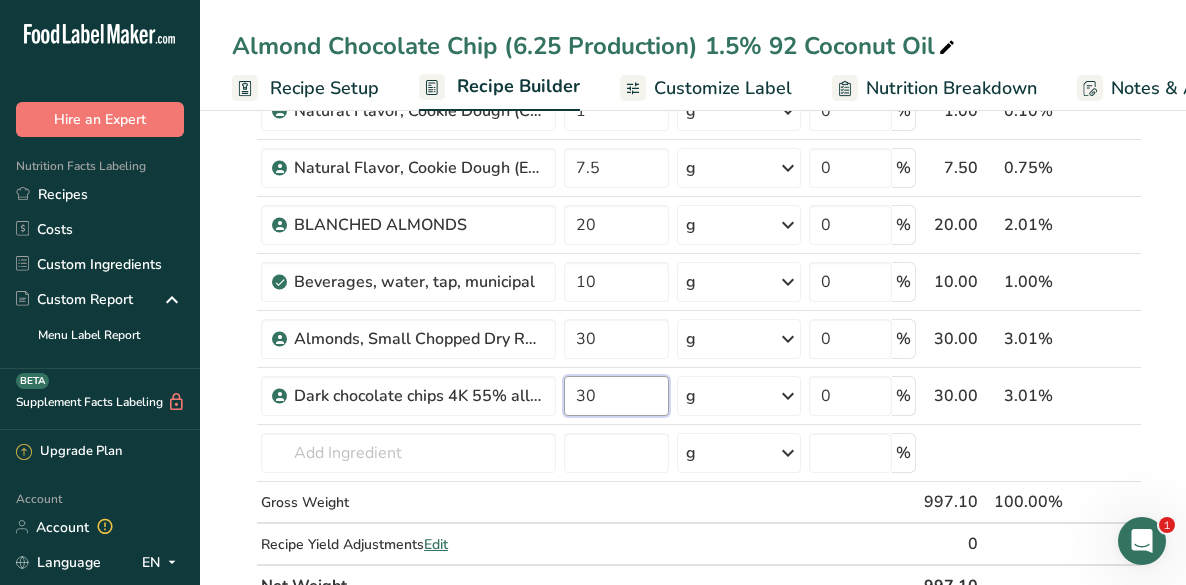 click on "30" at bounding box center (616, 396) 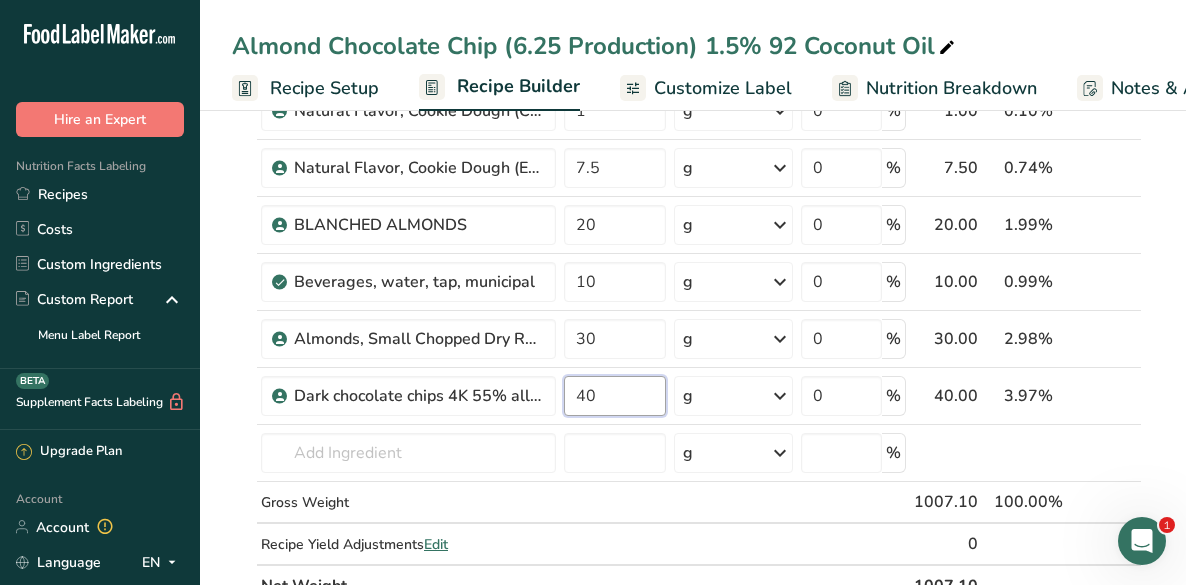 type on "40" 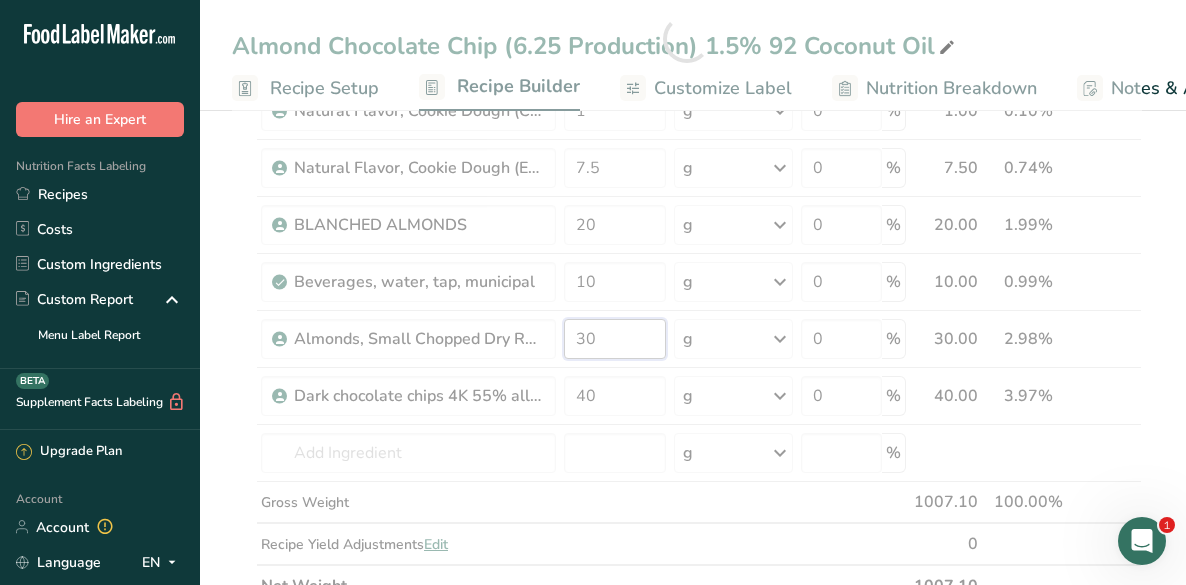 click on "Ingredient *
Amount *
Unit *
Waste *   .a-a{fill:#347362;}.b-a{fill:#fff;}          Grams
Percentage
Soluble Tapioca Fiber, FiberSMART TS90
208.9
g
Weight Units
g
kg
mg
See more
Volume Units
l
mL
fl oz
See more
0
%
208.90
20.74%
i
Refined Coconut Oil (76° melt point)
15
g
Weight Units
g
kg
mg
See more
Volume Units
l
mL
fl oz
See more
0
%
15.00
1.49%" at bounding box center (687, 38) 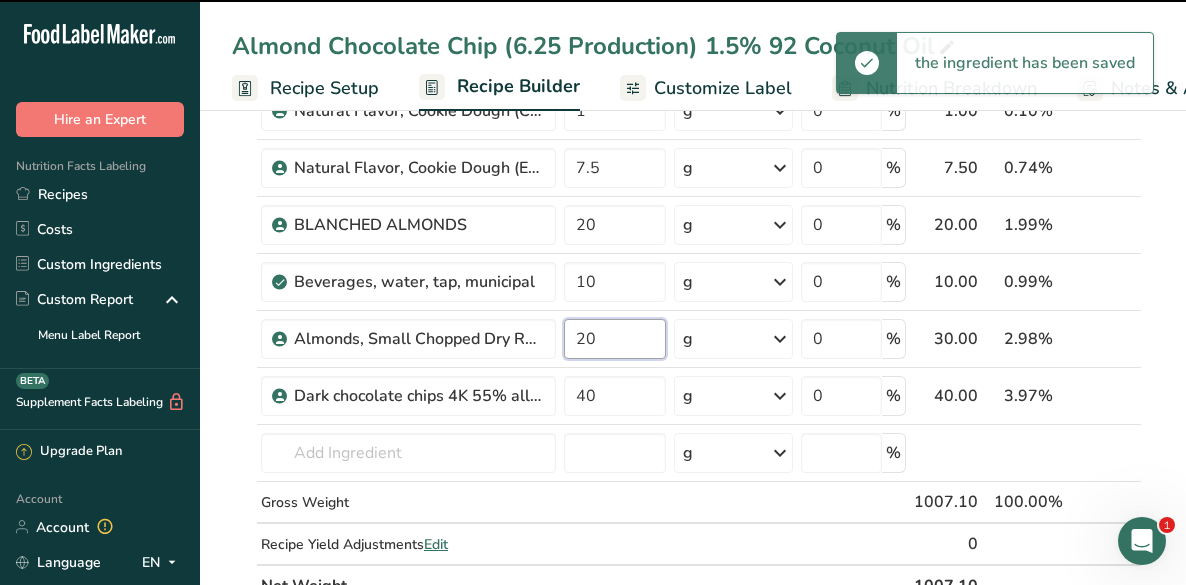 type on "30" 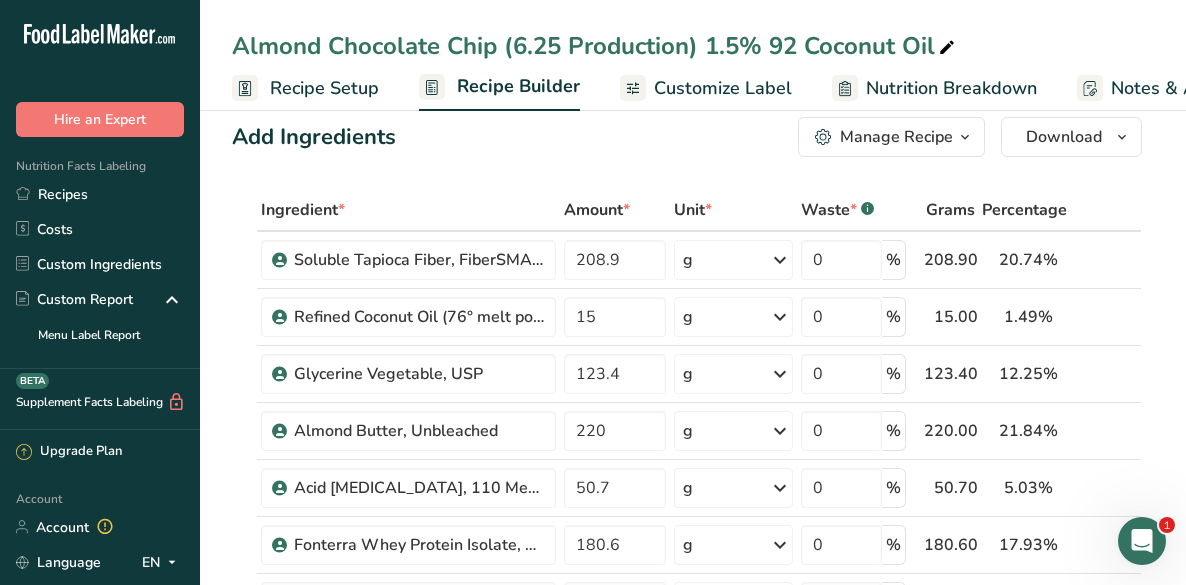 scroll, scrollTop: 0, scrollLeft: 0, axis: both 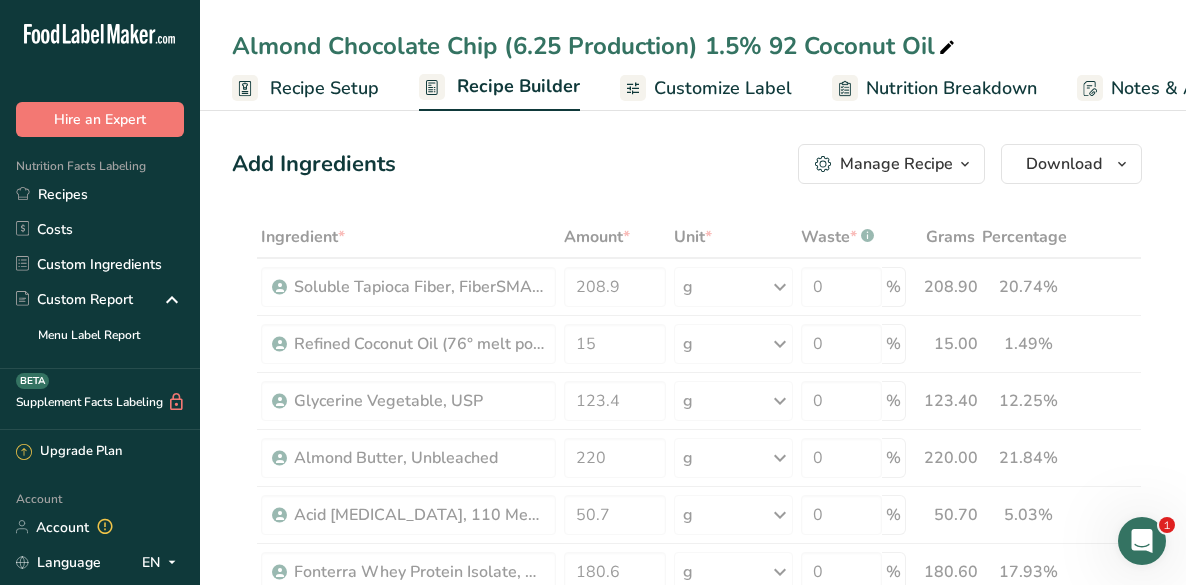 click at bounding box center (965, 164) 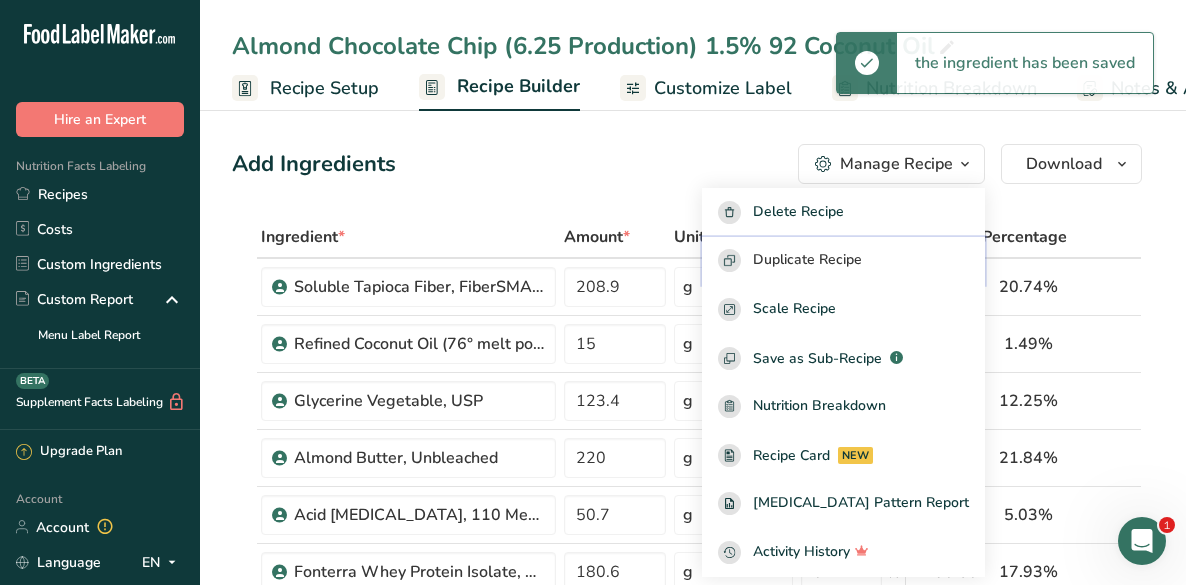 click on "Duplicate Recipe" at bounding box center (807, 260) 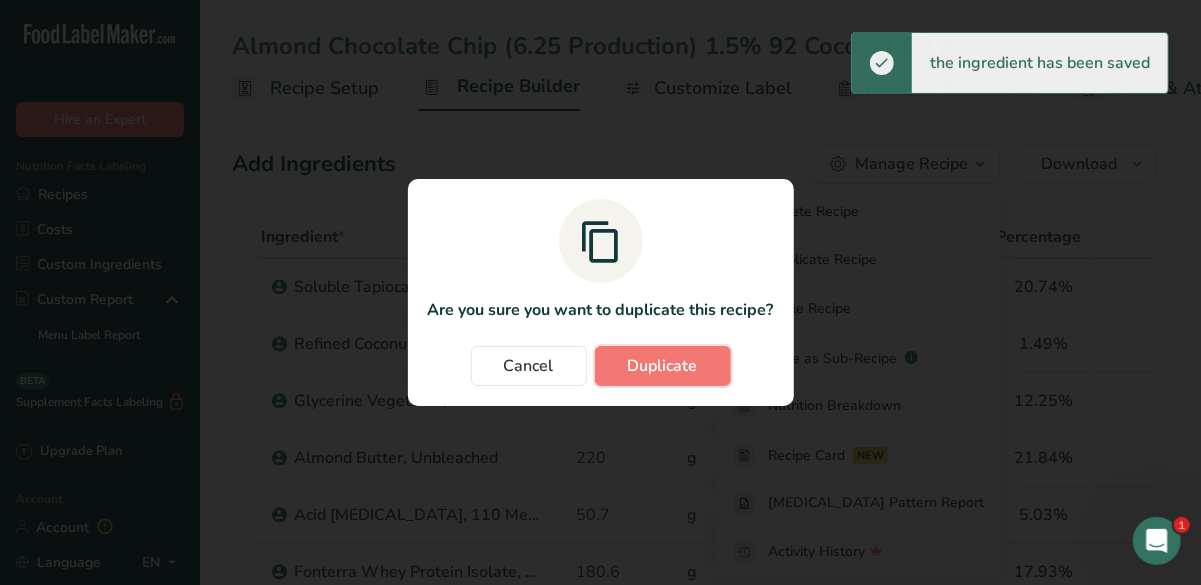 click on "Duplicate" at bounding box center (663, 366) 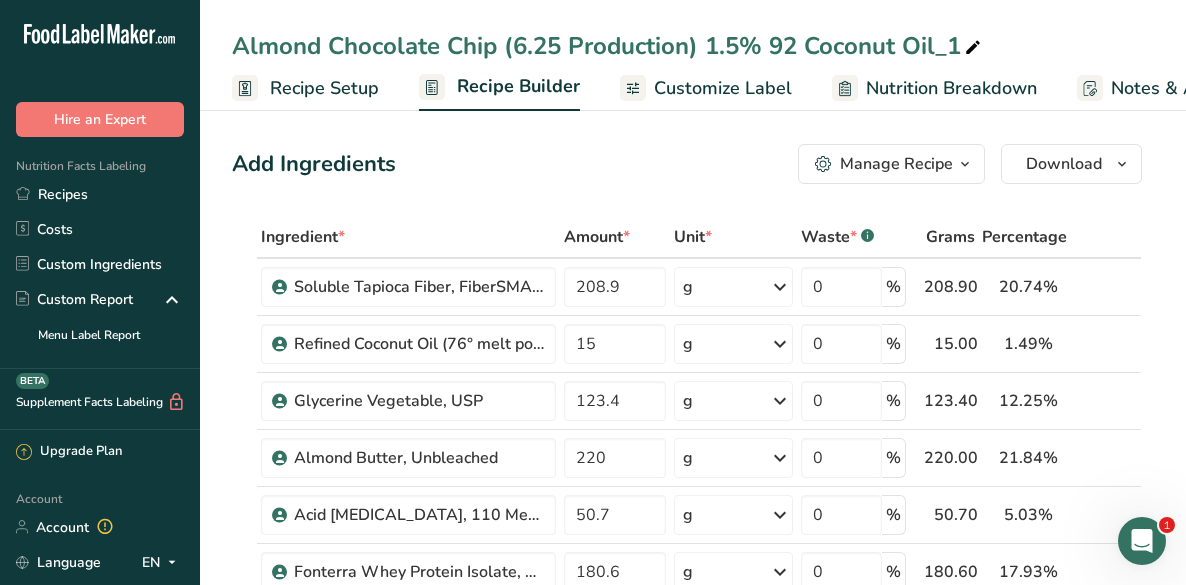 click at bounding box center (973, 48) 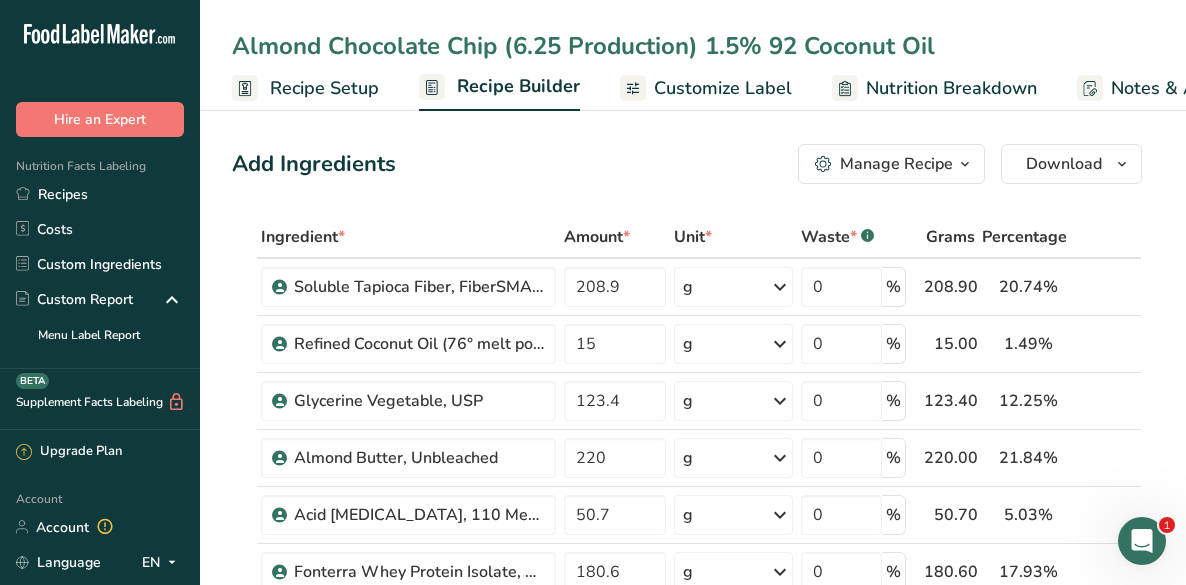 click on "Almond Chocolate Chip (6.25 Production) 1.5% 92 Coconut Oil" at bounding box center (693, 46) 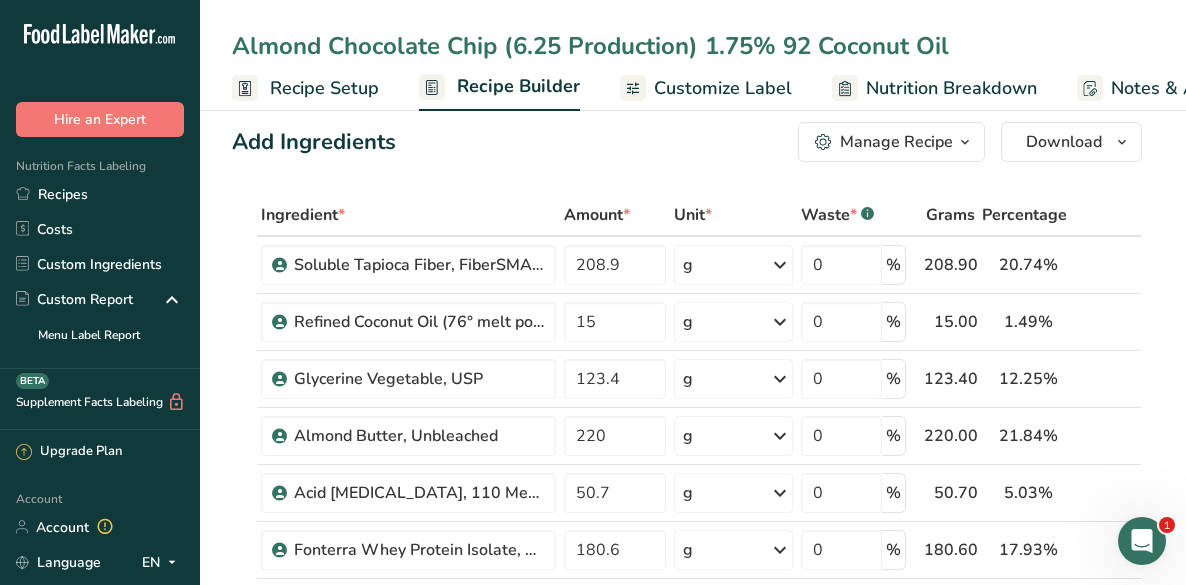 scroll, scrollTop: 133, scrollLeft: 0, axis: vertical 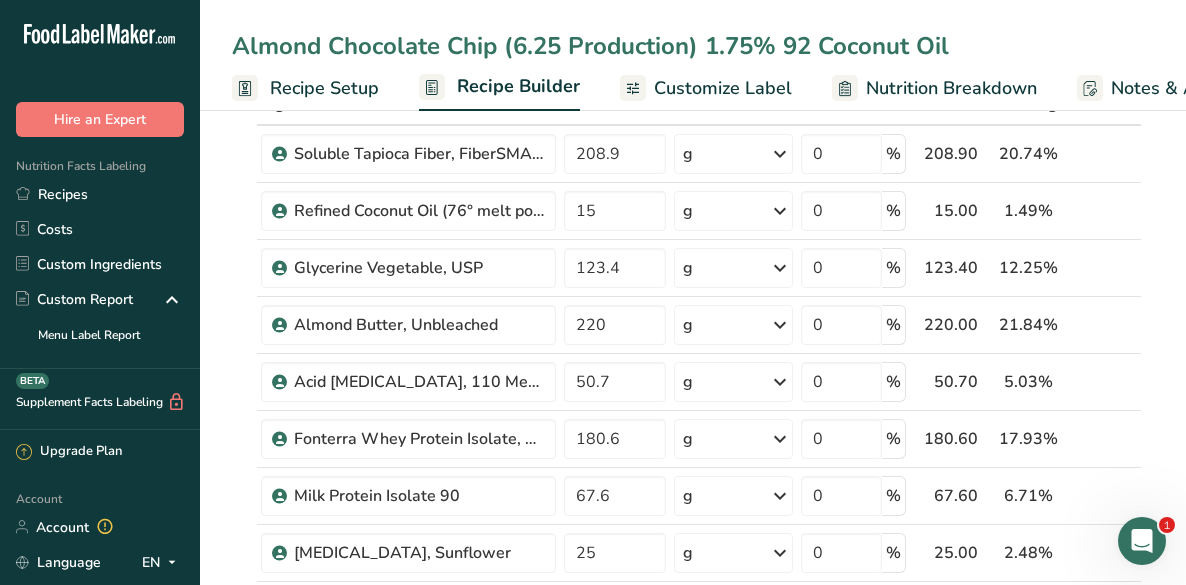 type on "Almond Chocolate Chip (6.25 Production) 1.75% 92 Coconut Oil" 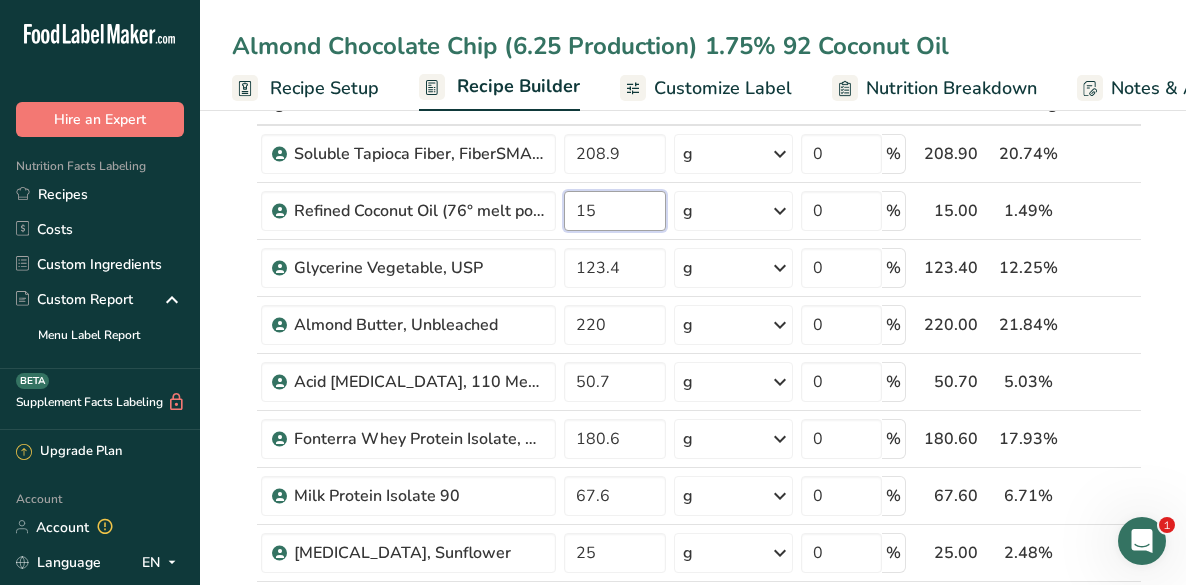 click on "15" at bounding box center [615, 211] 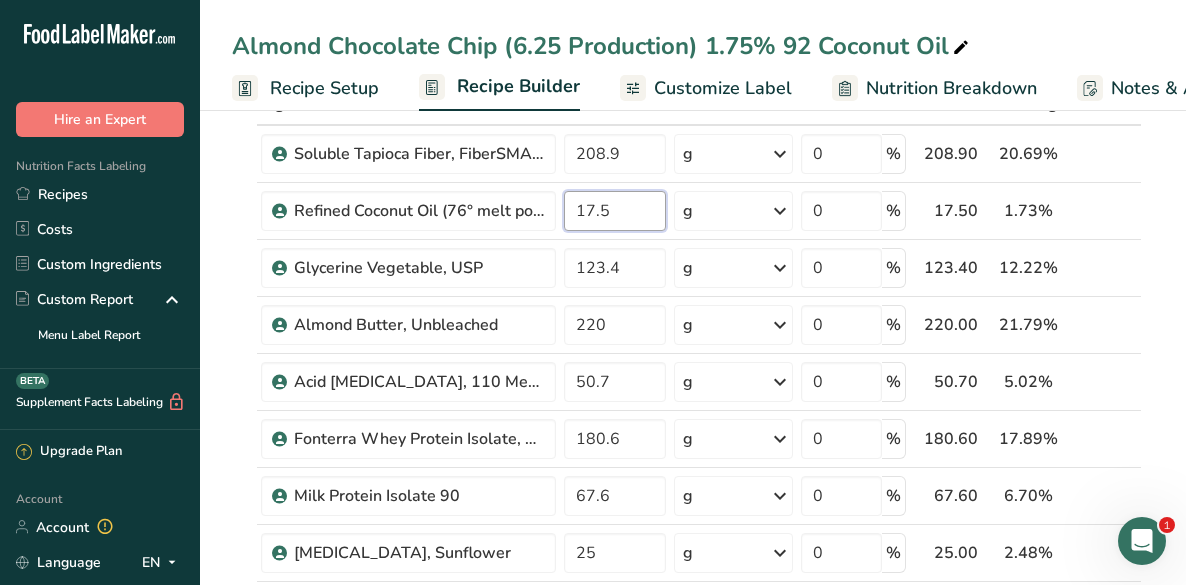 type on "17.5" 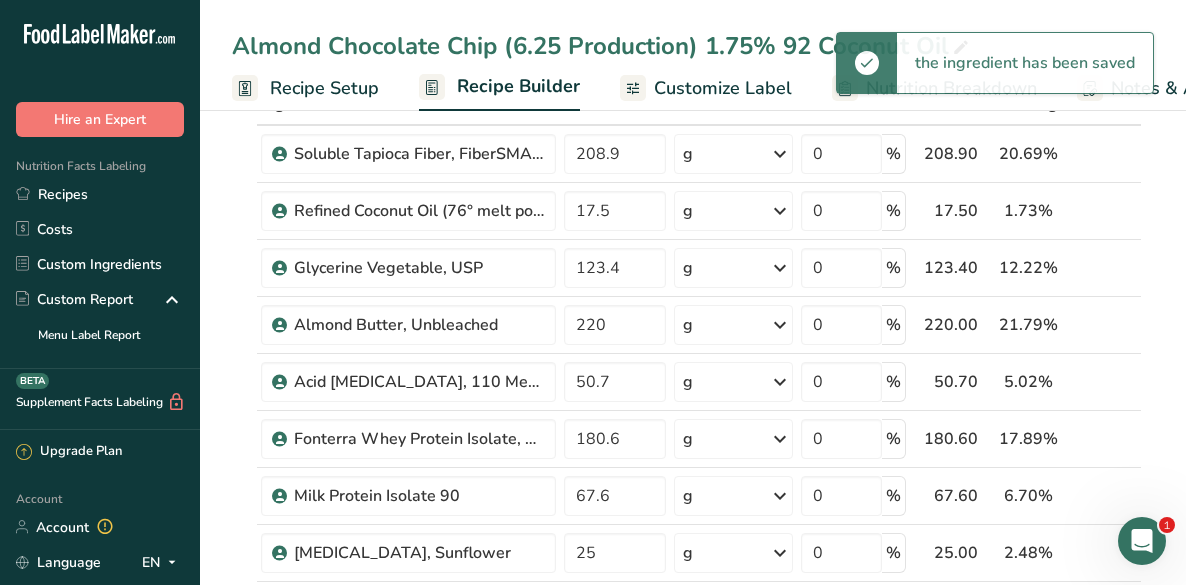 drag, startPoint x: 1096, startPoint y: 213, endPoint x: 1032, endPoint y: 385, distance: 183.52112 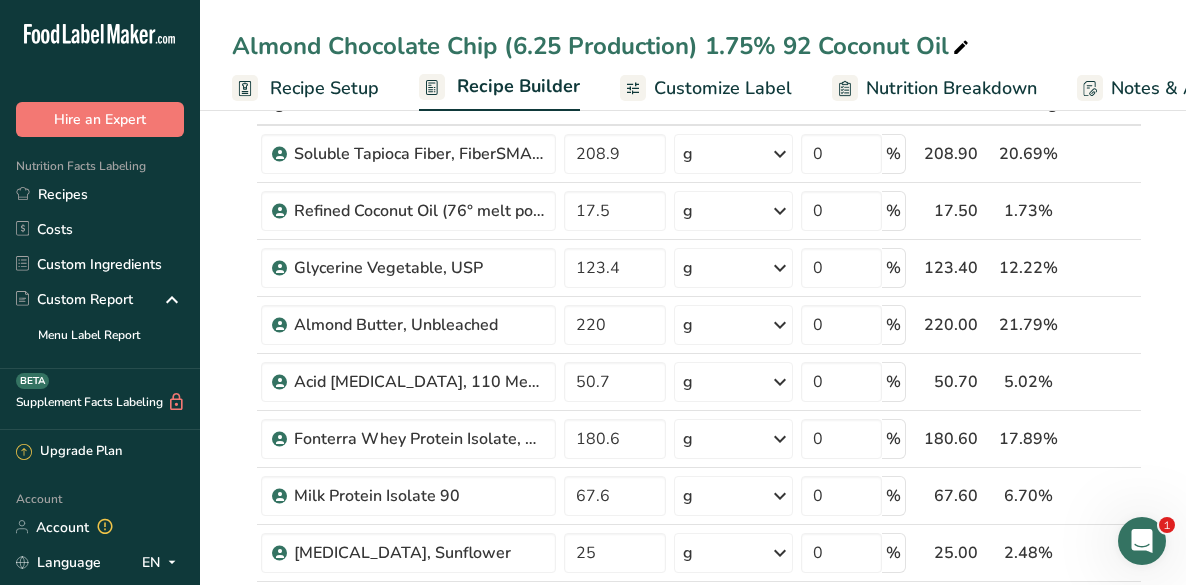 click on "Almond Chocolate Chip (6.25 Production) 1.75% 92 Coconut Oil" at bounding box center [602, 46] 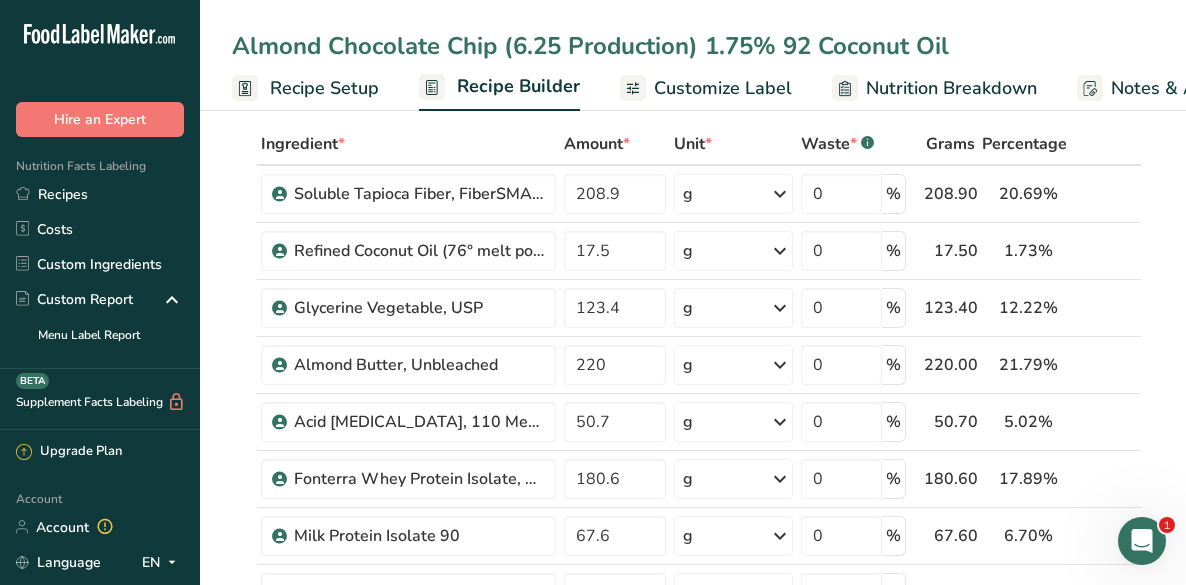 scroll, scrollTop: 0, scrollLeft: 0, axis: both 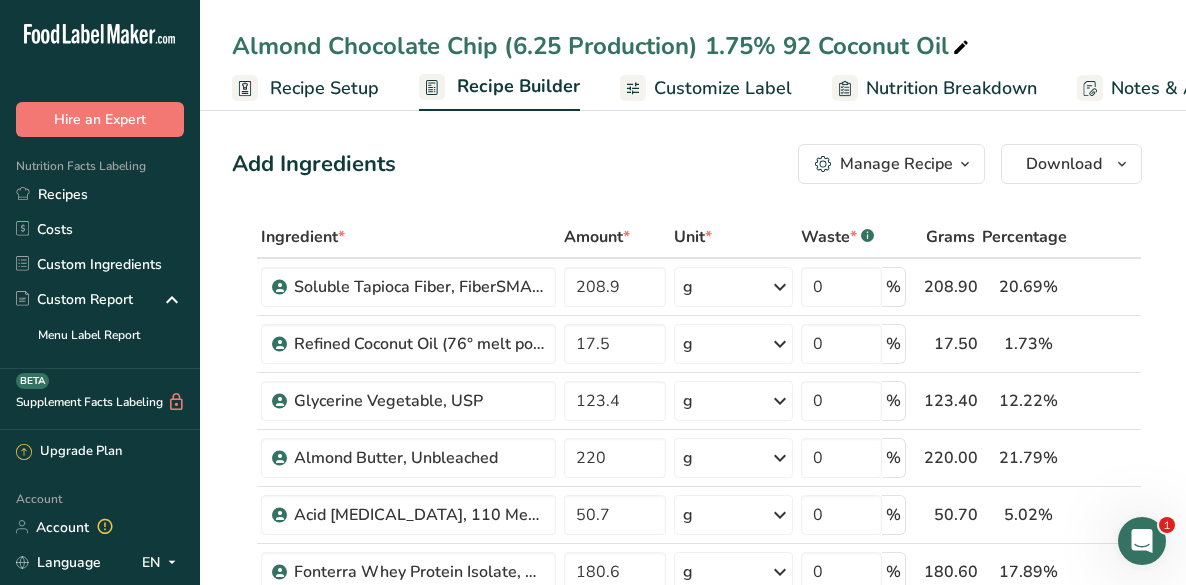 click on "Manage Recipe" at bounding box center (896, 164) 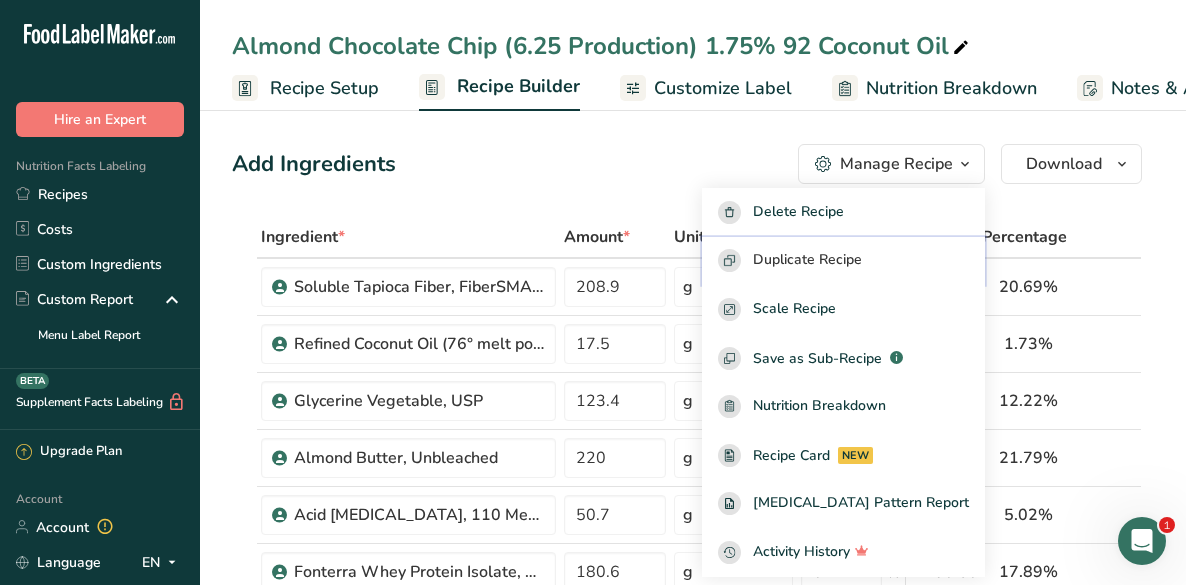 click on "Duplicate Recipe" at bounding box center [807, 260] 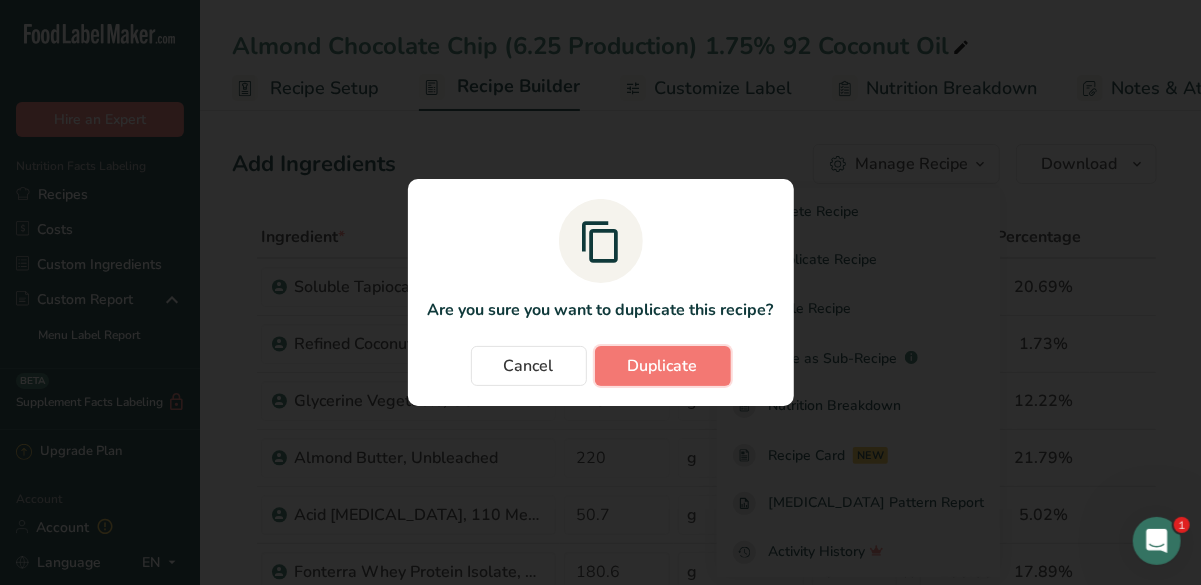 click on "Duplicate" at bounding box center (663, 366) 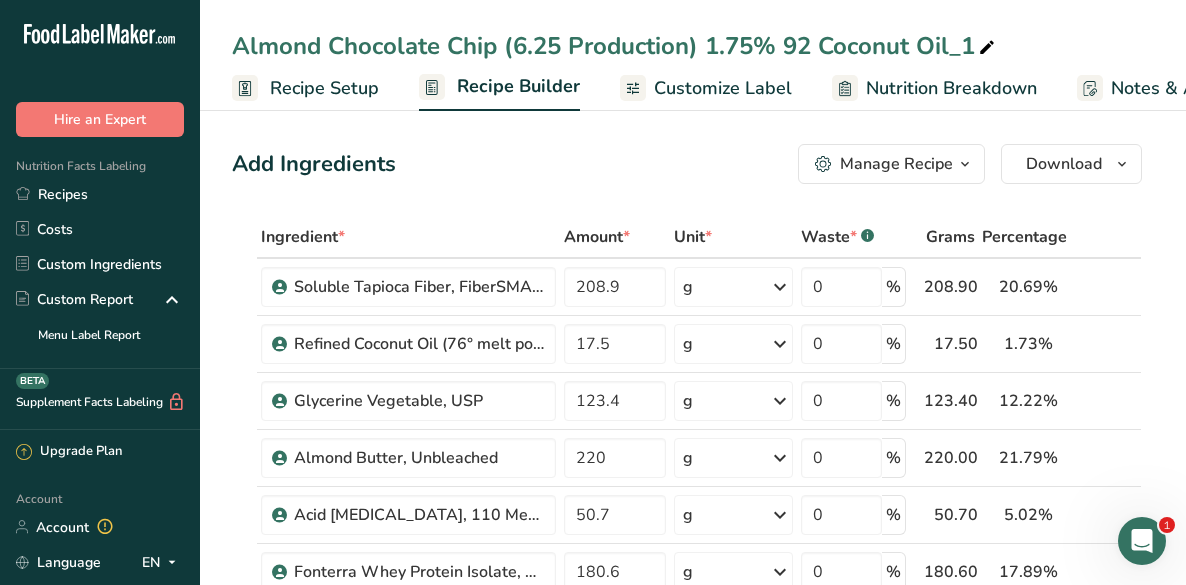 click at bounding box center (987, 48) 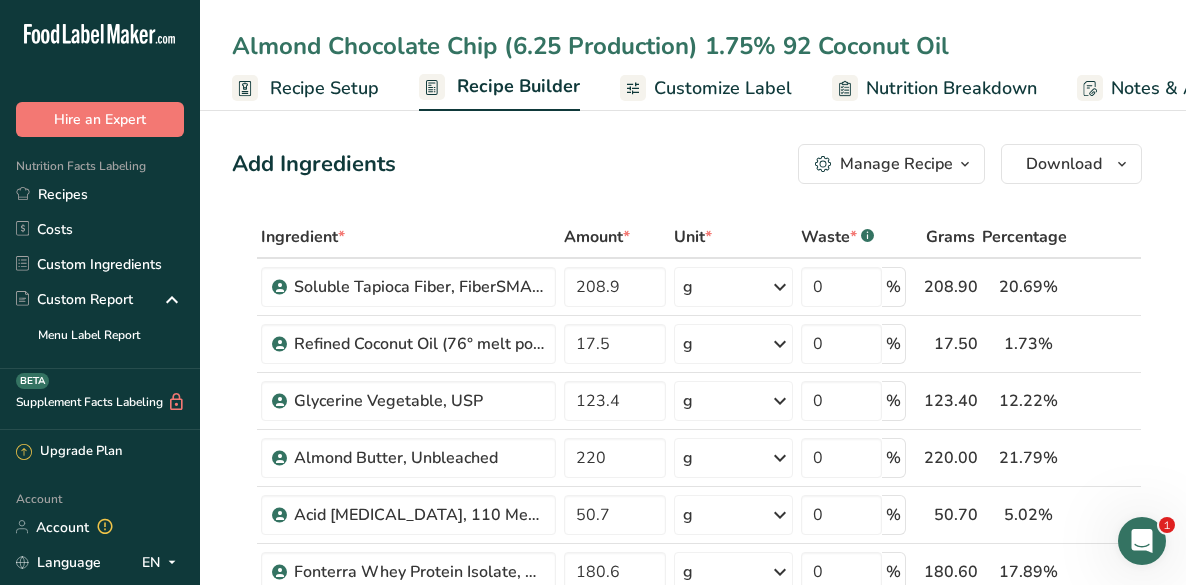 click on "Almond Chocolate Chip (6.25 Production) 1.75% 92 Coconut Oil" at bounding box center (693, 46) 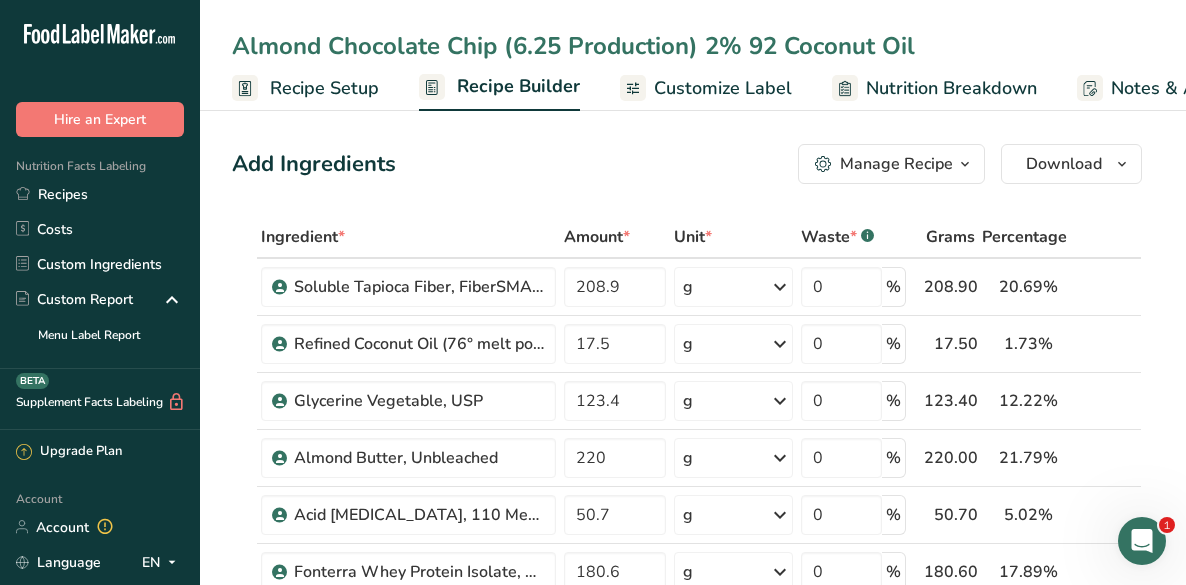 type on "Almond Chocolate Chip (6.25 Production) 2% 92 Coconut Oil" 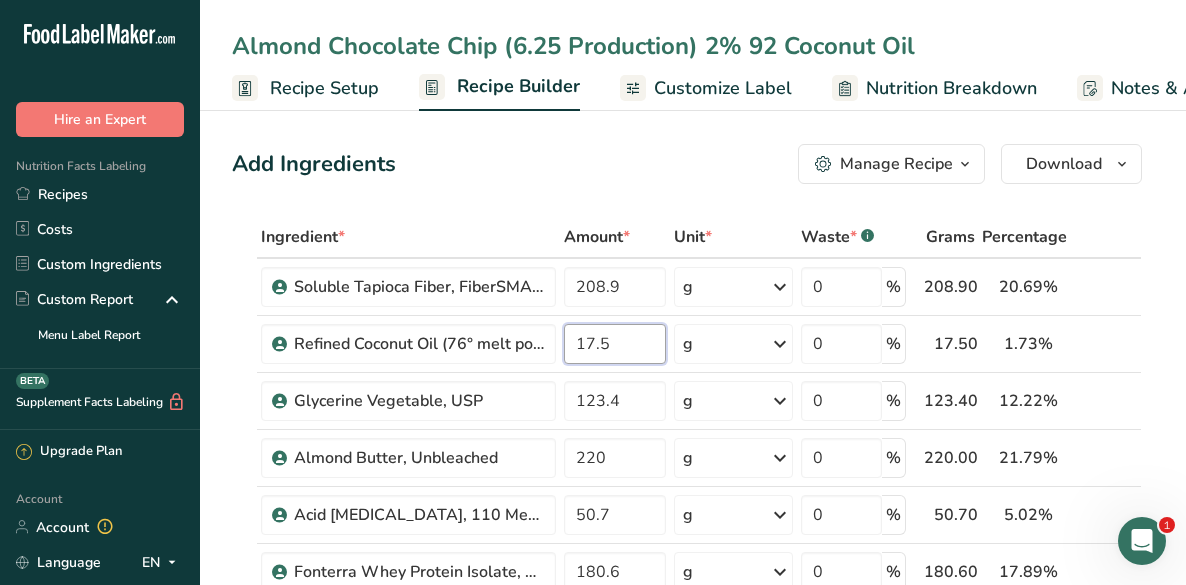 click on "17.5" at bounding box center [615, 344] 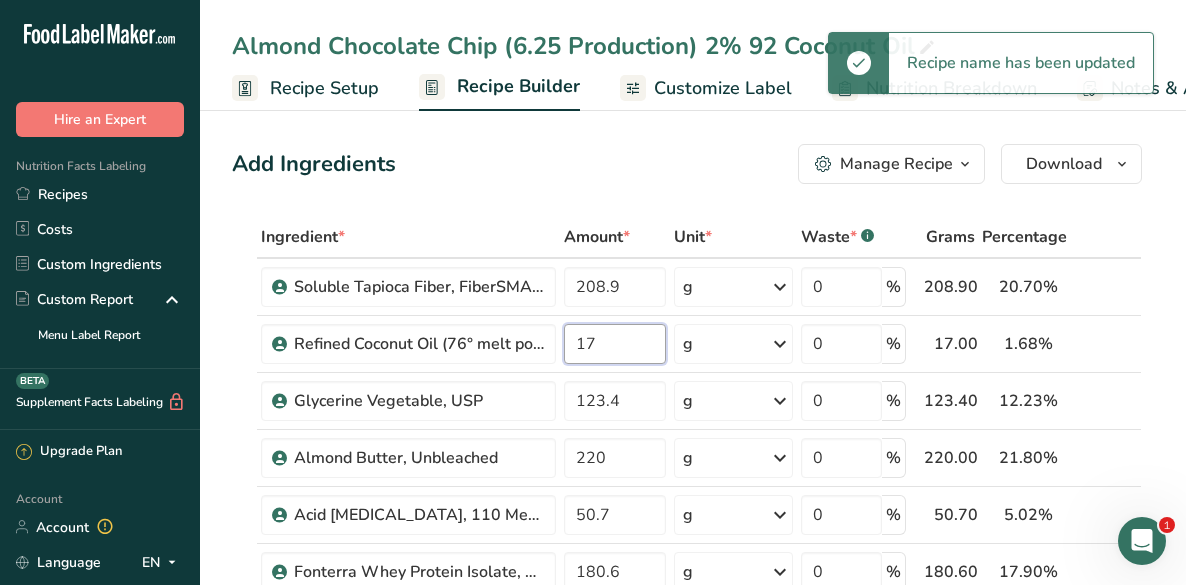 type on "1" 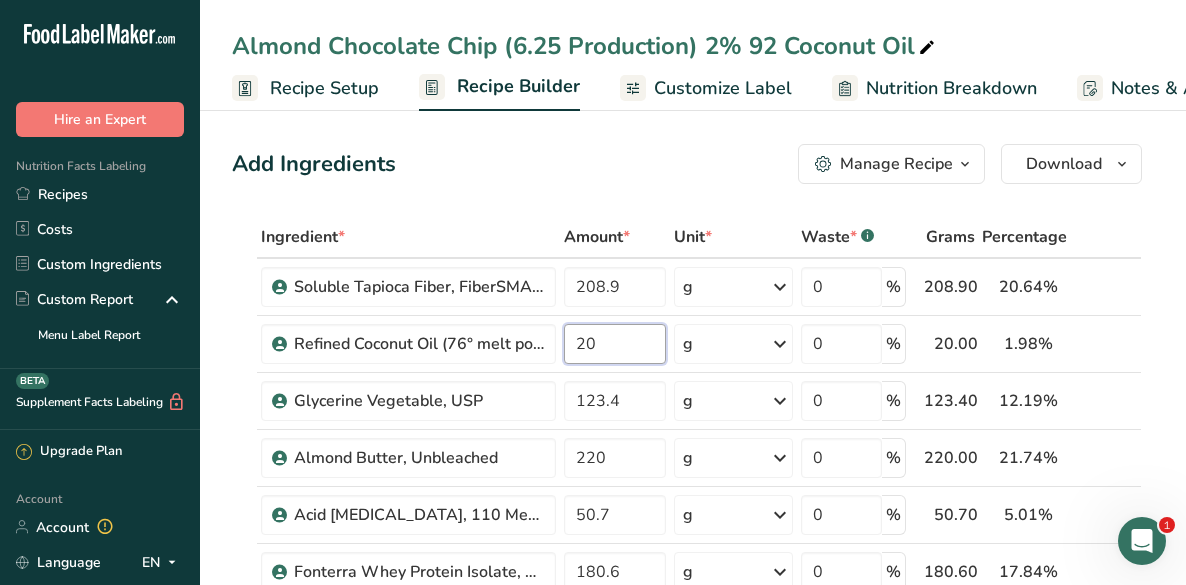 type on "20" 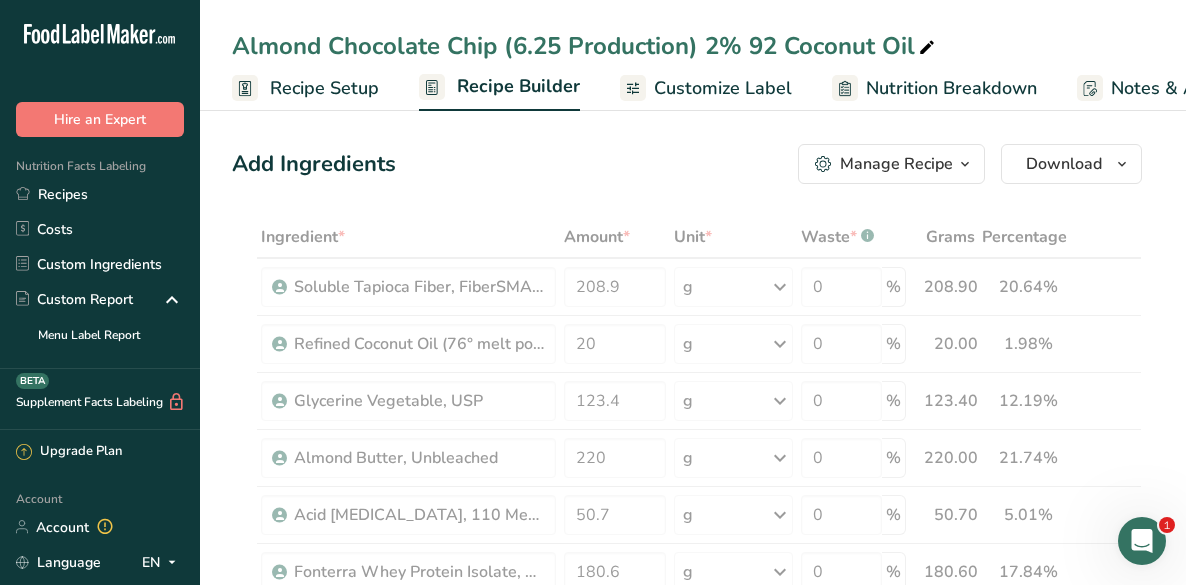 click on "Add Ingredients
Manage Recipe         Delete Recipe           Duplicate Recipe             Scale Recipe             Save as Sub-Recipe   .a-a{fill:#347362;}.b-a{fill:#fff;}                               Nutrition Breakdown                 Recipe Card
NEW
[MEDICAL_DATA] Pattern Report           Activity History
Download
Choose your preferred label style
Standard FDA label
Standard FDA label
The most common format for nutrition facts labels in compliance with the FDA's typeface, style and requirements
Tabular FDA label
A label format compliant with the FDA regulations presented in a tabular (horizontal) display.
Linear FDA label
A simple linear display for small sized packages.
Simplified FDA label" at bounding box center [687, 164] 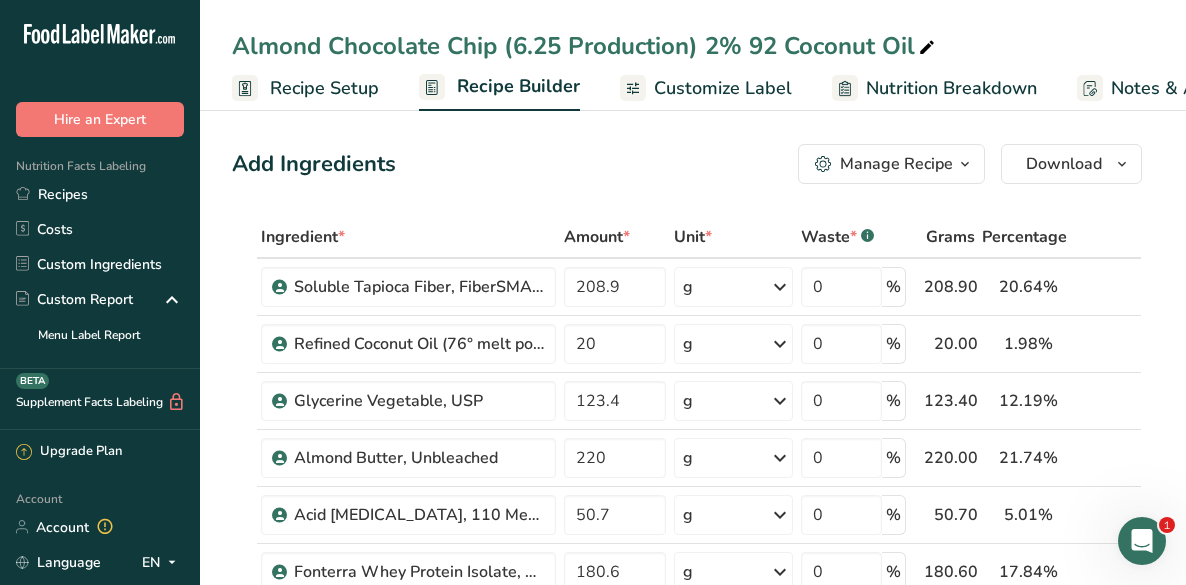 click at bounding box center (965, 164) 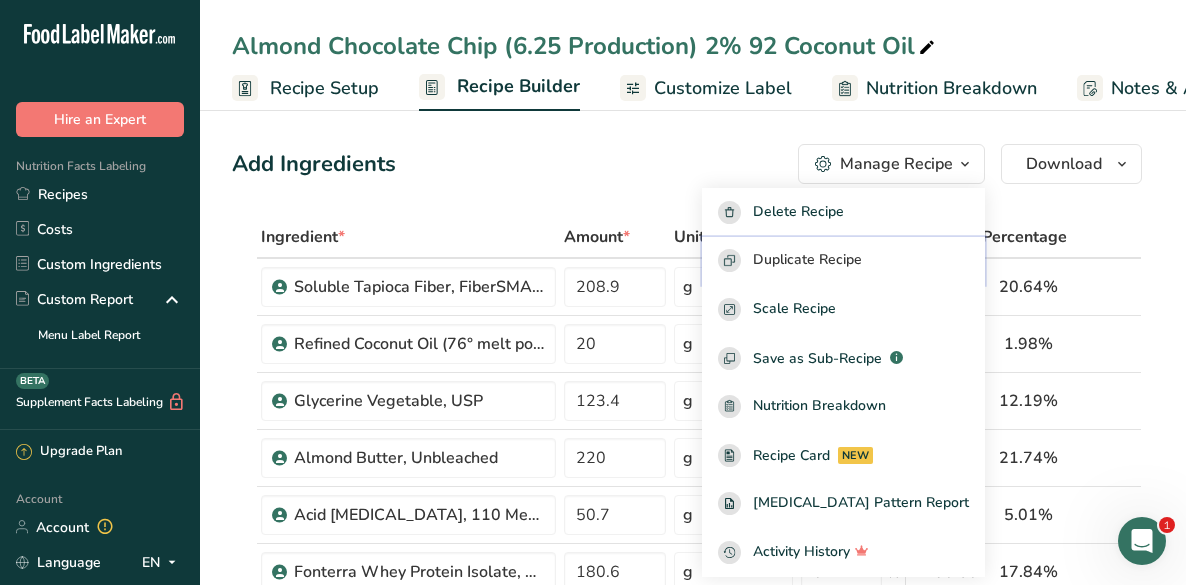 click on "Duplicate Recipe" at bounding box center (807, 260) 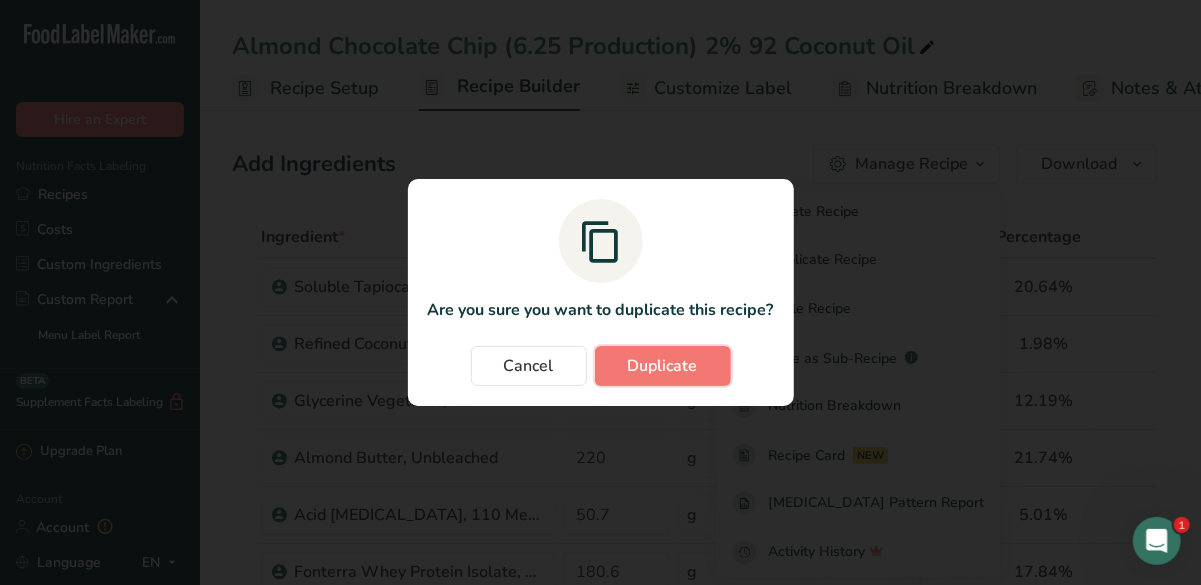 click on "Duplicate" at bounding box center (663, 366) 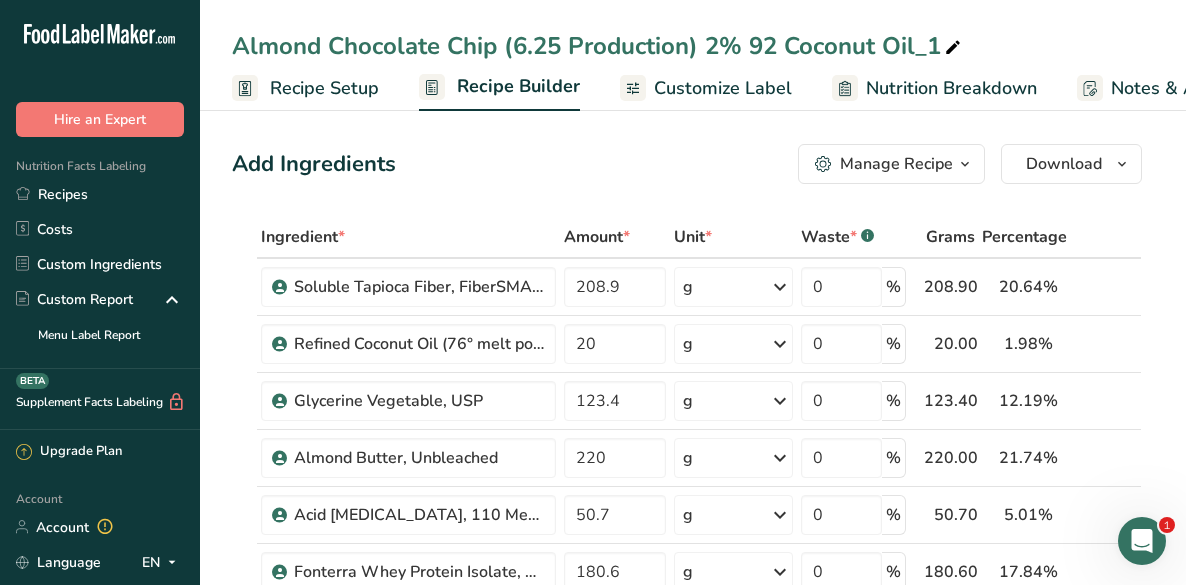 click on "Almond Chocolate Chip (6.25 Production) 2% 92 Coconut Oil_1" at bounding box center (598, 46) 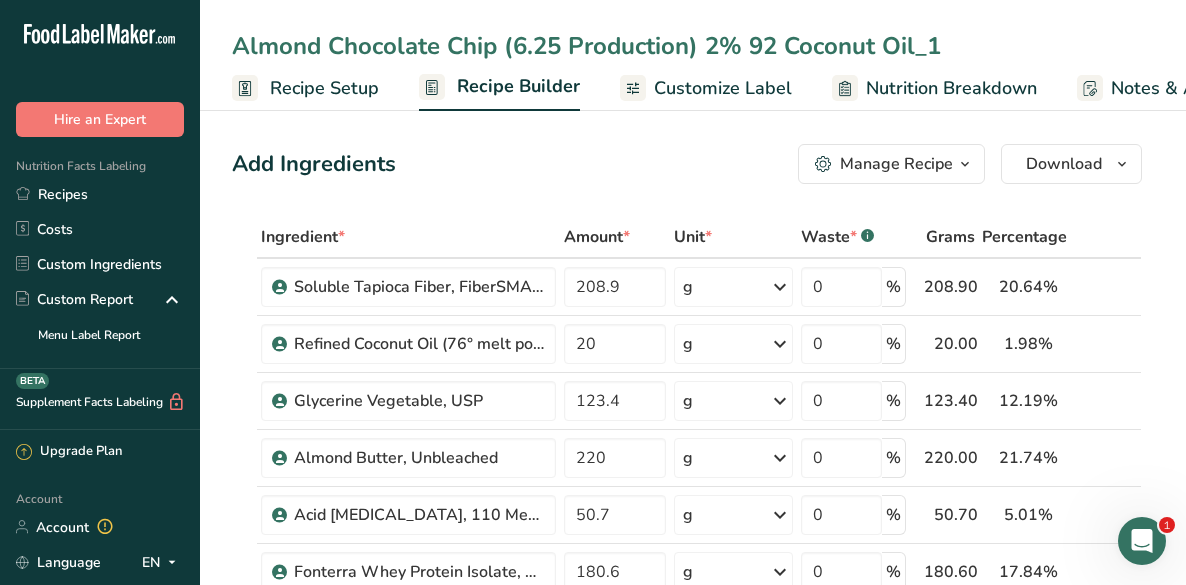 click on "Almond Chocolate Chip (6.25 Production) 2% 92 Coconut Oil_1" at bounding box center (693, 46) 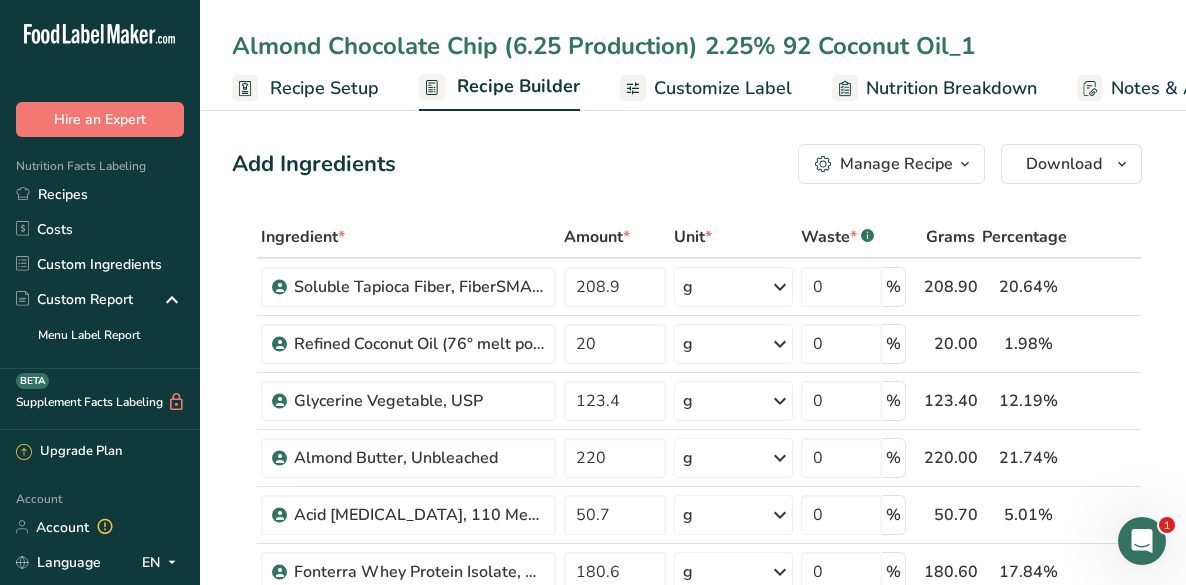 type on "Almond Chocolate Chip (6.25 Production) 2.25% 92 Coconut Oil_1" 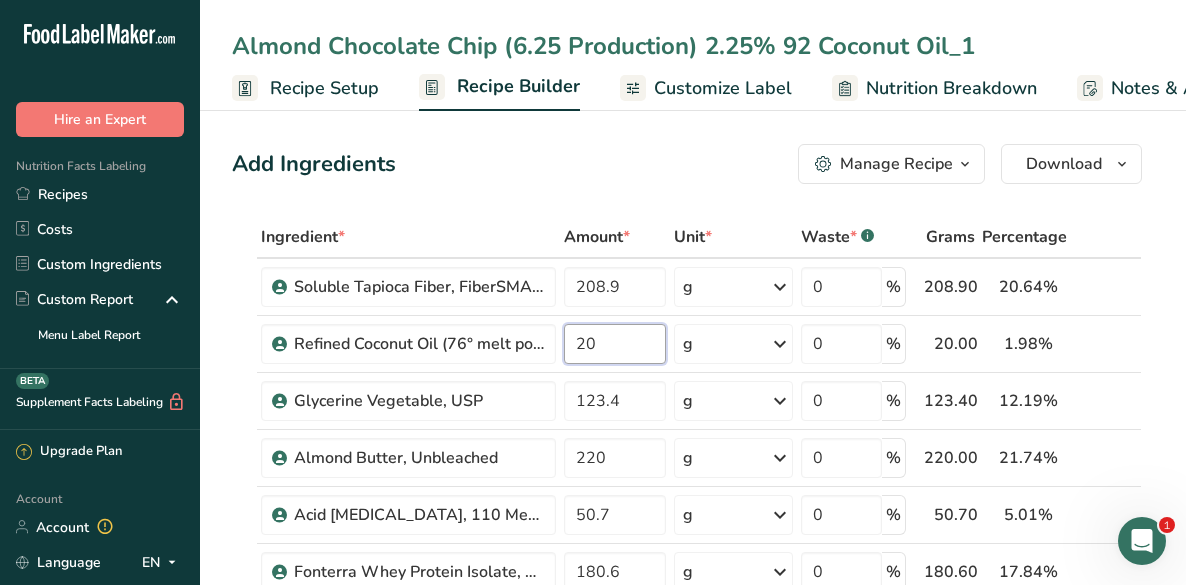 click on "20" at bounding box center [615, 344] 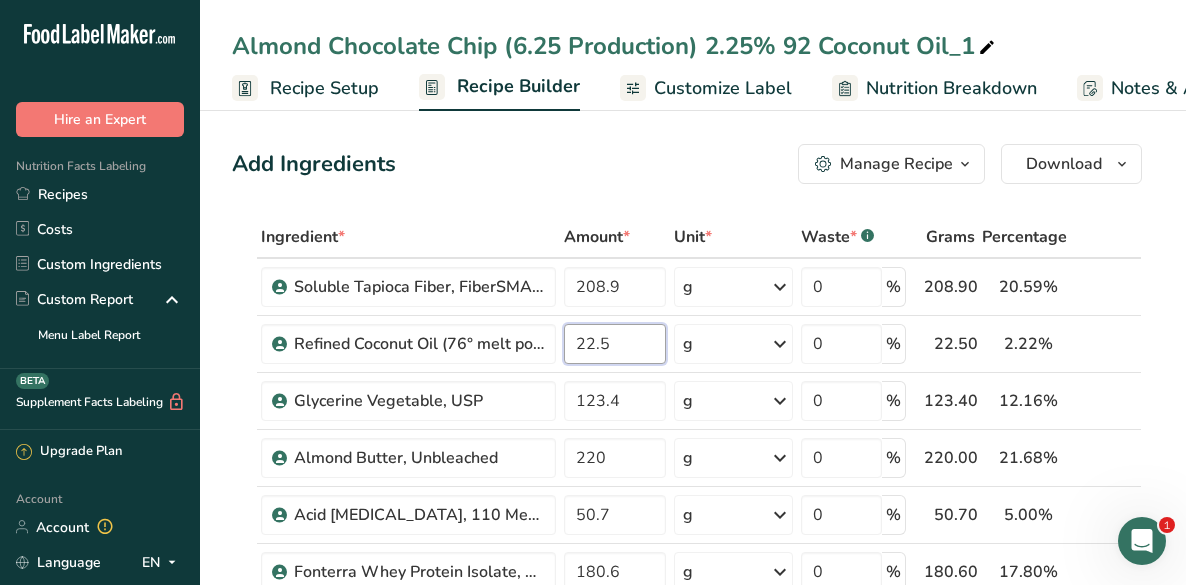 type on "22.5" 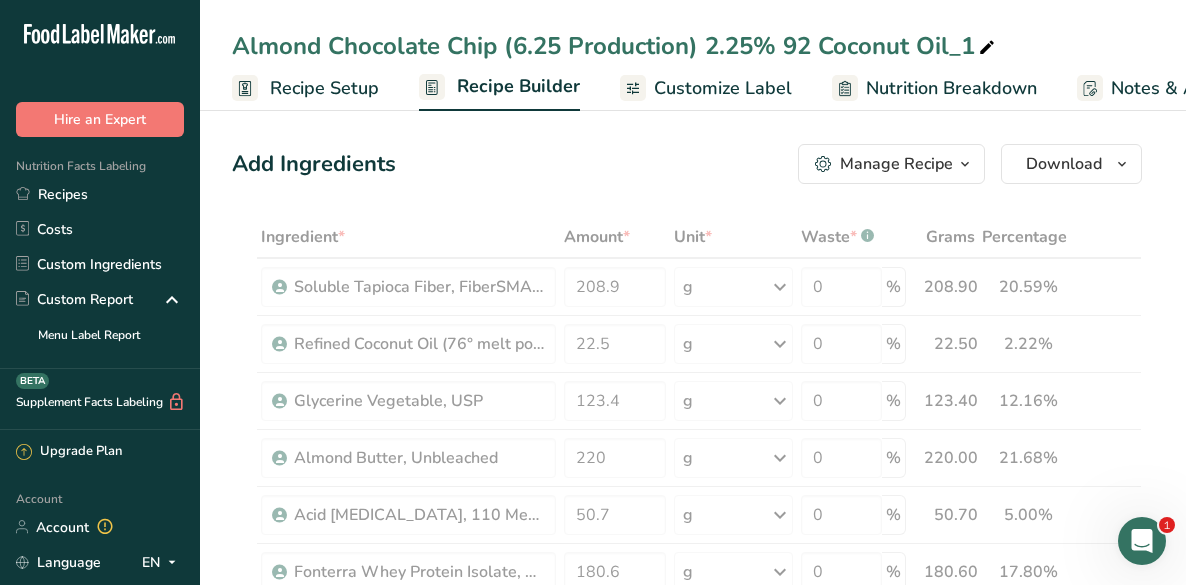 click at bounding box center [987, 48] 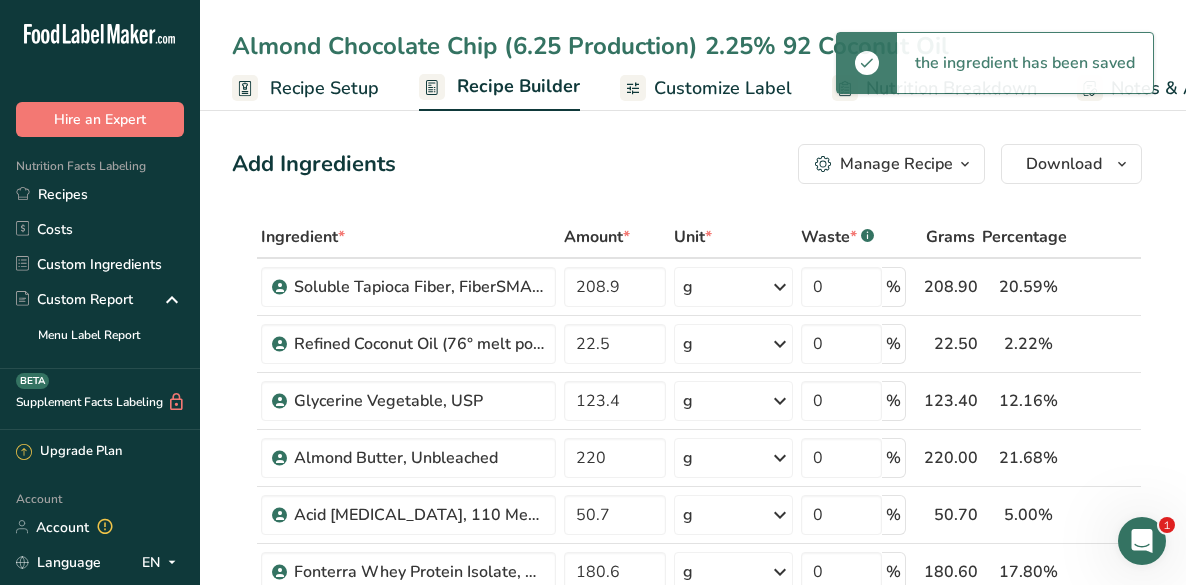 type on "Almond Chocolate Chip (6.25 Production) 2.25% 92 Coconut Oil" 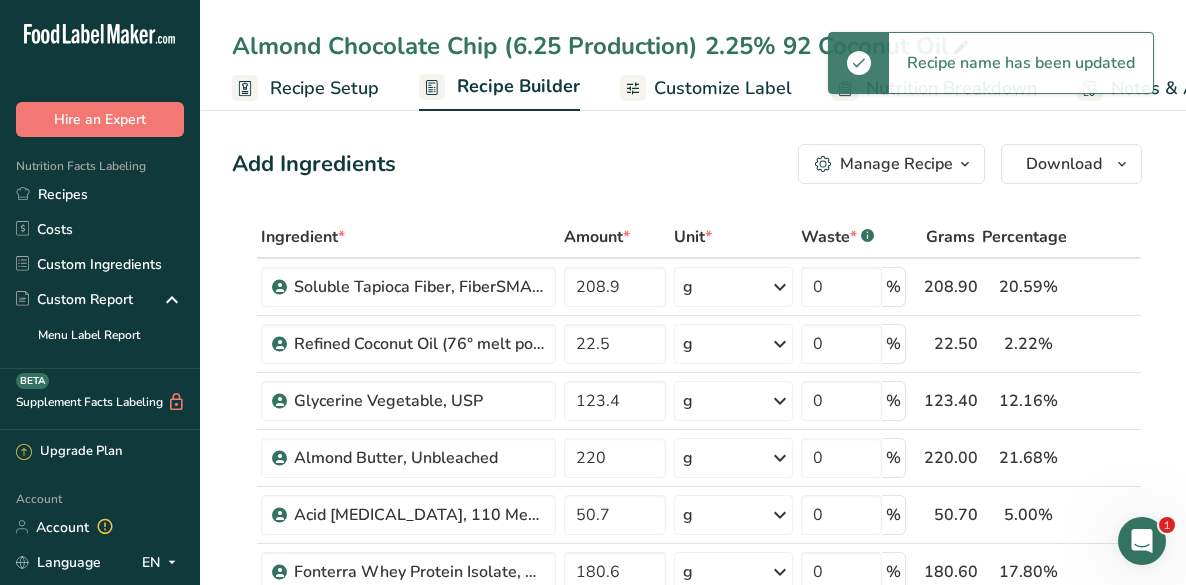 click on "Add Ingredients
Manage Recipe         Delete Recipe           Duplicate Recipe             Scale Recipe             Save as Sub-Recipe   .a-a{fill:#347362;}.b-a{fill:#fff;}                               Nutrition Breakdown                 Recipe Card
NEW
[MEDICAL_DATA] Pattern Report           Activity History
Download
Choose your preferred label style
Standard FDA label
Standard FDA label
The most common format for nutrition facts labels in compliance with the FDA's typeface, style and requirements
Tabular FDA label
A label format compliant with the FDA regulations presented in a tabular (horizontal) display.
Linear FDA label
A simple linear display for small sized packages.
Simplified FDA label" at bounding box center [687, 164] 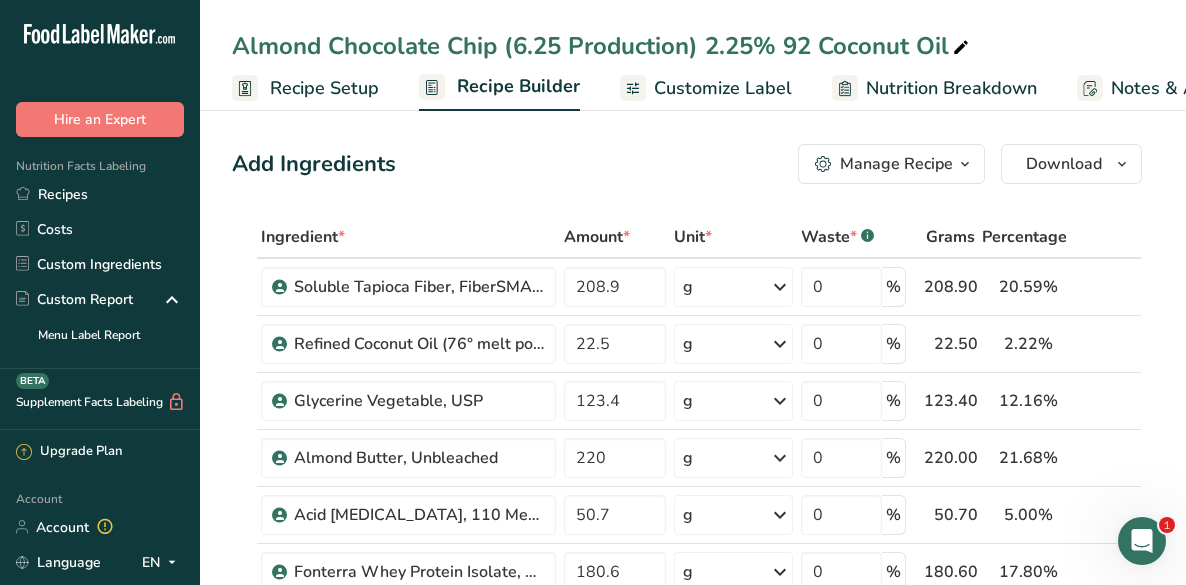 click on "Manage Recipe" at bounding box center (896, 164) 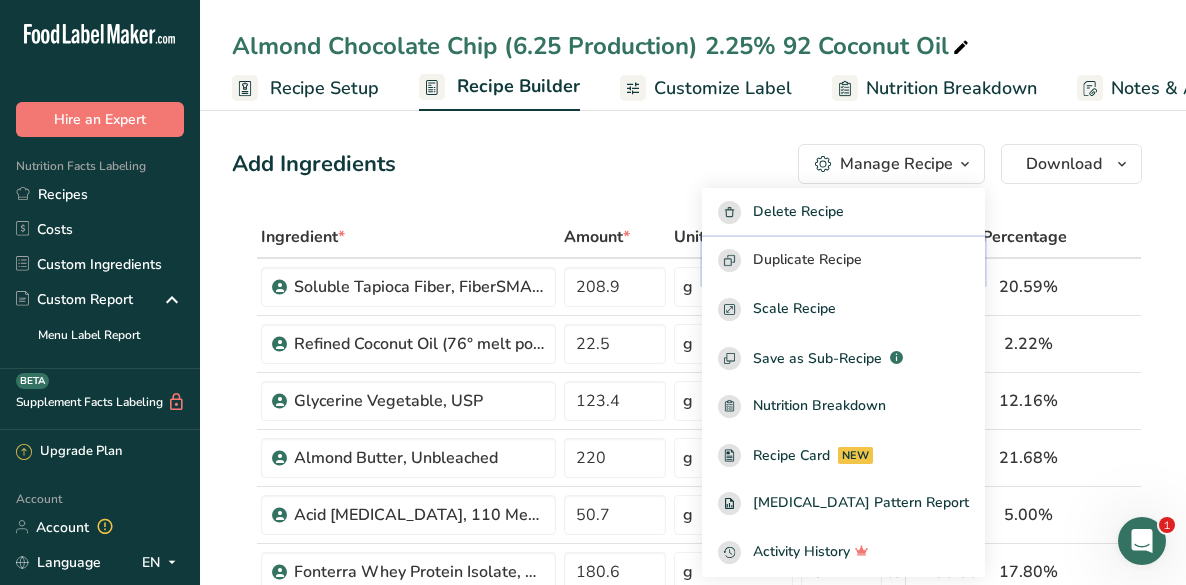 click on "Duplicate Recipe" at bounding box center (807, 260) 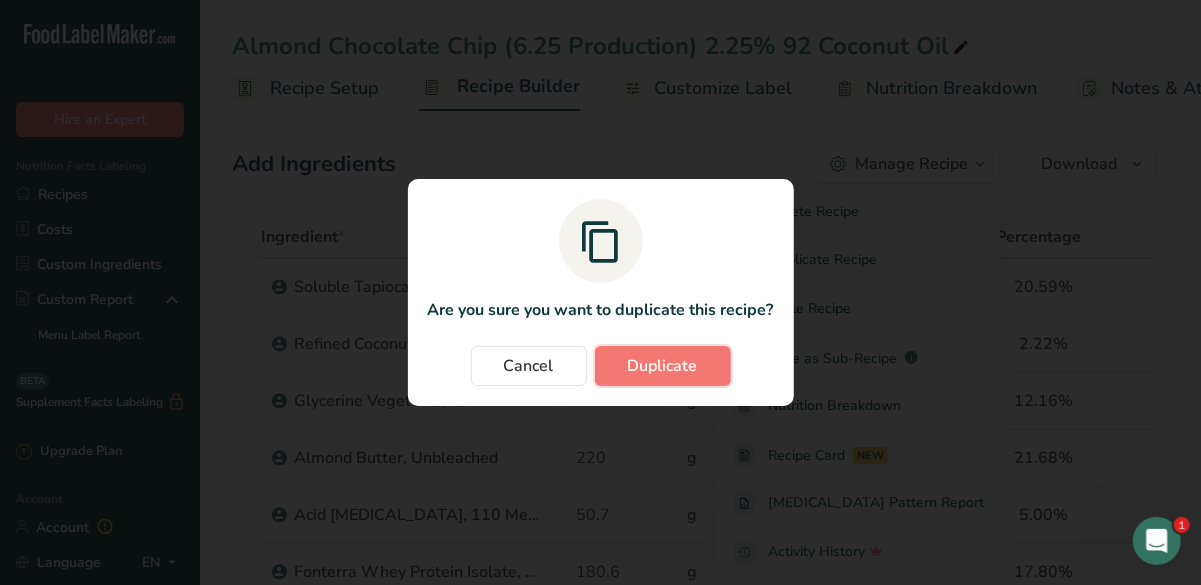 click on "Duplicate" at bounding box center (663, 366) 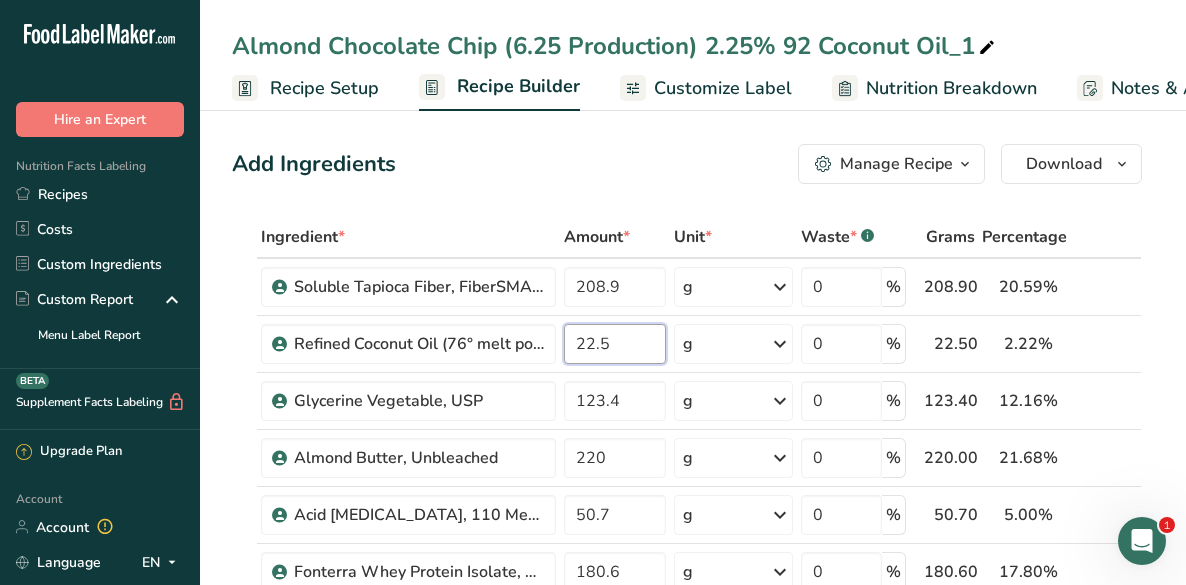 click on "22.5" at bounding box center (615, 344) 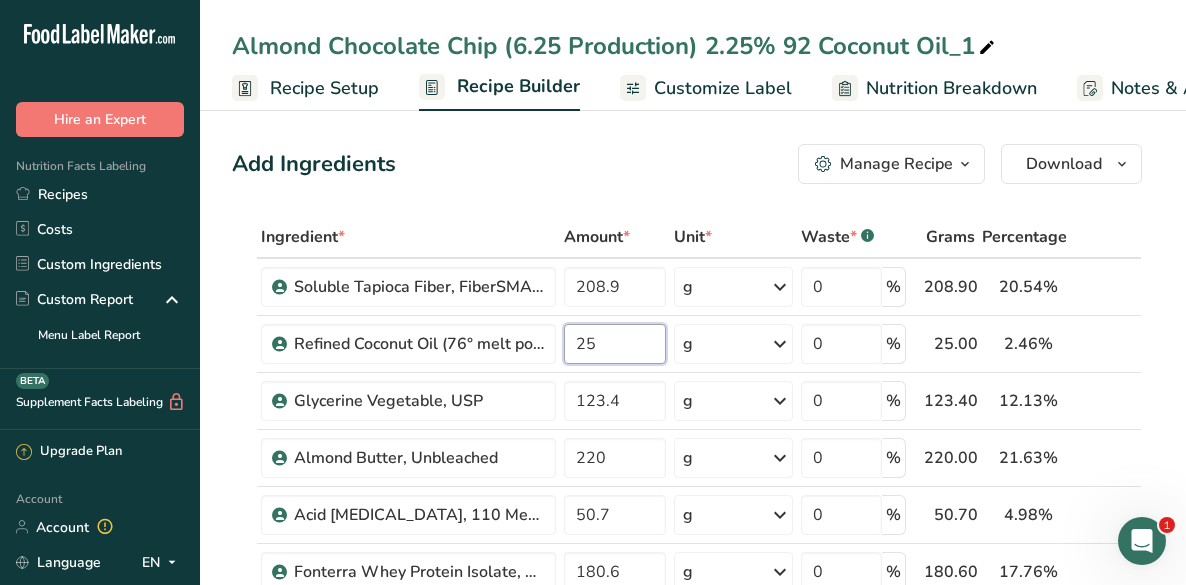 type on "25" 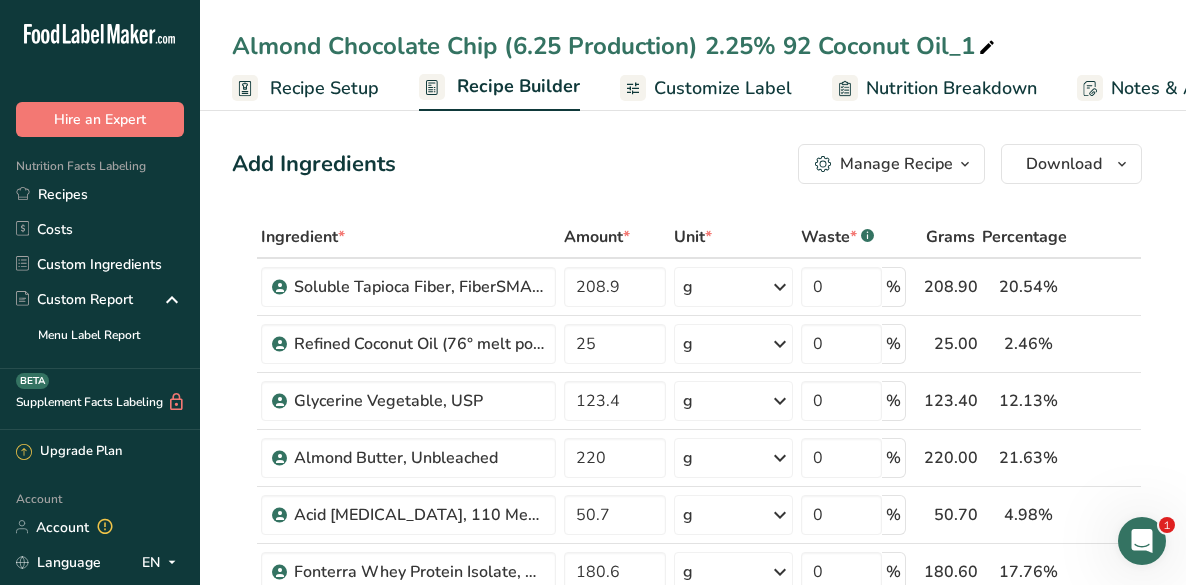click on "Almond Chocolate Chip (6.25 Production) 2.25% 92 Coconut Oil_1" at bounding box center (615, 46) 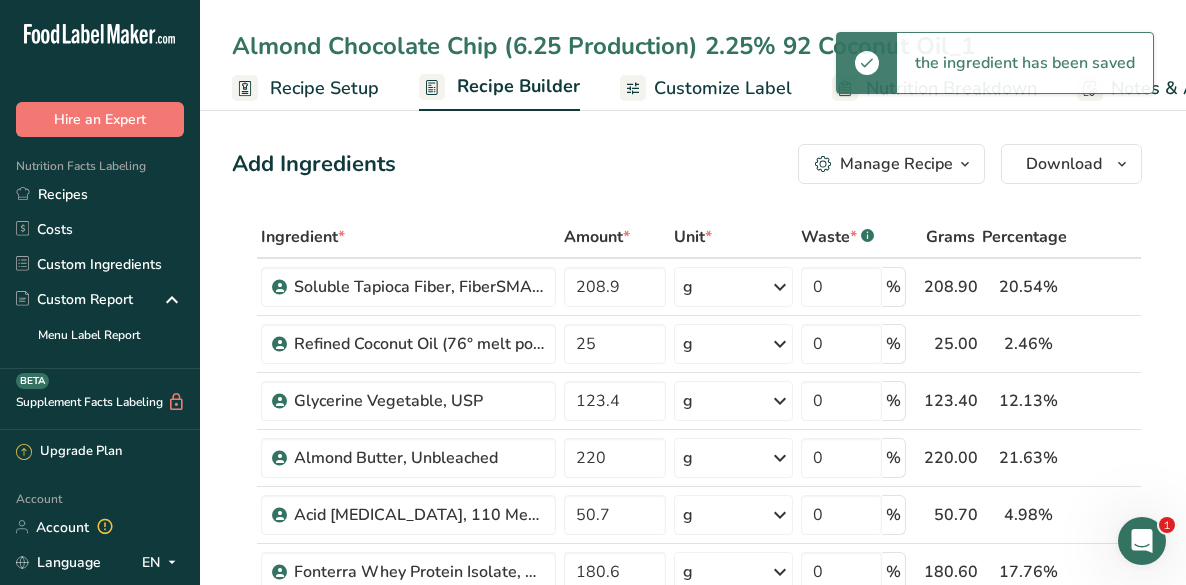 click on "Almond Chocolate Chip (6.25 Production) 2.25% 92 Coconut Oil_1" at bounding box center (693, 46) 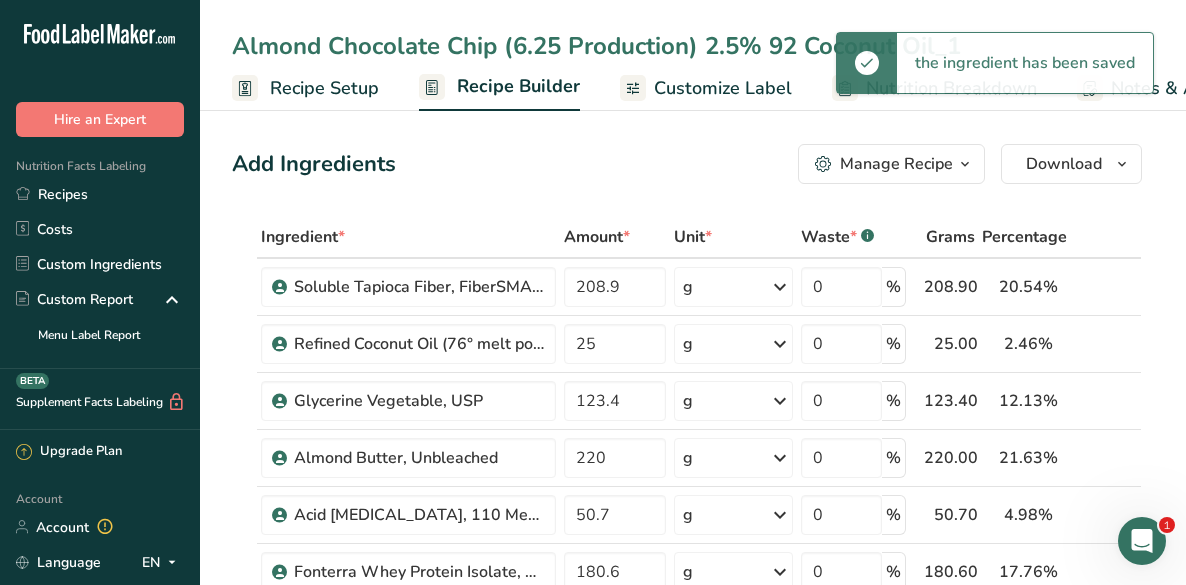 type on "Almond Chocolate Chip (6.25 Production) 2.5% 92 Coconut Oil_1" 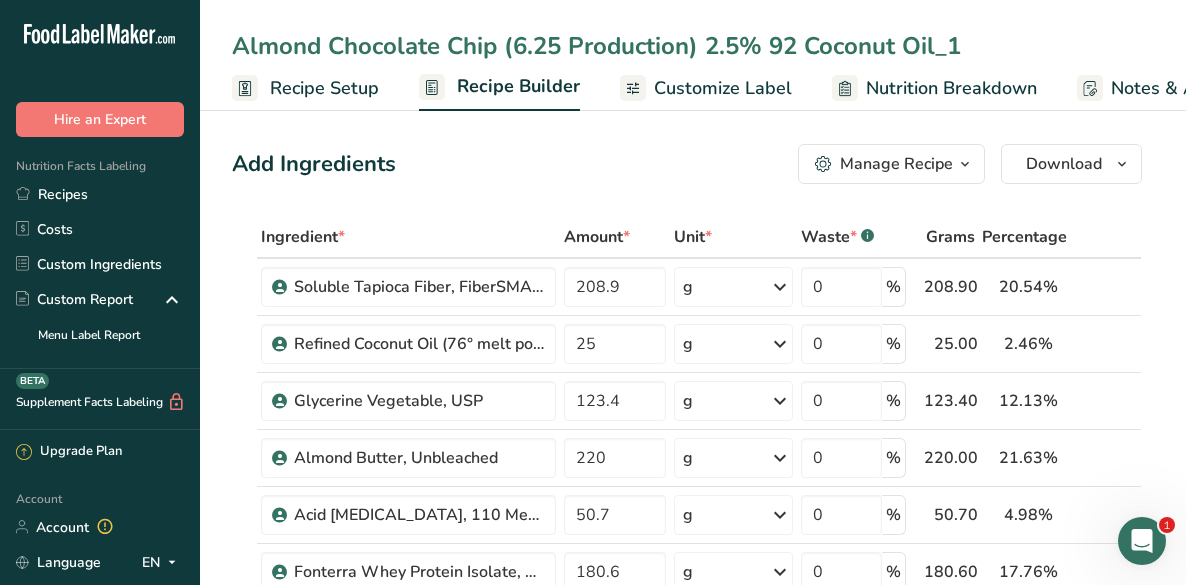 click on "Almond Chocolate Chip (6.25 Production) 2.5% 92 Coconut Oil_1                         Recipe Setup                       Recipe Builder   Customize Label               Nutrition Breakdown               Notes & Attachments                 Recipe Costing" at bounding box center (693, 55) 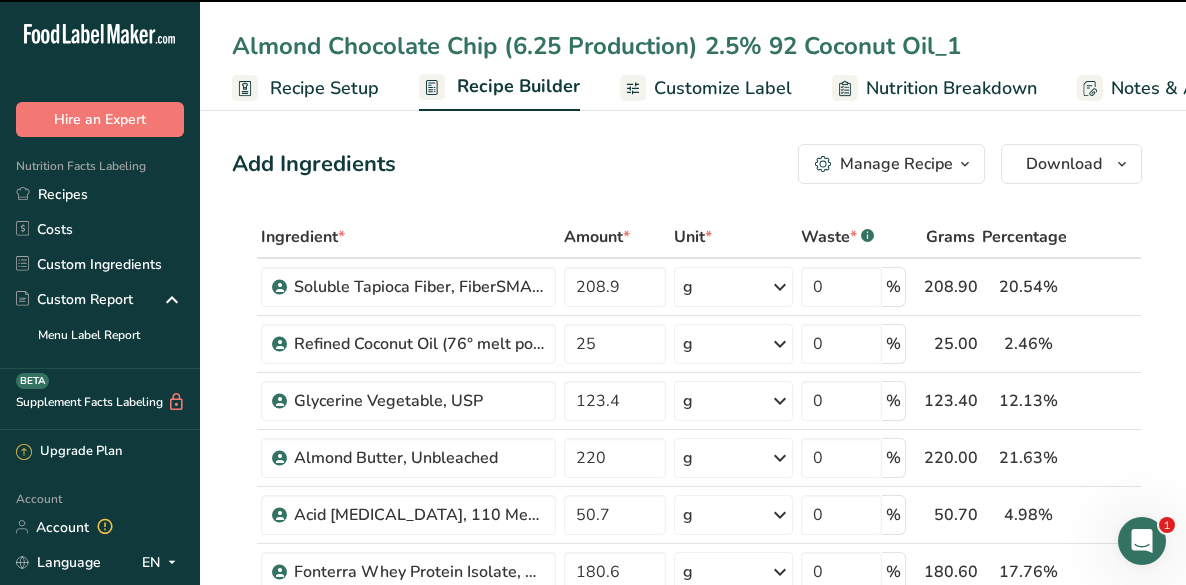 click on "Almond Chocolate Chip (6.25 Production) 2.5% 92 Coconut Oil_1" at bounding box center [693, 46] 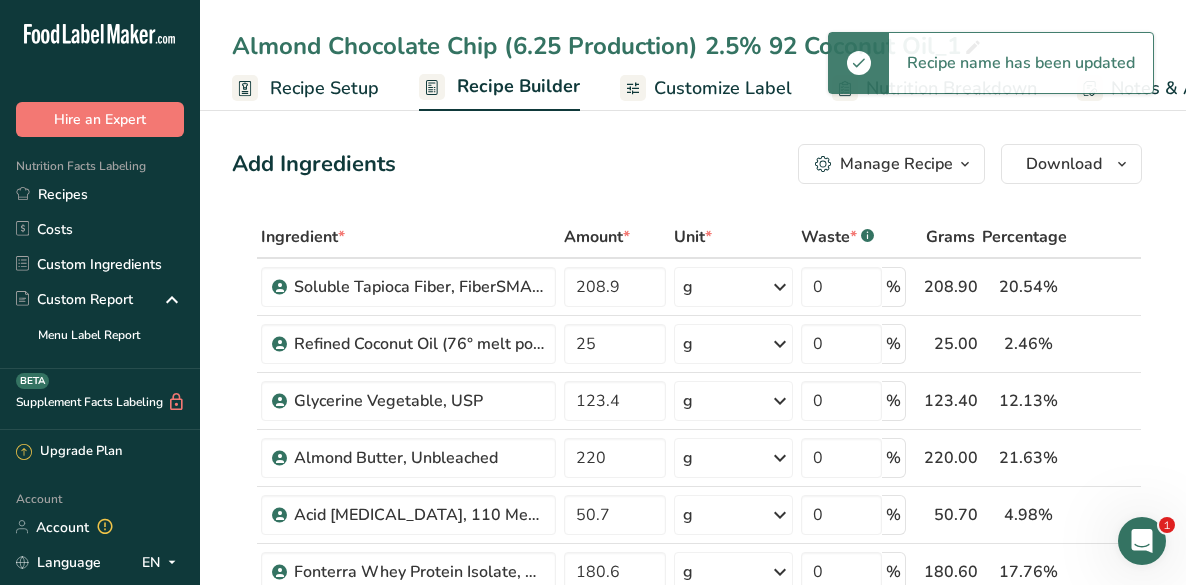click on "Almond Chocolate Chip (6.25 Production) 2.5% 92 Coconut Oil_1
Recipe Setup                       Recipe Builder   Customize Label               Nutrition Breakdown               Notes & Attachments                 Recipe Costing" at bounding box center (693, 55) 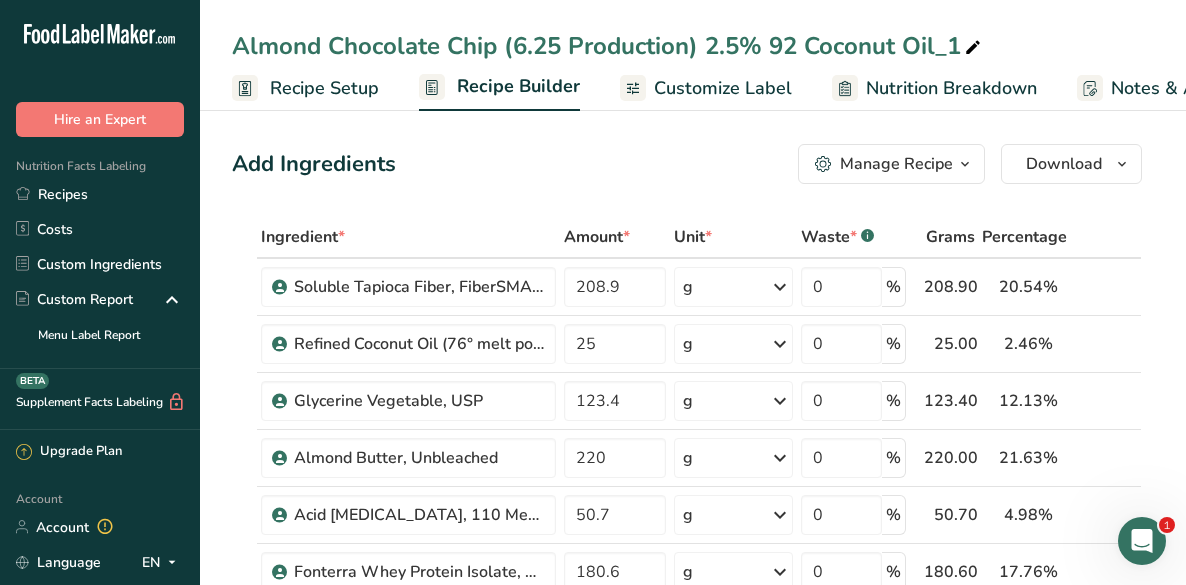 click at bounding box center (973, 48) 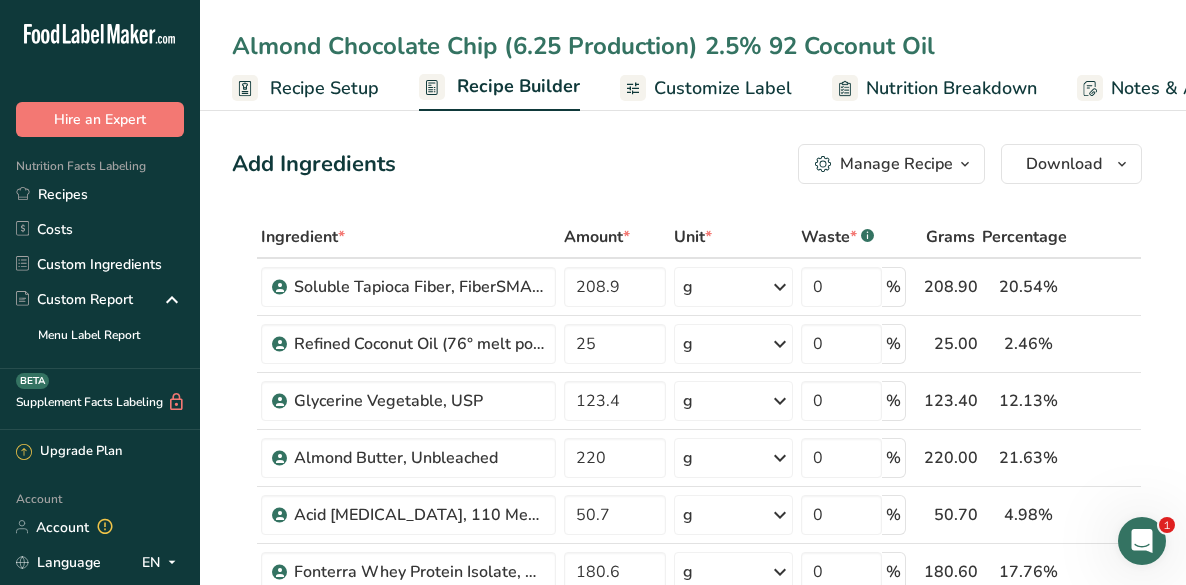 type on "Almond Chocolate Chip (6.25 Production) 2.5% 92 Coconut Oil" 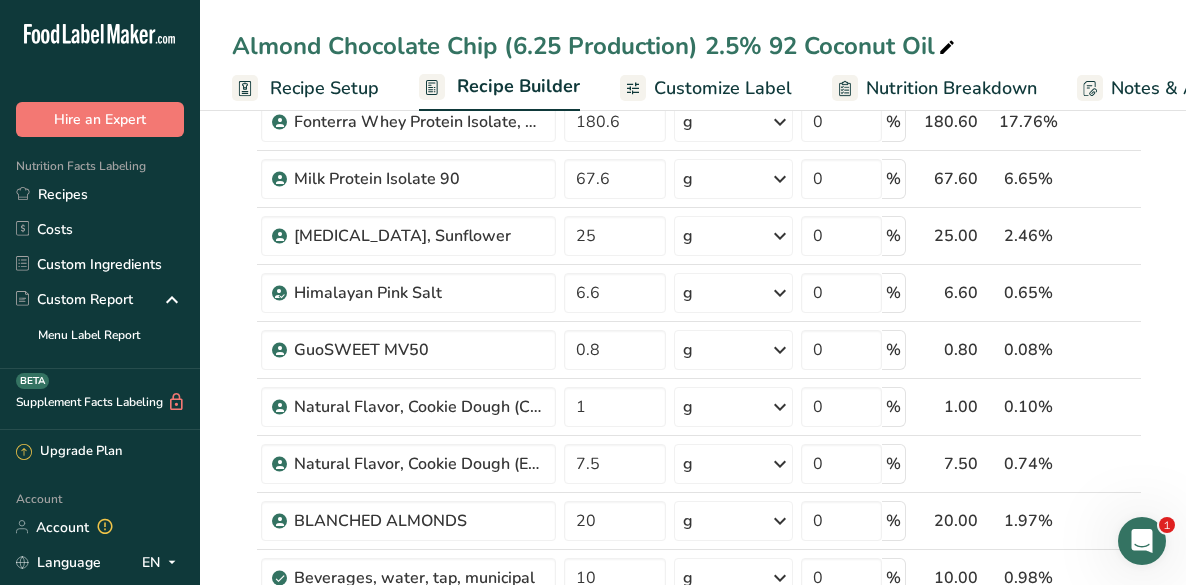 scroll, scrollTop: 467, scrollLeft: 0, axis: vertical 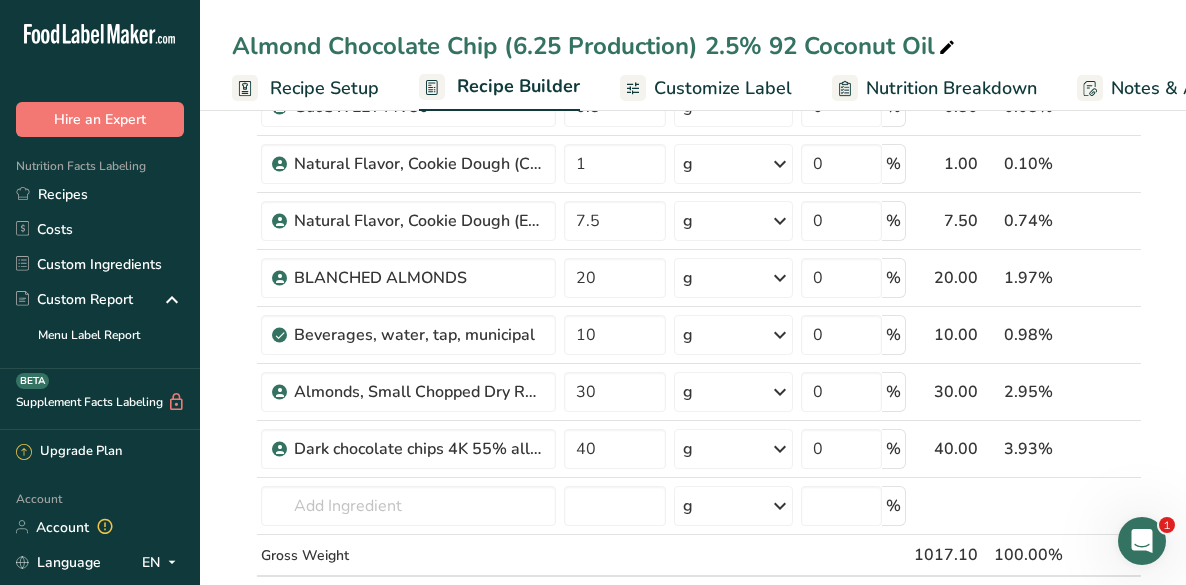 click on "Recipes" at bounding box center [100, 194] 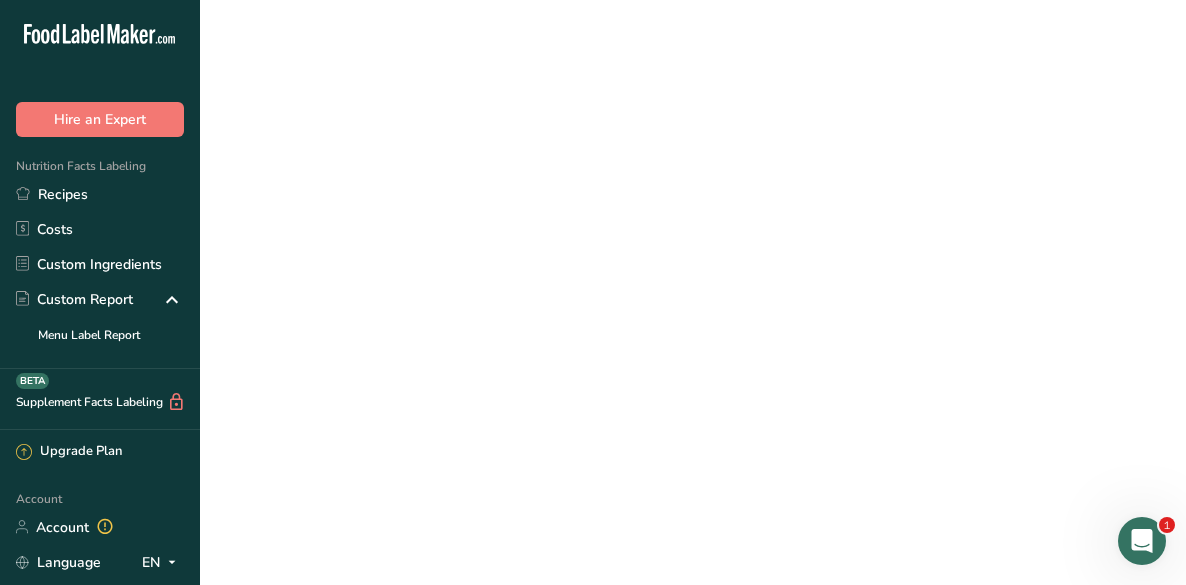 scroll, scrollTop: 0, scrollLeft: 0, axis: both 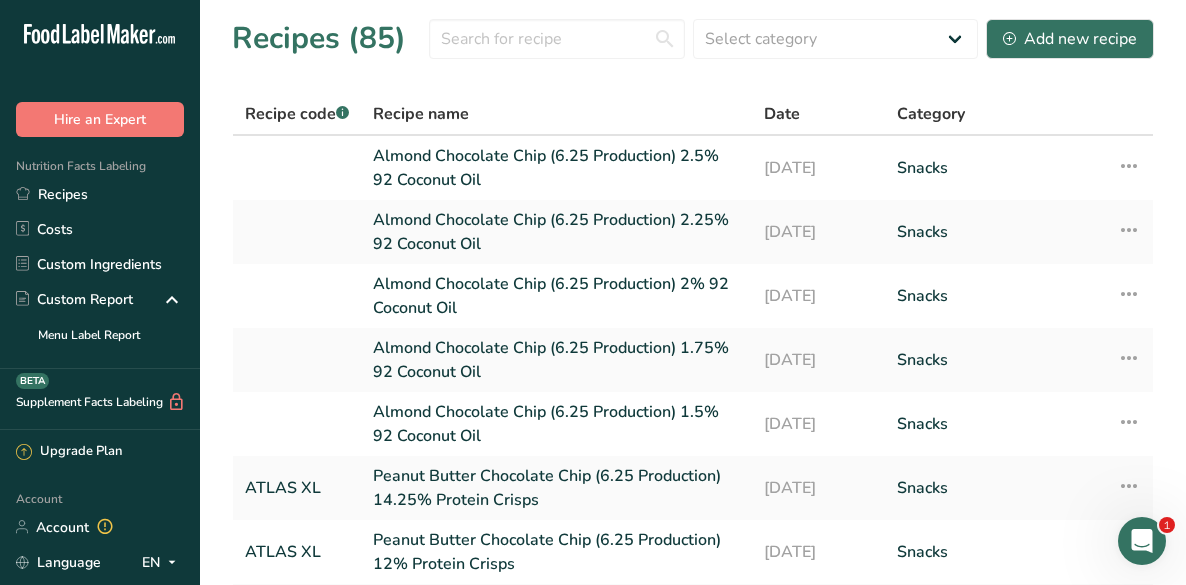 click on "Almond Chocolate Chip (6.25 Production) 2.25% 92 Coconut Oil" at bounding box center [556, 232] 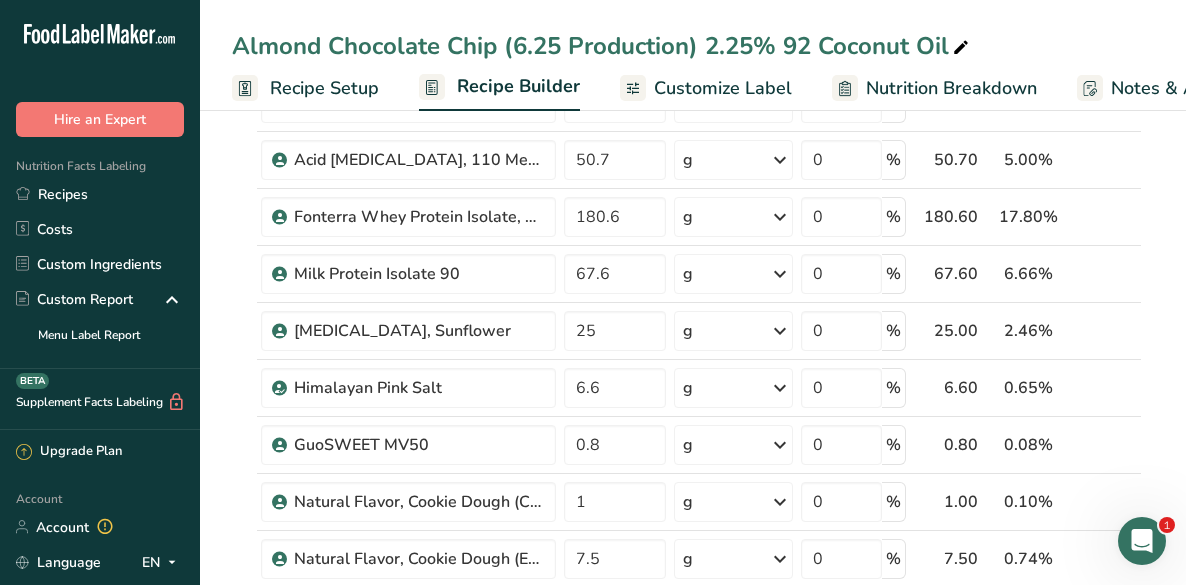 scroll, scrollTop: 373, scrollLeft: 0, axis: vertical 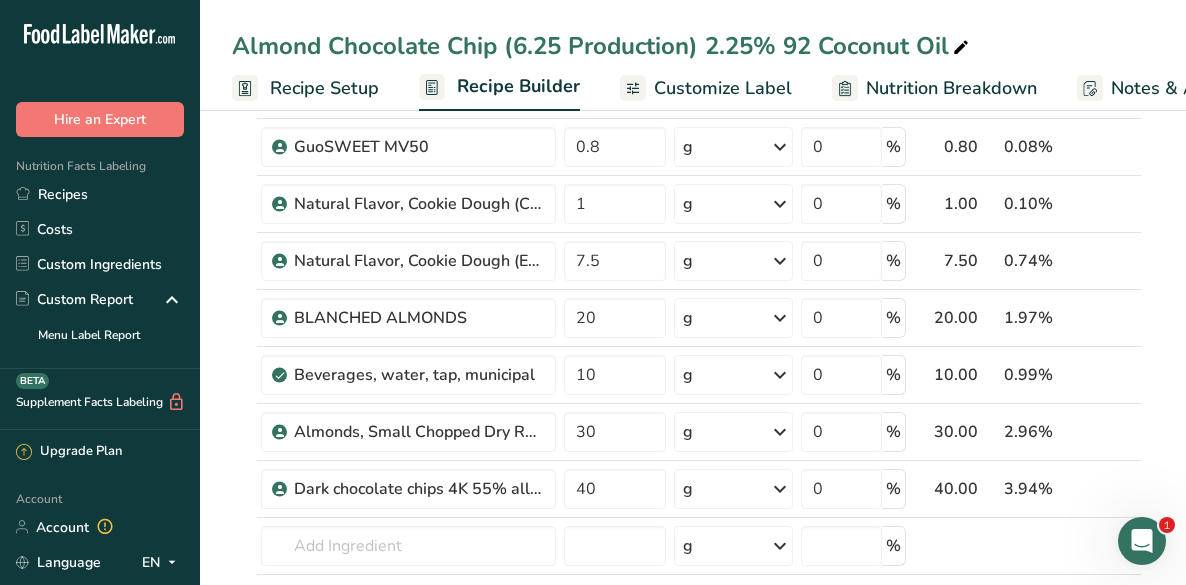 click on "Recipes" at bounding box center (100, 194) 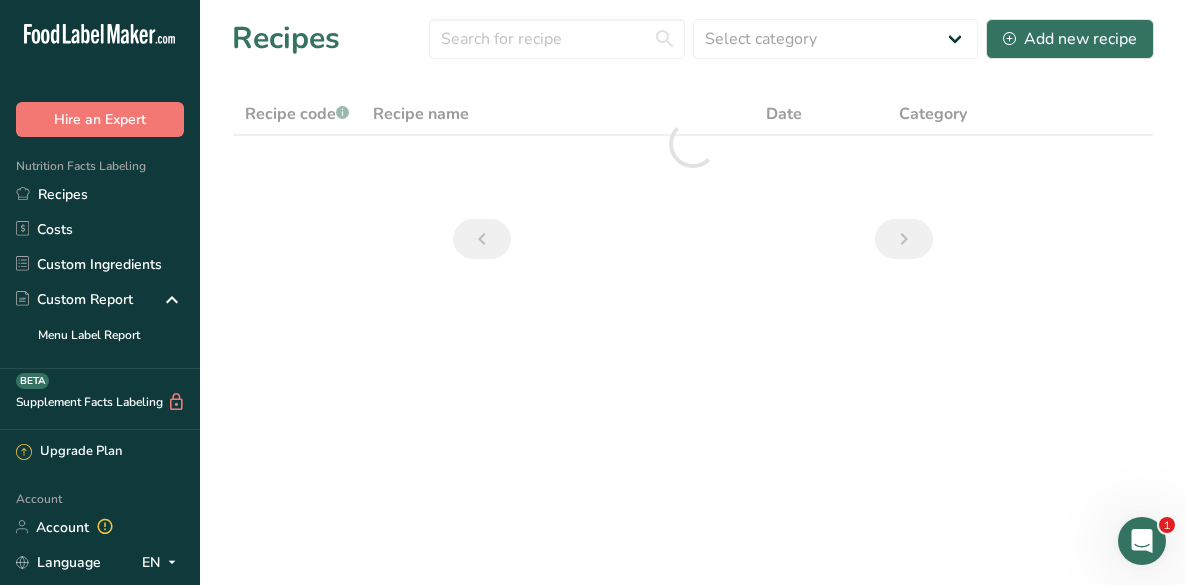 scroll, scrollTop: 0, scrollLeft: 0, axis: both 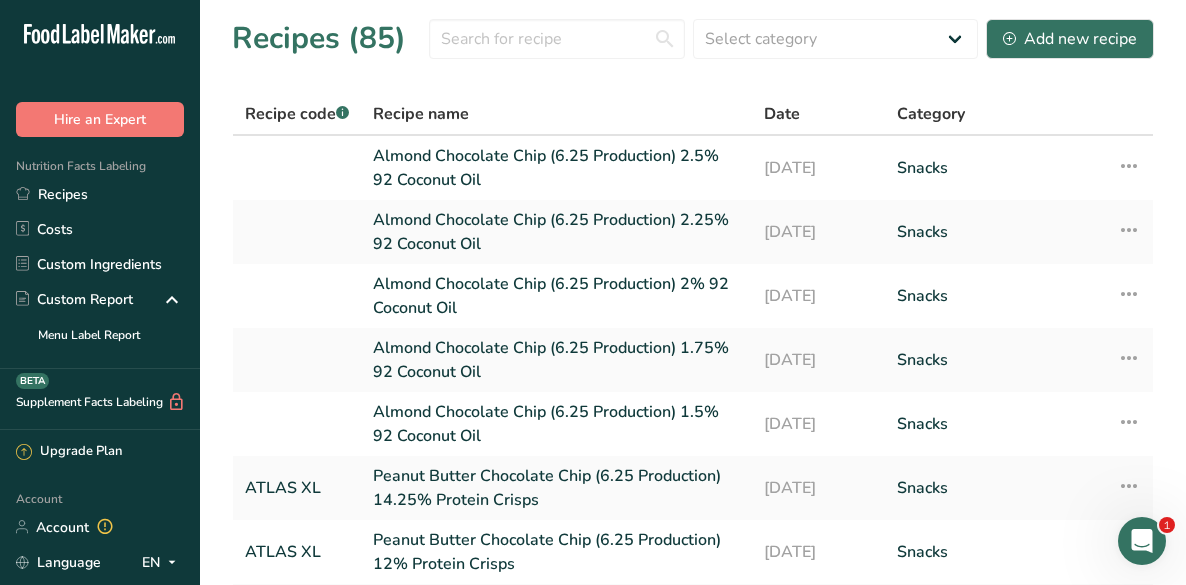 click on "Almond Chocolate Chip (6.25 Production) 2.5% 92 Coconut Oil" at bounding box center (556, 168) 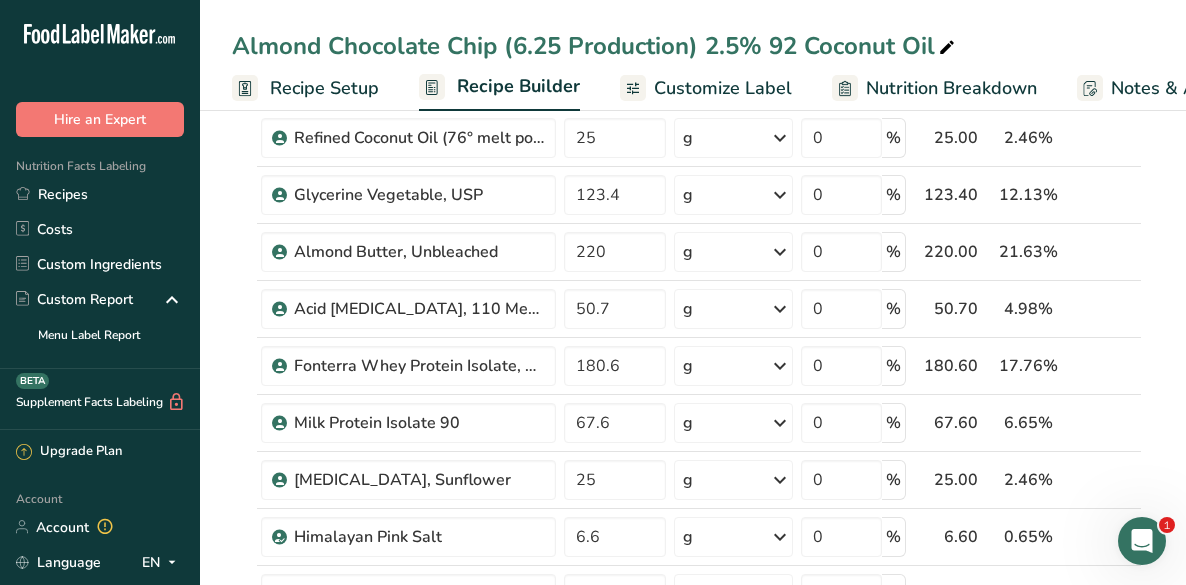 scroll, scrollTop: 213, scrollLeft: 0, axis: vertical 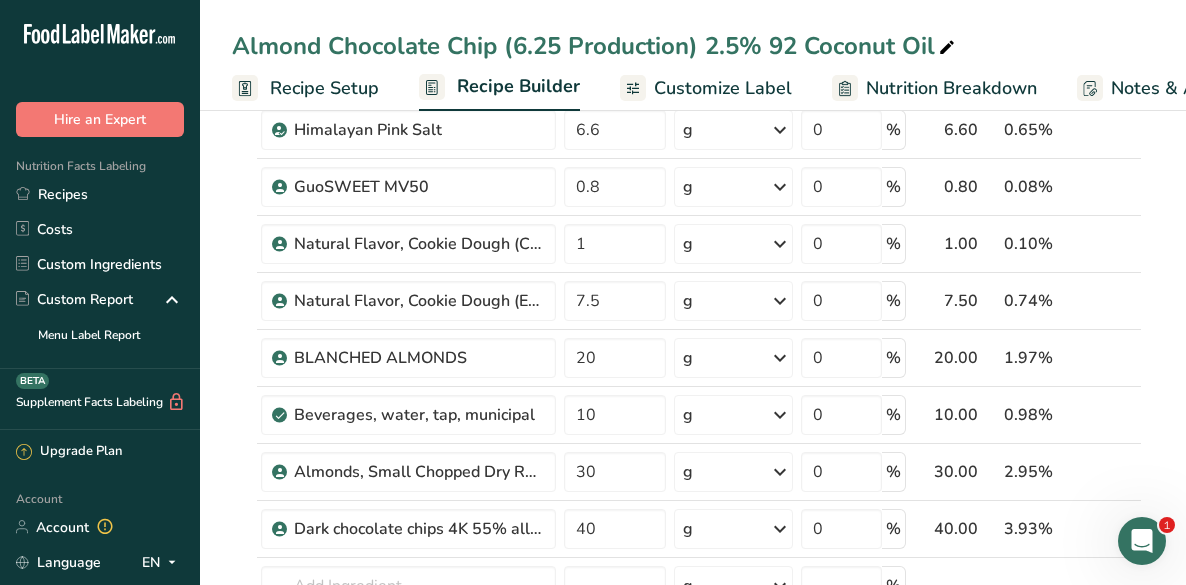 click on "Recipes" at bounding box center [100, 194] 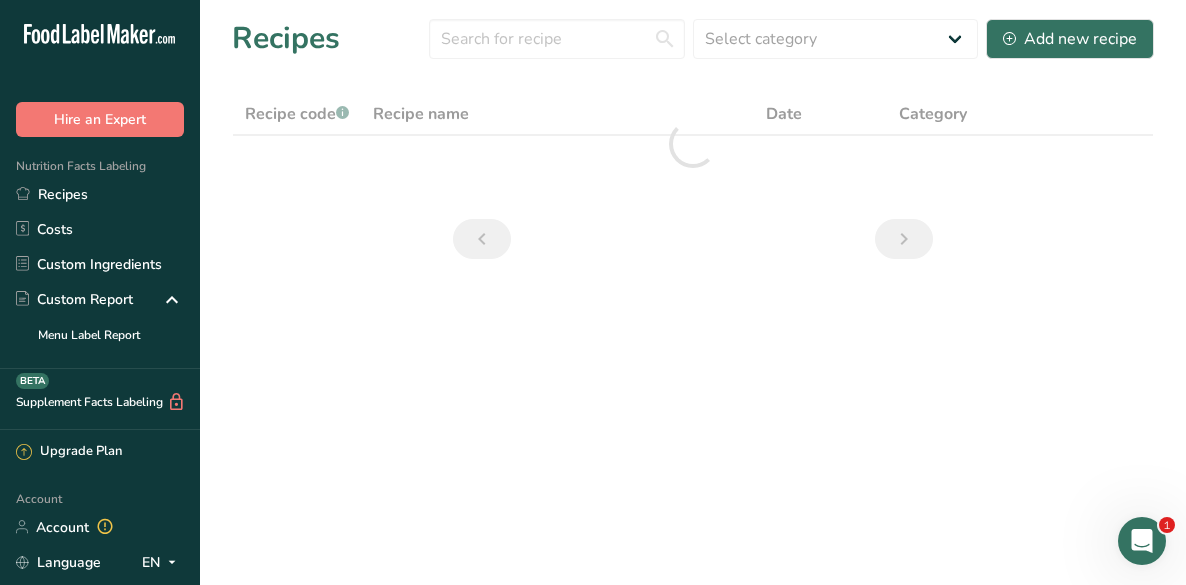 scroll, scrollTop: 0, scrollLeft: 0, axis: both 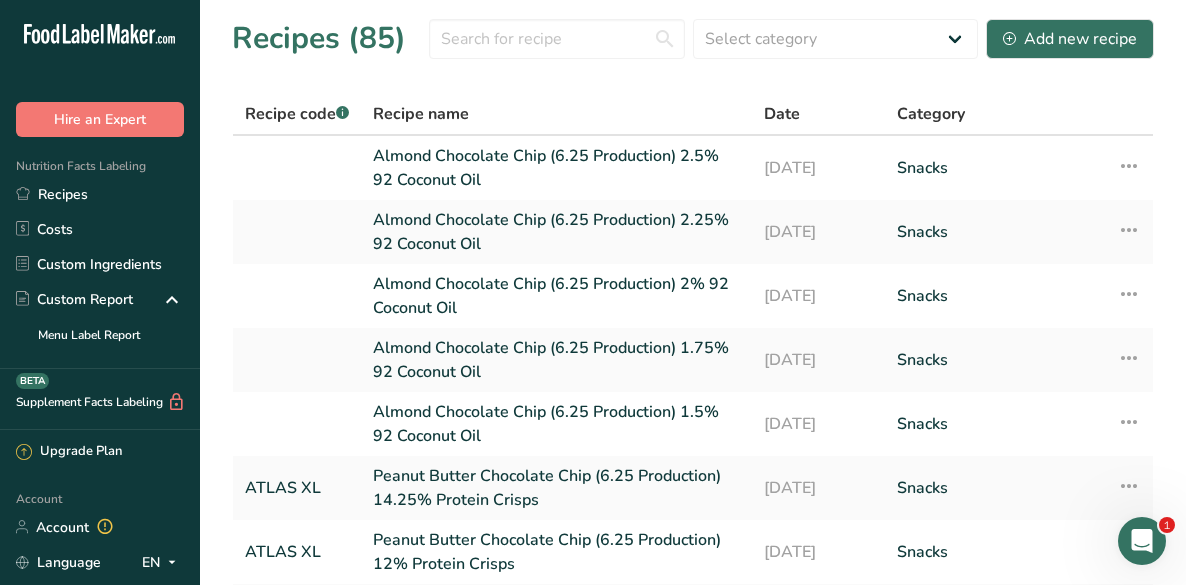 click on "Almond Chocolate Chip (6.25 Production) 2% 92 Coconut Oil" at bounding box center (556, 296) 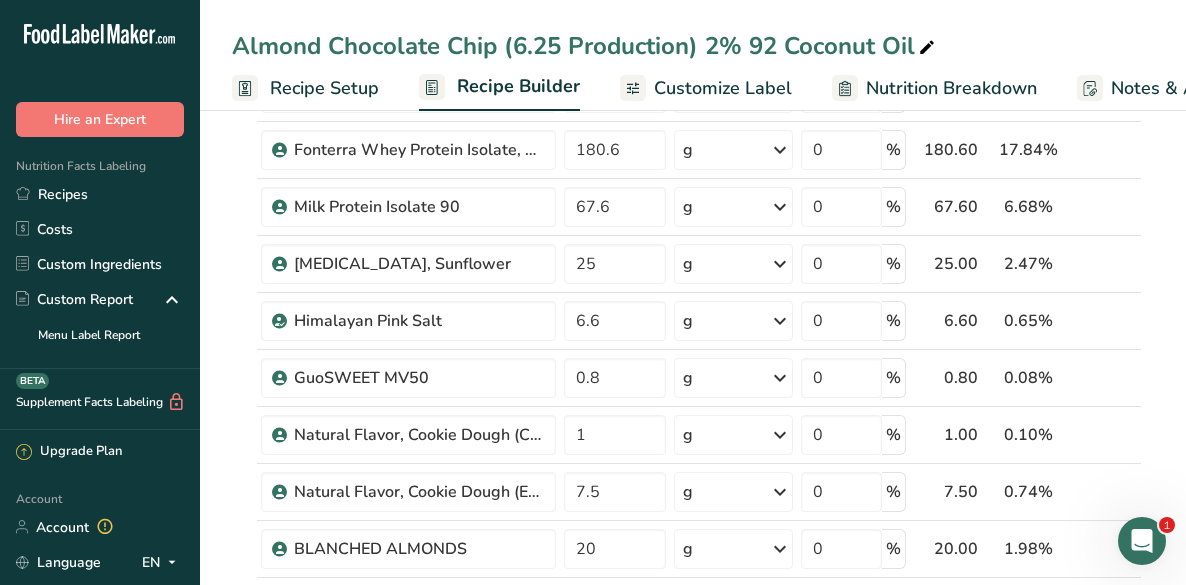 scroll, scrollTop: 426, scrollLeft: 0, axis: vertical 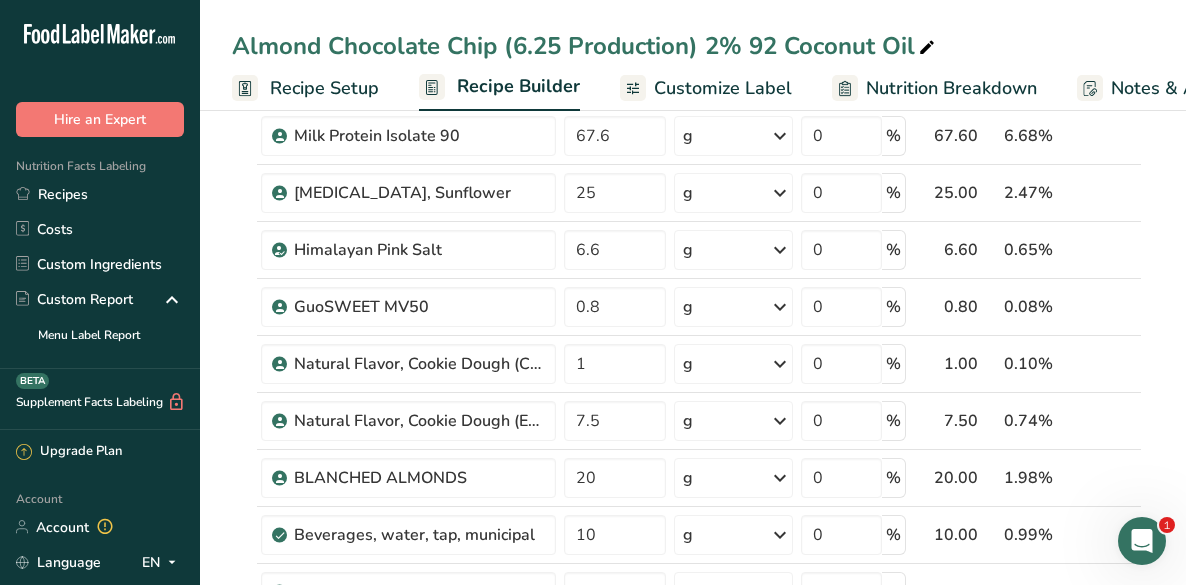 drag, startPoint x: 1191, startPoint y: 4, endPoint x: 67, endPoint y: 191, distance: 1139.4495 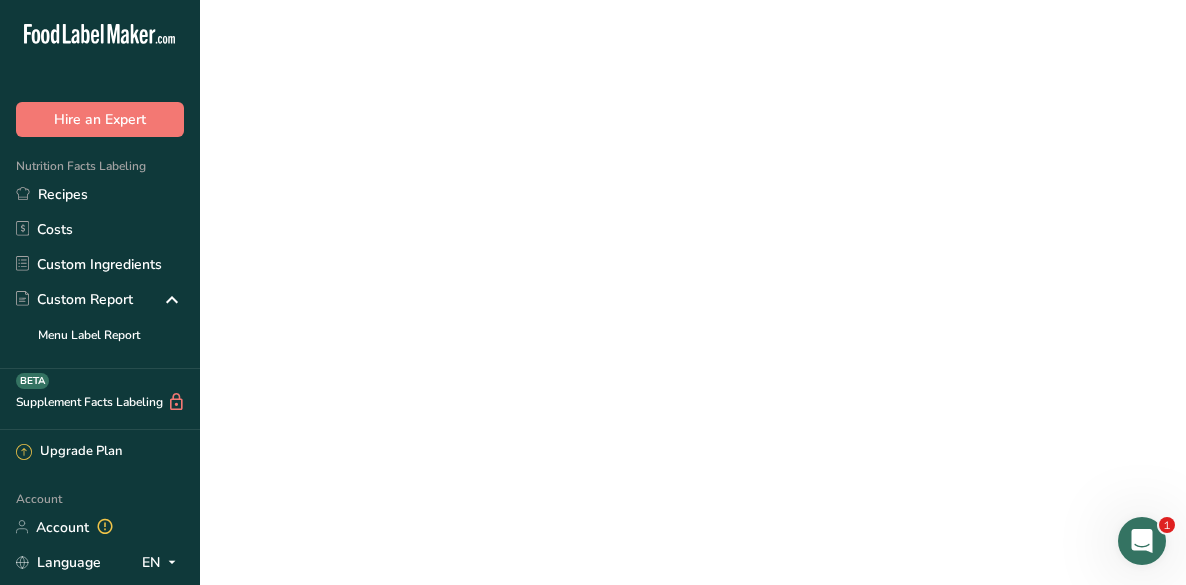 scroll, scrollTop: 0, scrollLeft: 0, axis: both 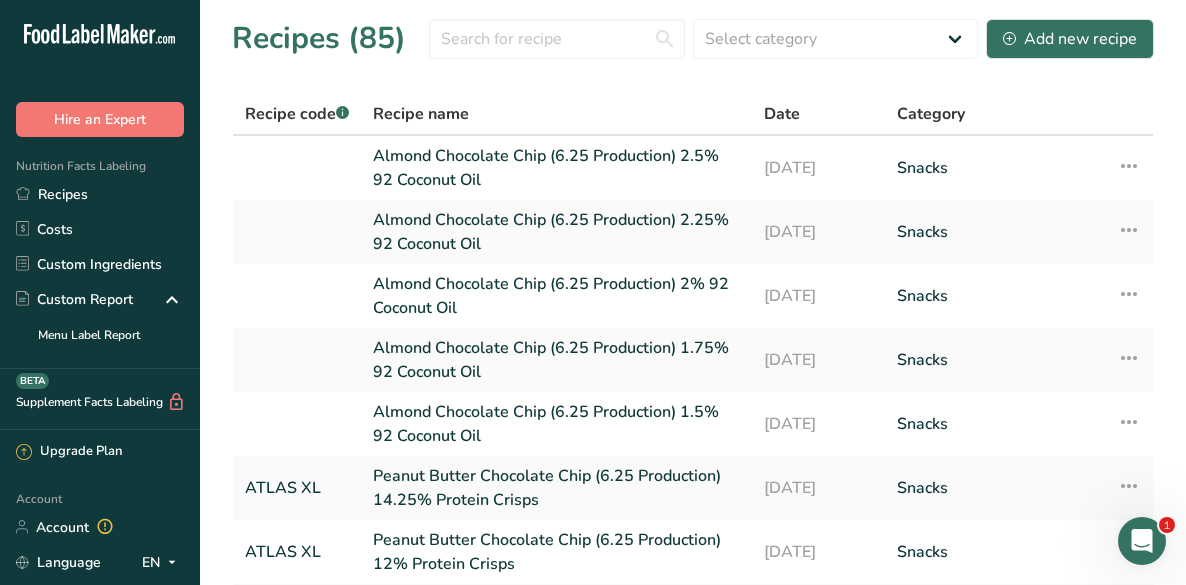 click on "Almond Chocolate Chip (6.25 Production) 1.75% 92 Coconut Oil" at bounding box center [556, 360] 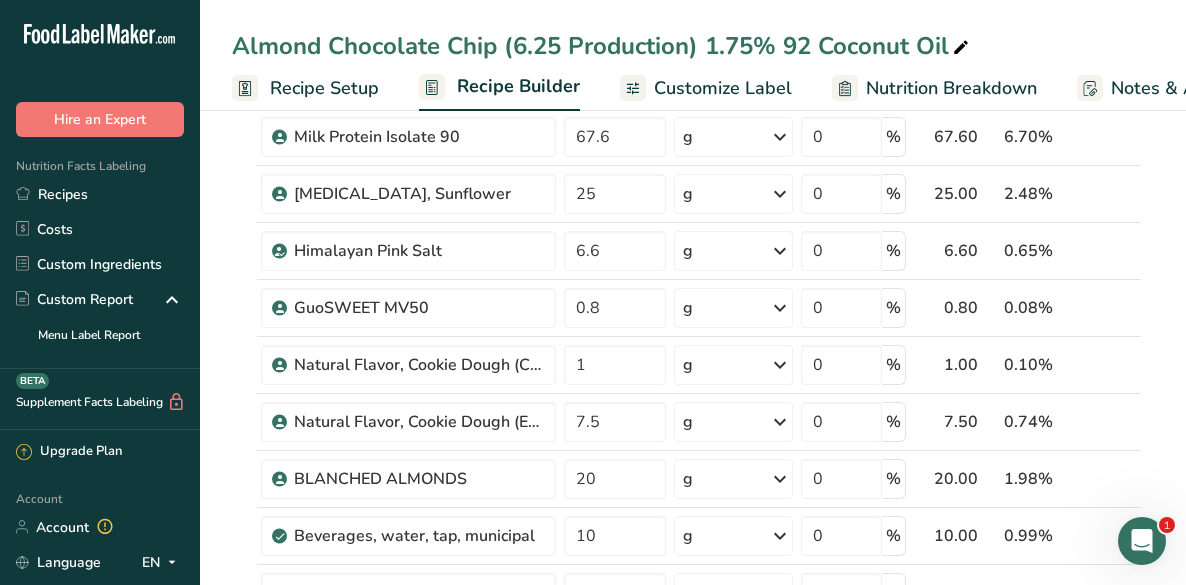 scroll, scrollTop: 493, scrollLeft: 0, axis: vertical 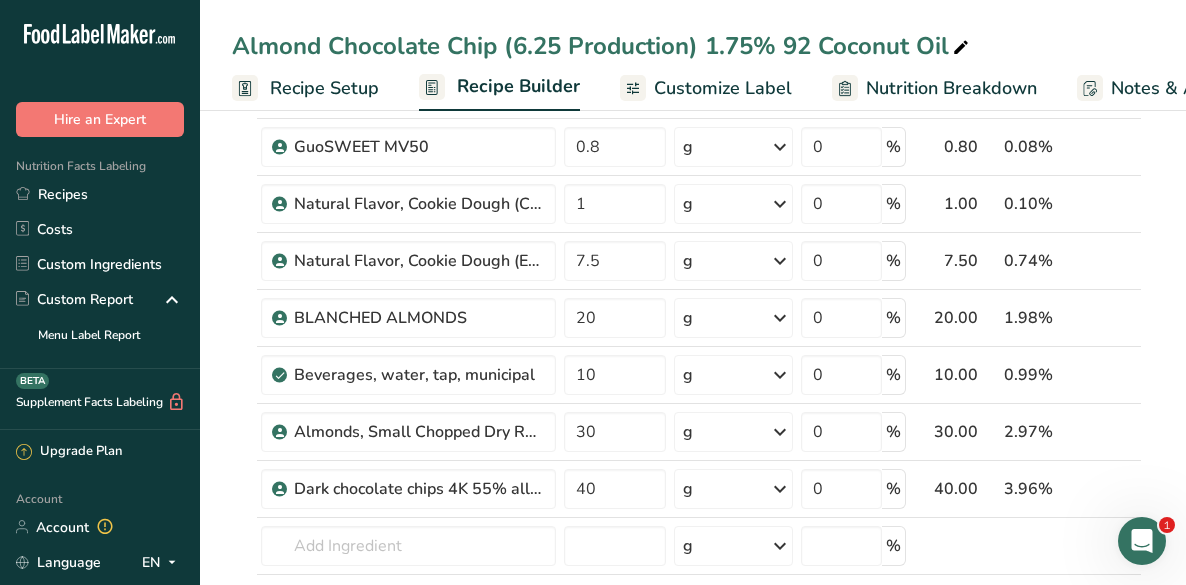 click on "Recipes" at bounding box center (100, 194) 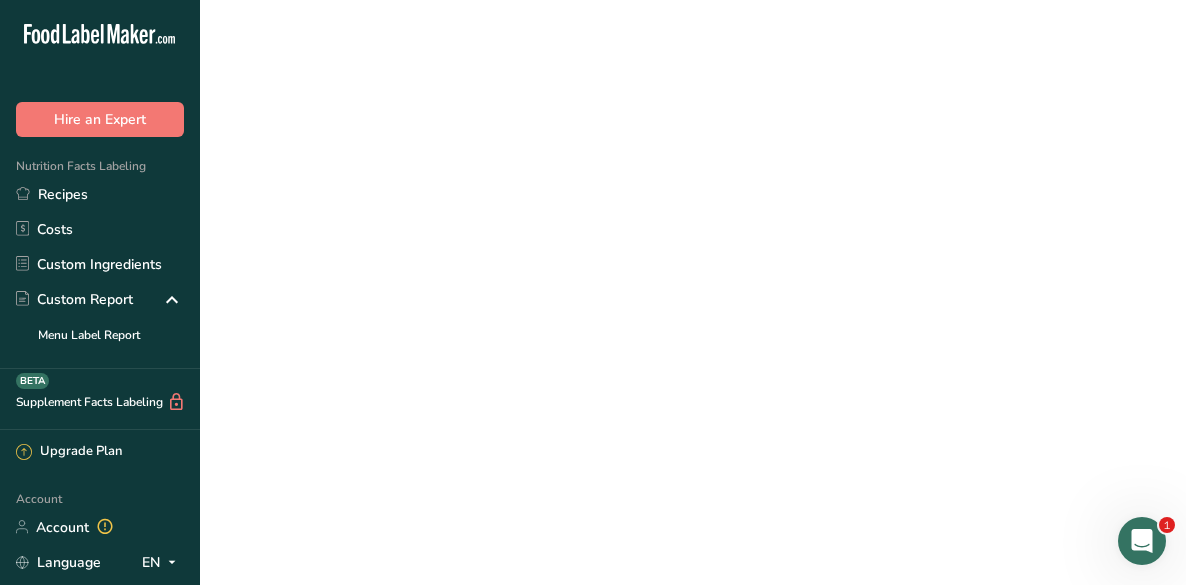 scroll, scrollTop: 0, scrollLeft: 0, axis: both 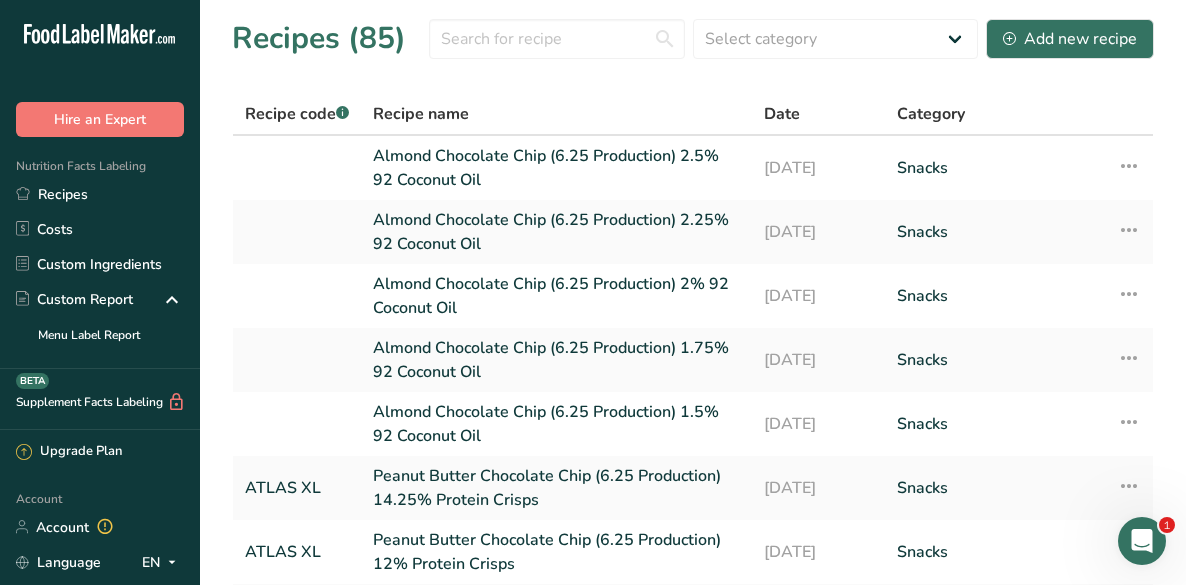 click on "Almond Chocolate Chip (6.25 Production) 1.5% 92 Coconut Oil" at bounding box center [556, 424] 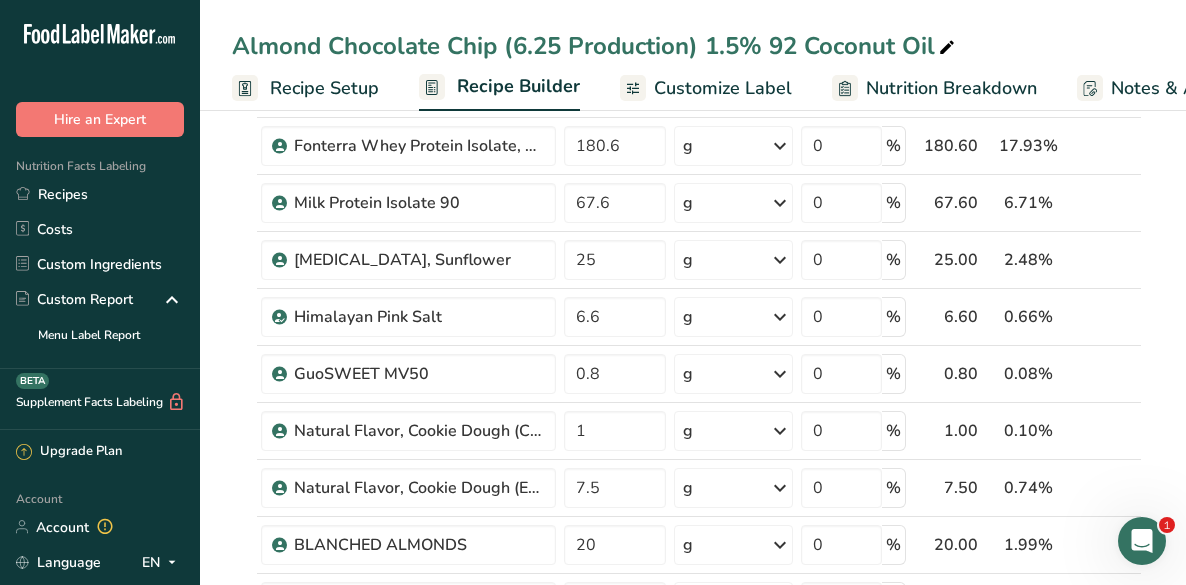 scroll, scrollTop: 426, scrollLeft: 0, axis: vertical 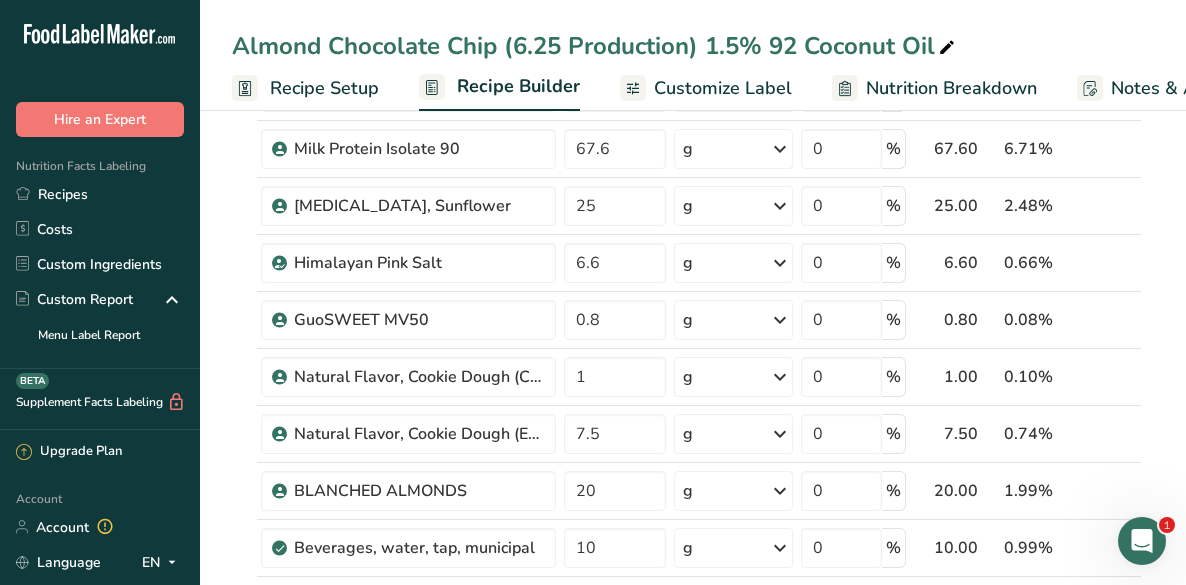 click on "Recipes" at bounding box center [100, 194] 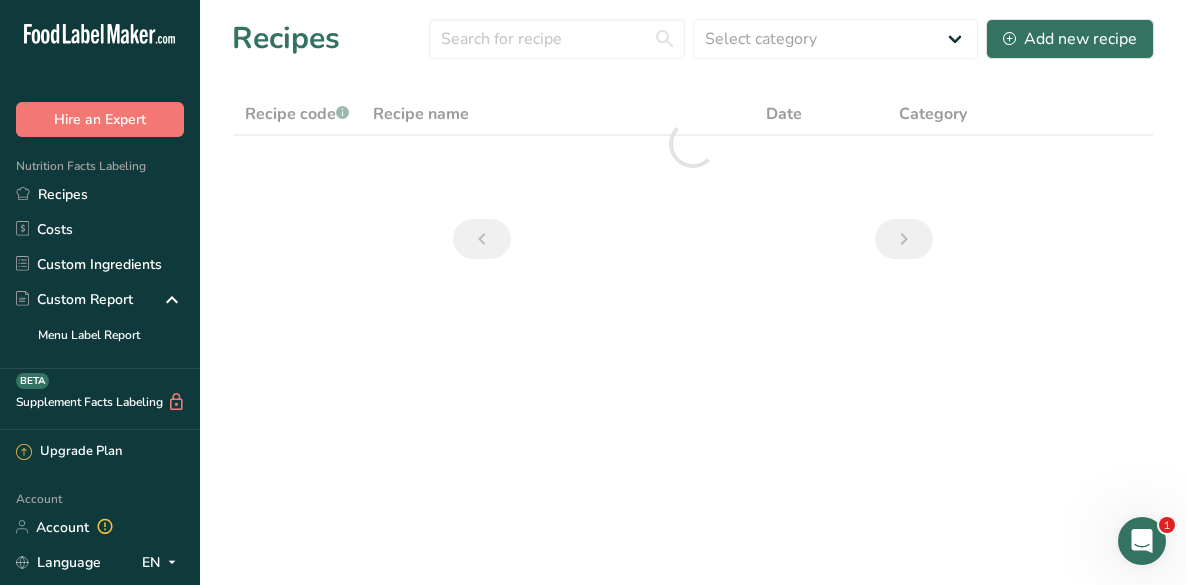 scroll, scrollTop: 0, scrollLeft: 0, axis: both 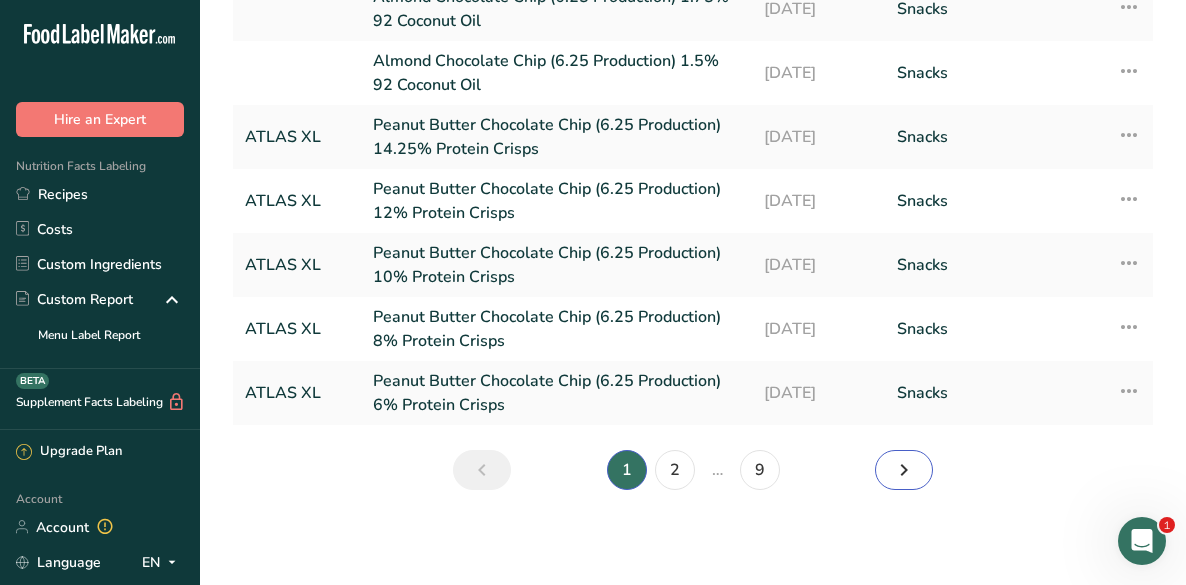 click at bounding box center [904, 470] 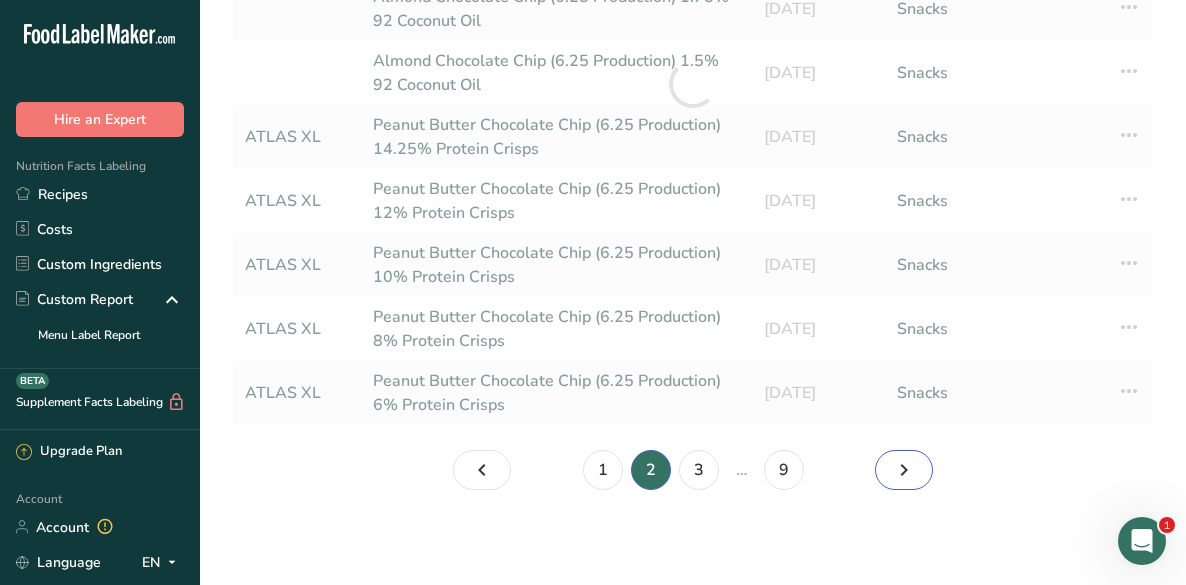 click at bounding box center (904, 470) 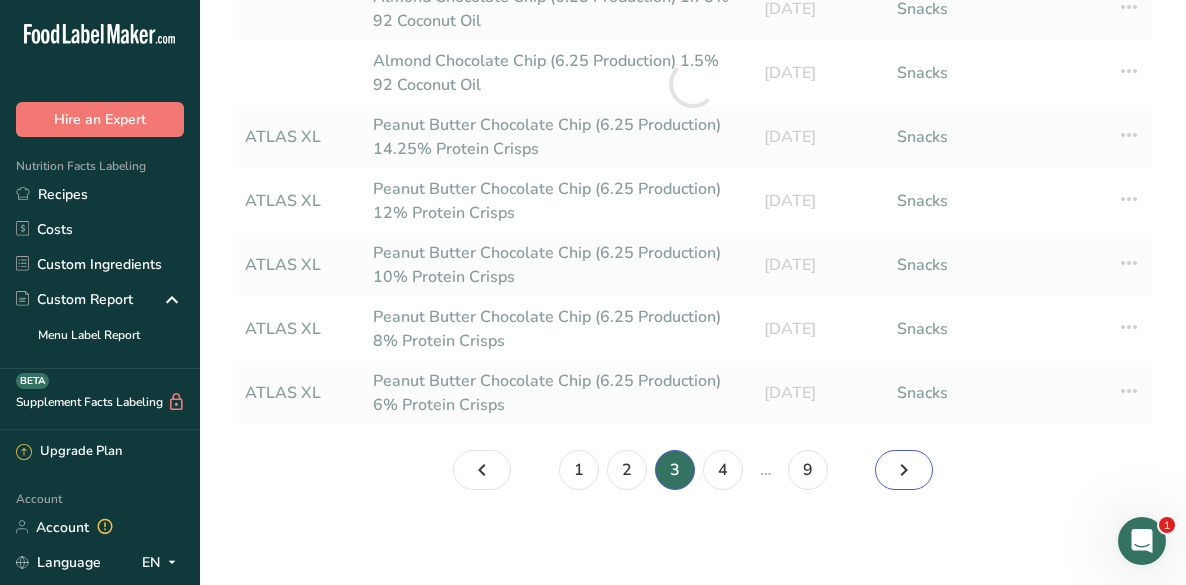 click at bounding box center (904, 470) 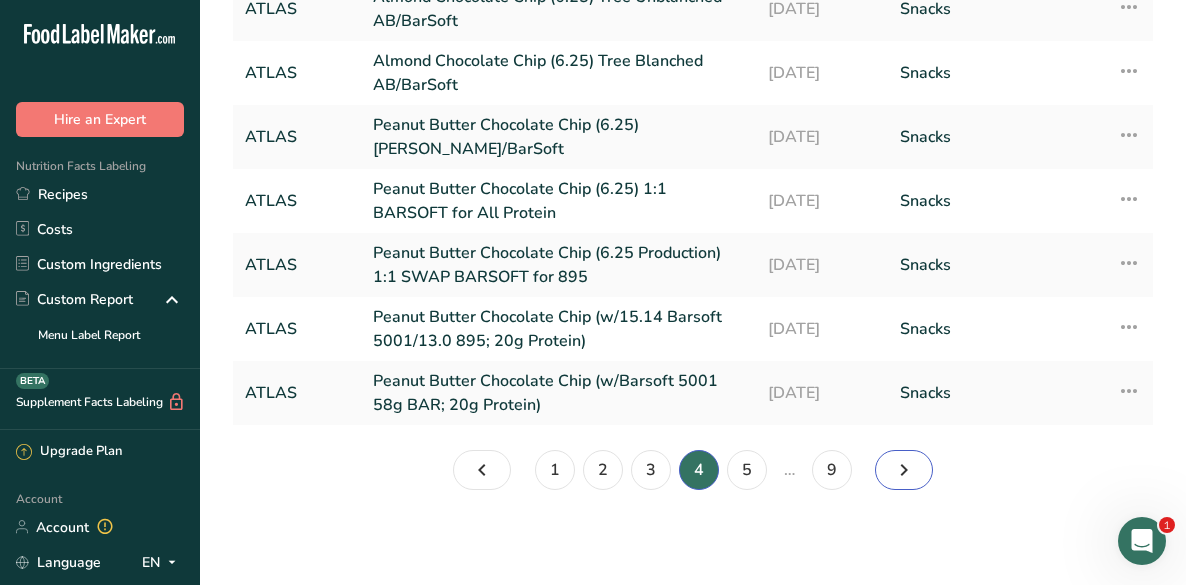 scroll, scrollTop: 315, scrollLeft: 0, axis: vertical 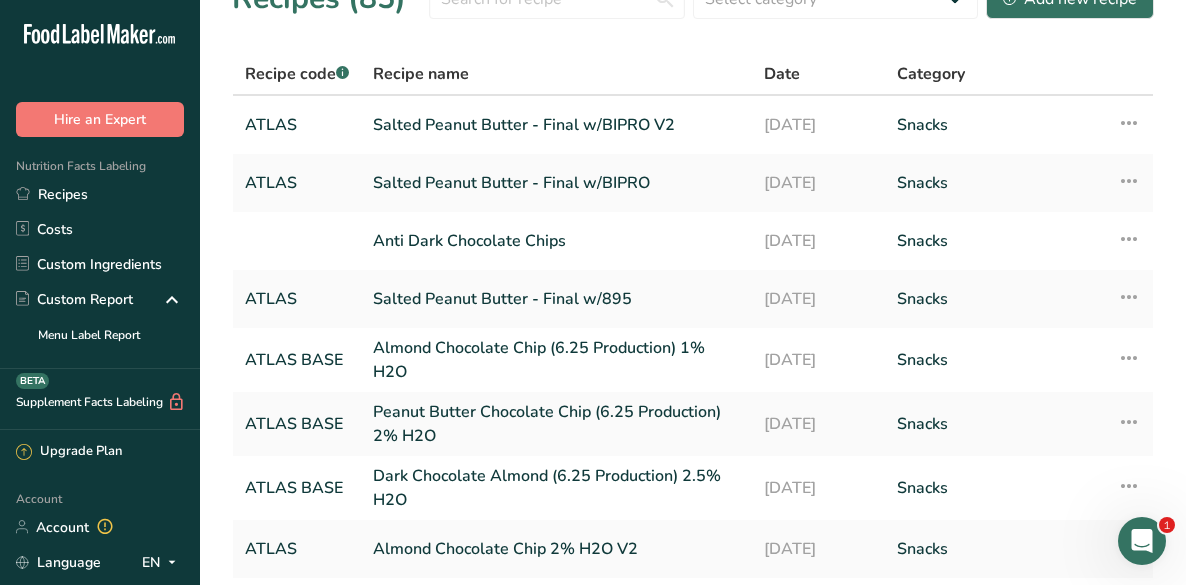 click on "ATLAS BASE" at bounding box center [297, 360] 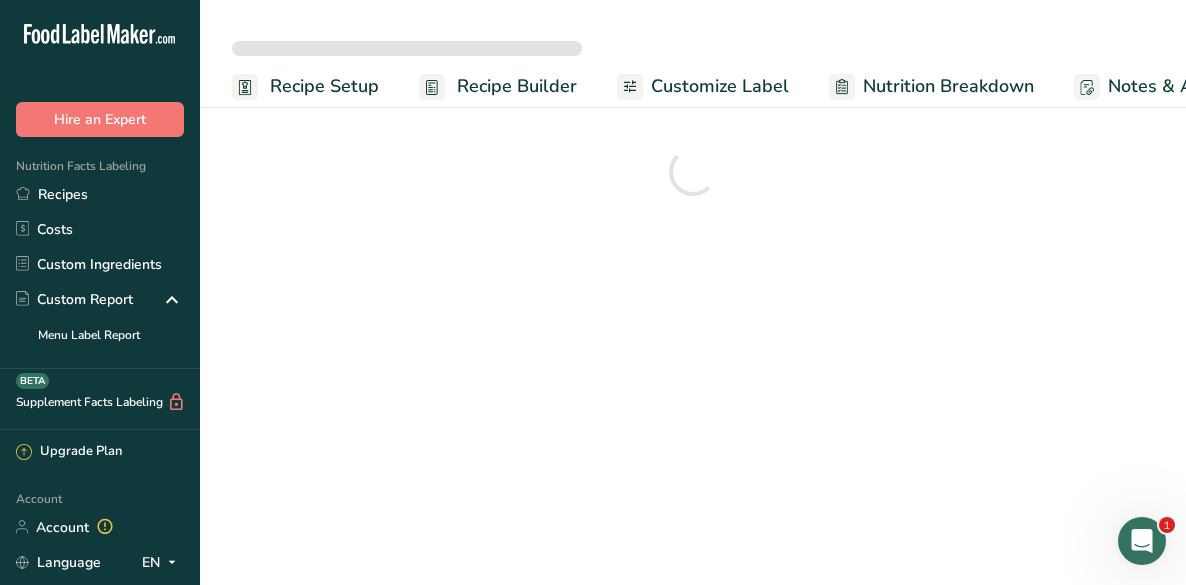 scroll, scrollTop: 0, scrollLeft: 0, axis: both 